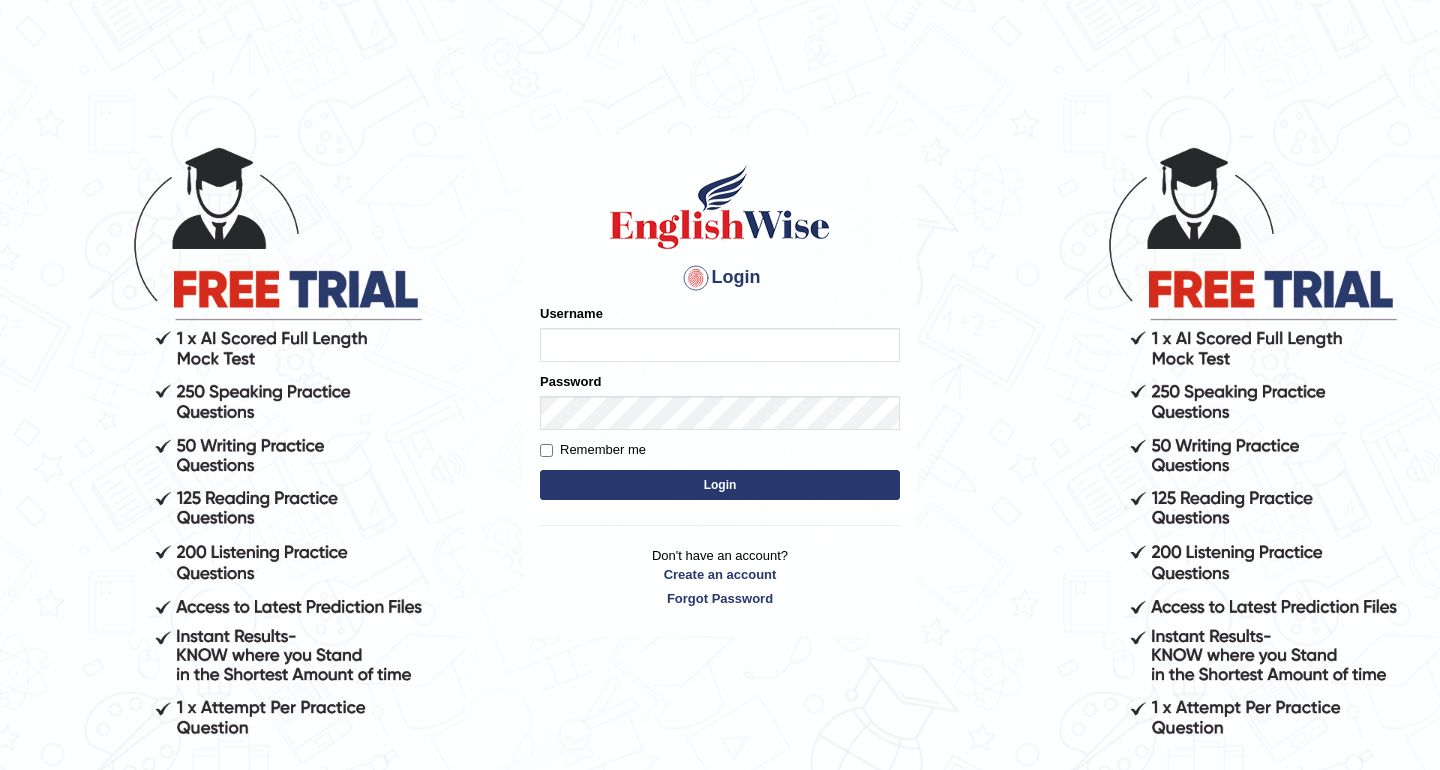 click on "Please fix the following errors:
Username
Password
Remember me
Login" at bounding box center [720, 404] 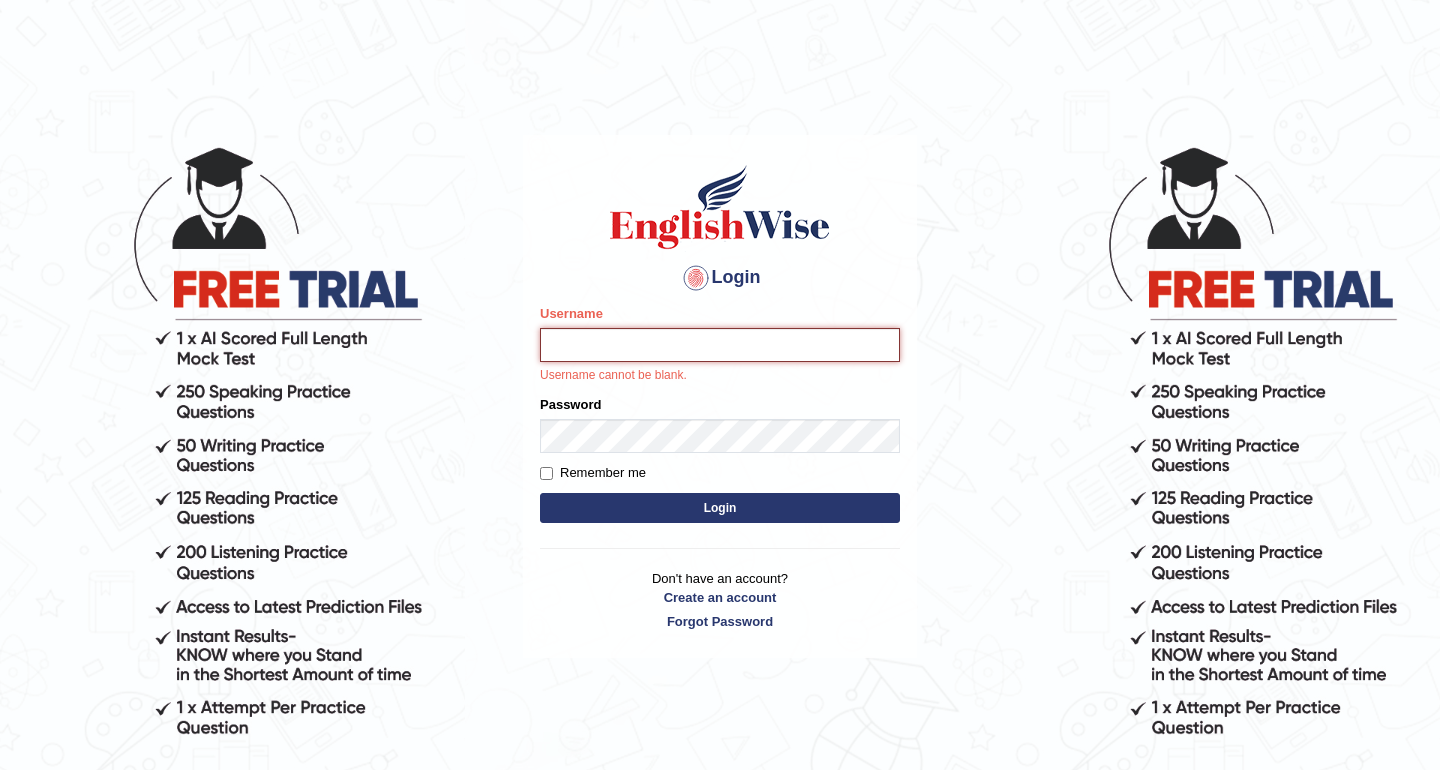 click on "Username" at bounding box center [720, 345] 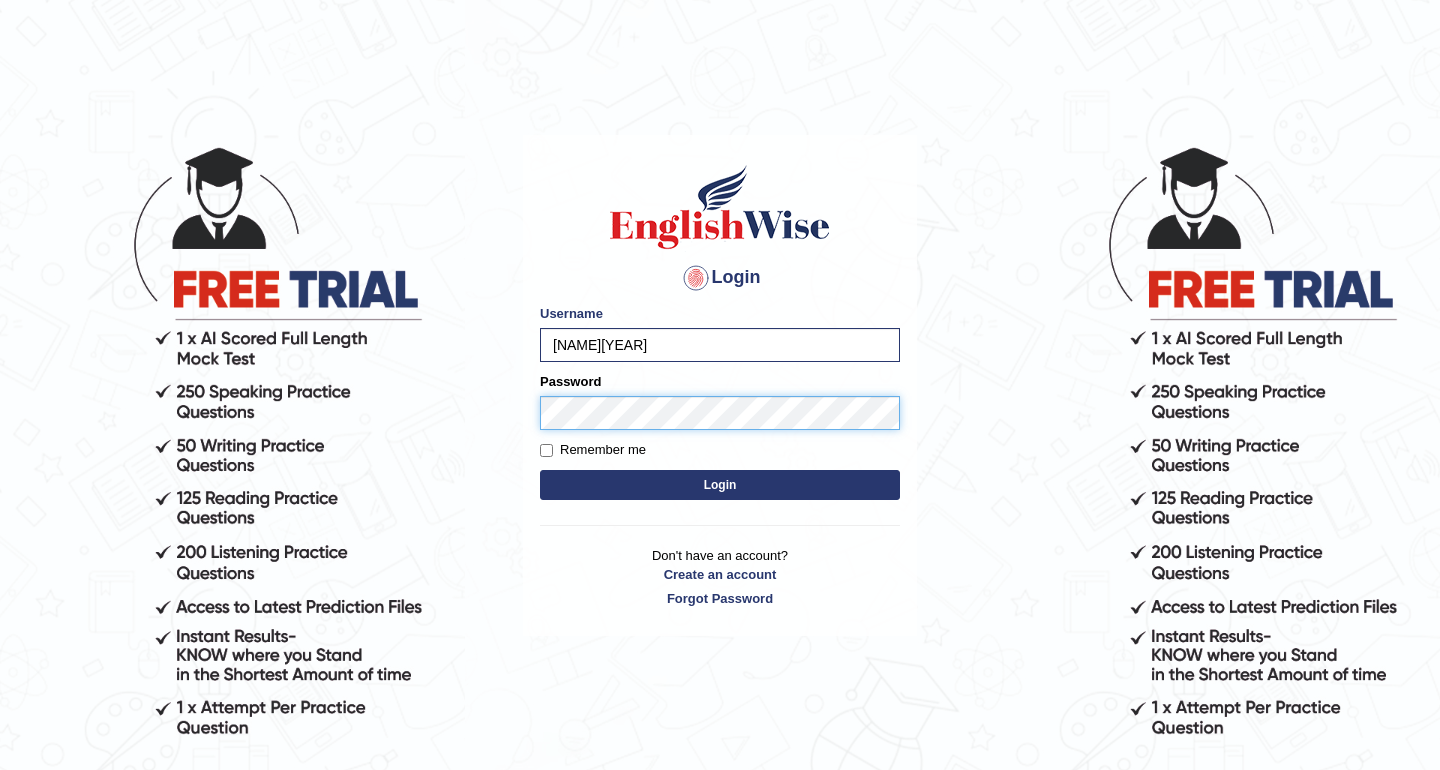 click on "Login" at bounding box center (720, 485) 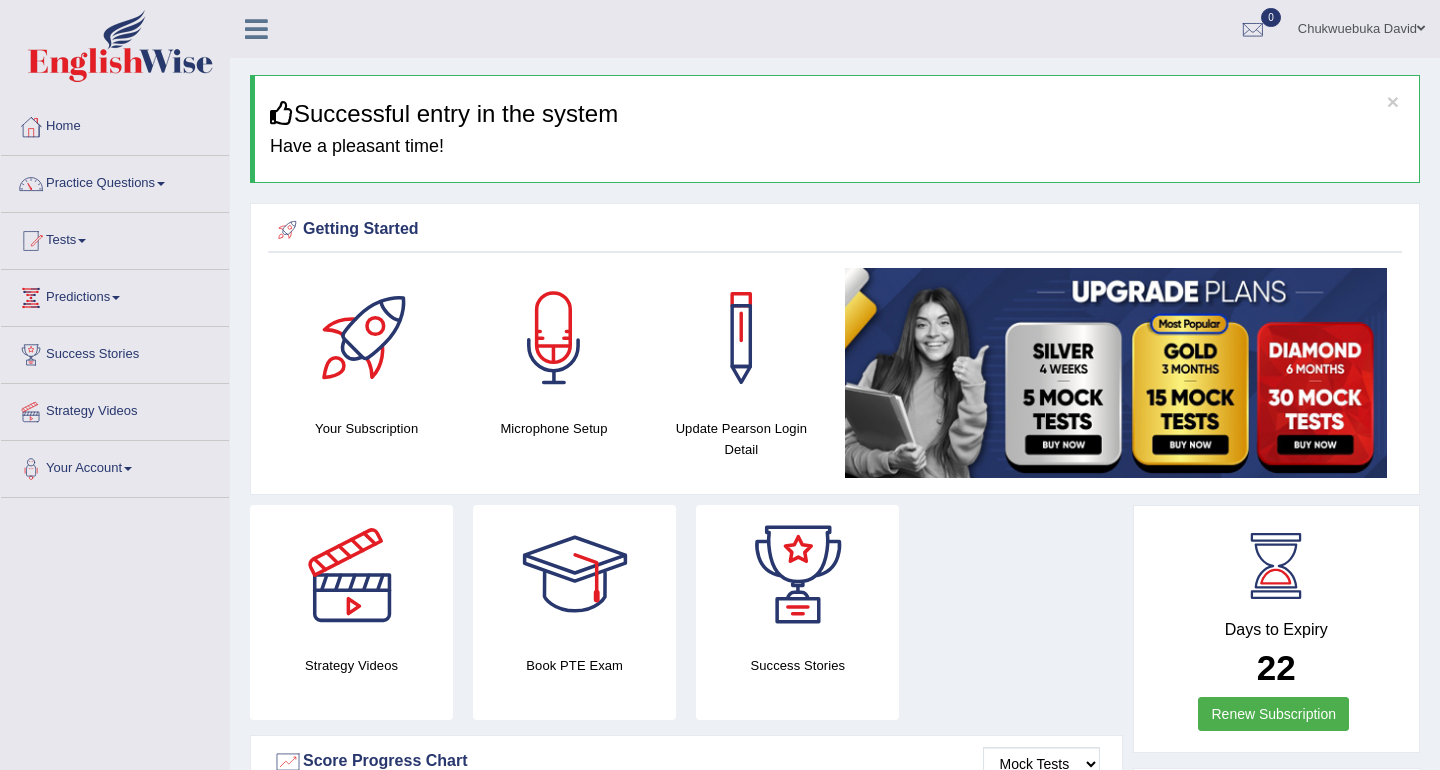 scroll, scrollTop: 0, scrollLeft: 0, axis: both 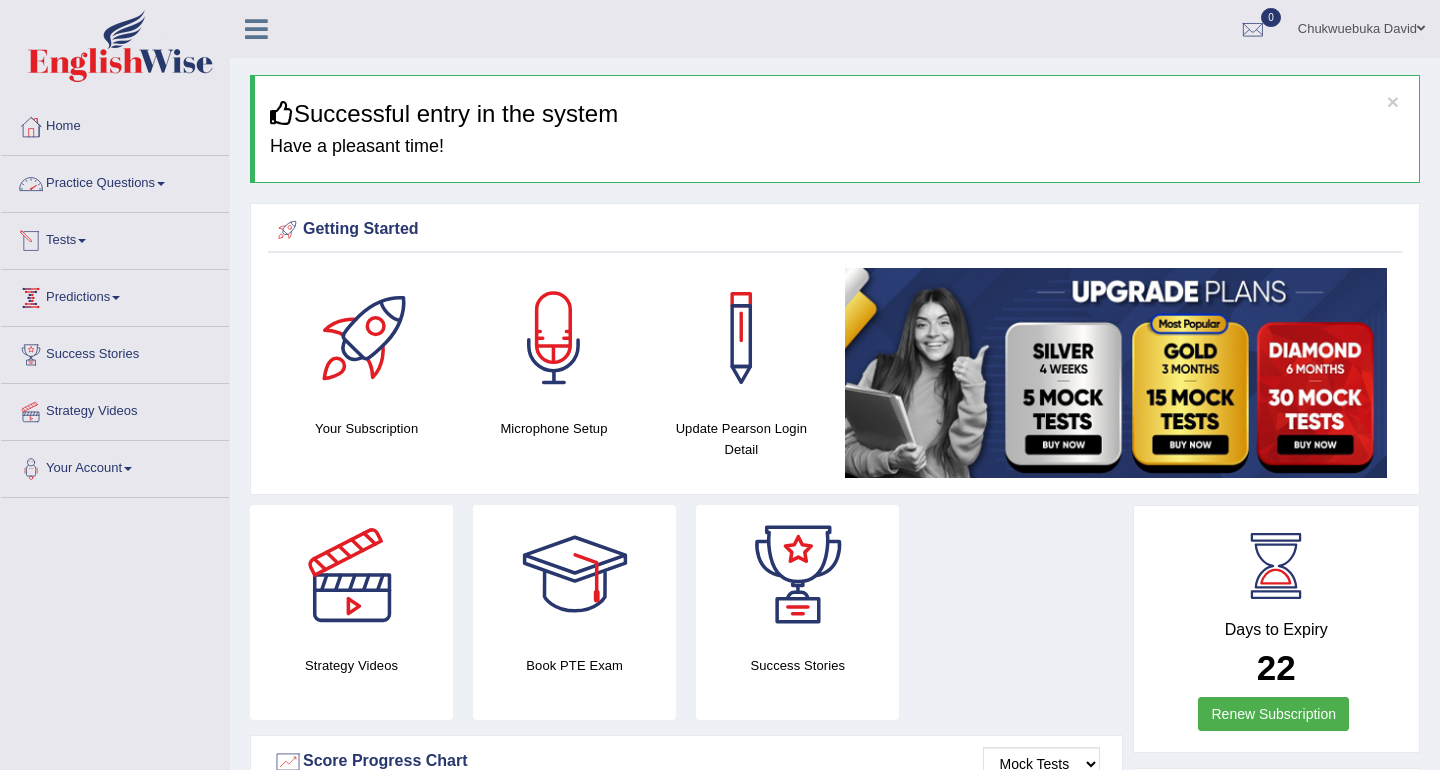 click on "Practice Questions" at bounding box center [115, 181] 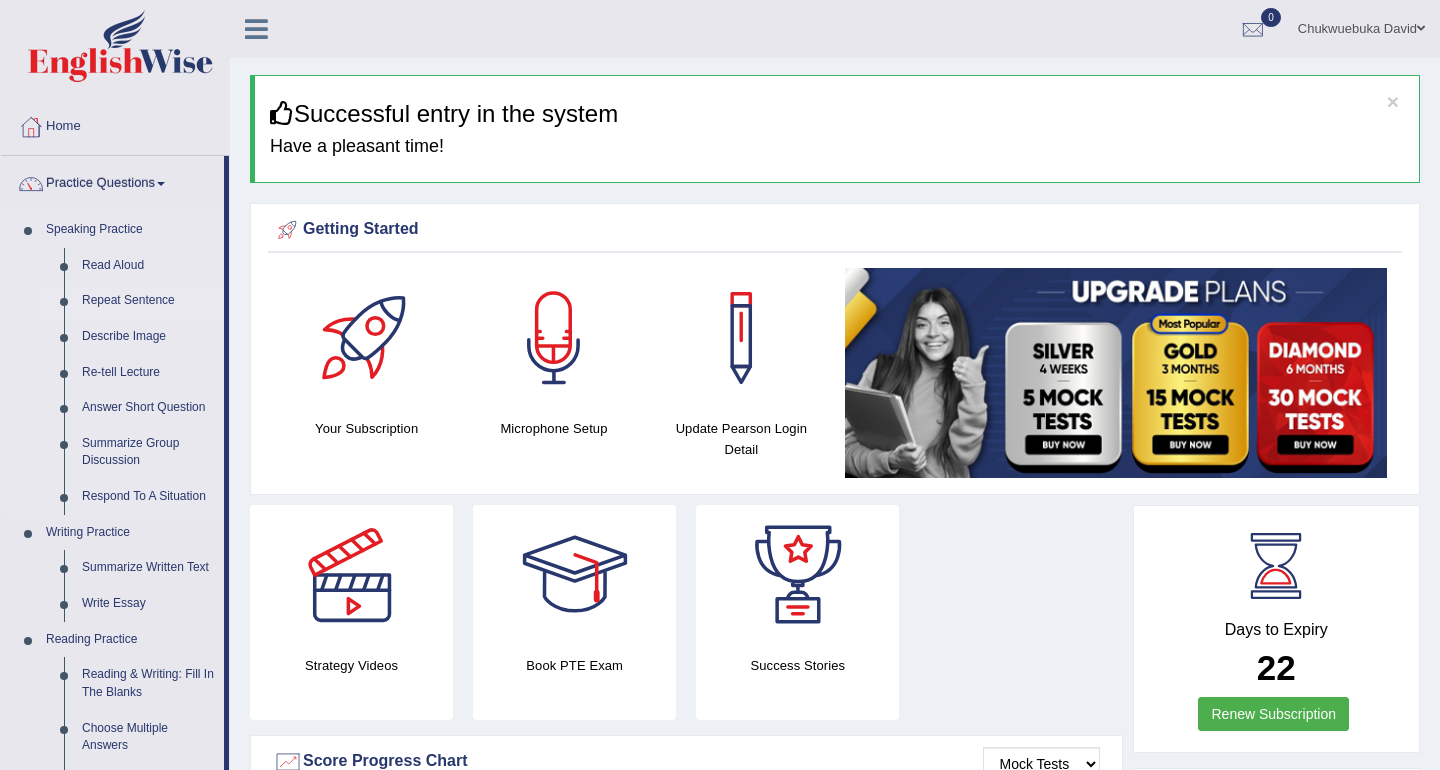 click on "Repeat Sentence" at bounding box center [148, 301] 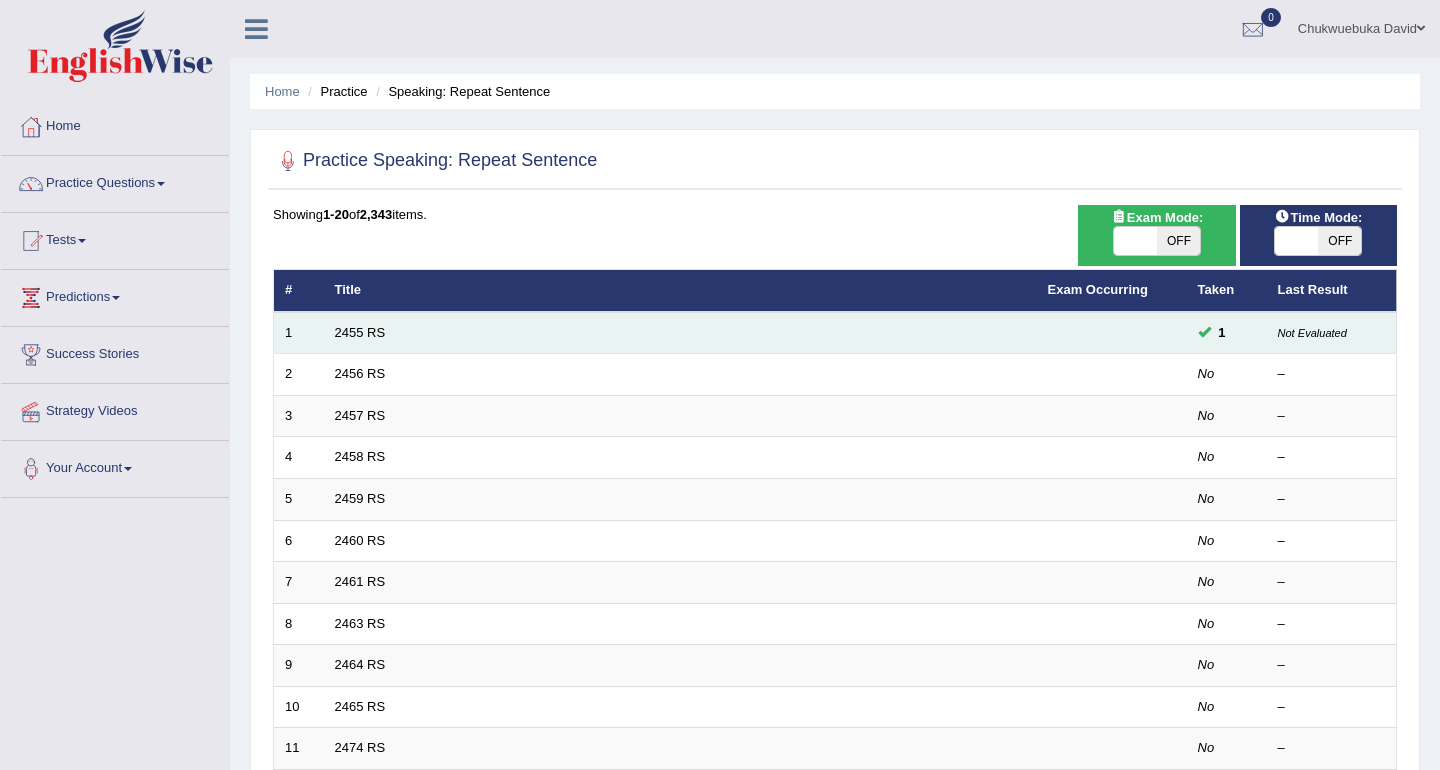 scroll, scrollTop: 0, scrollLeft: 0, axis: both 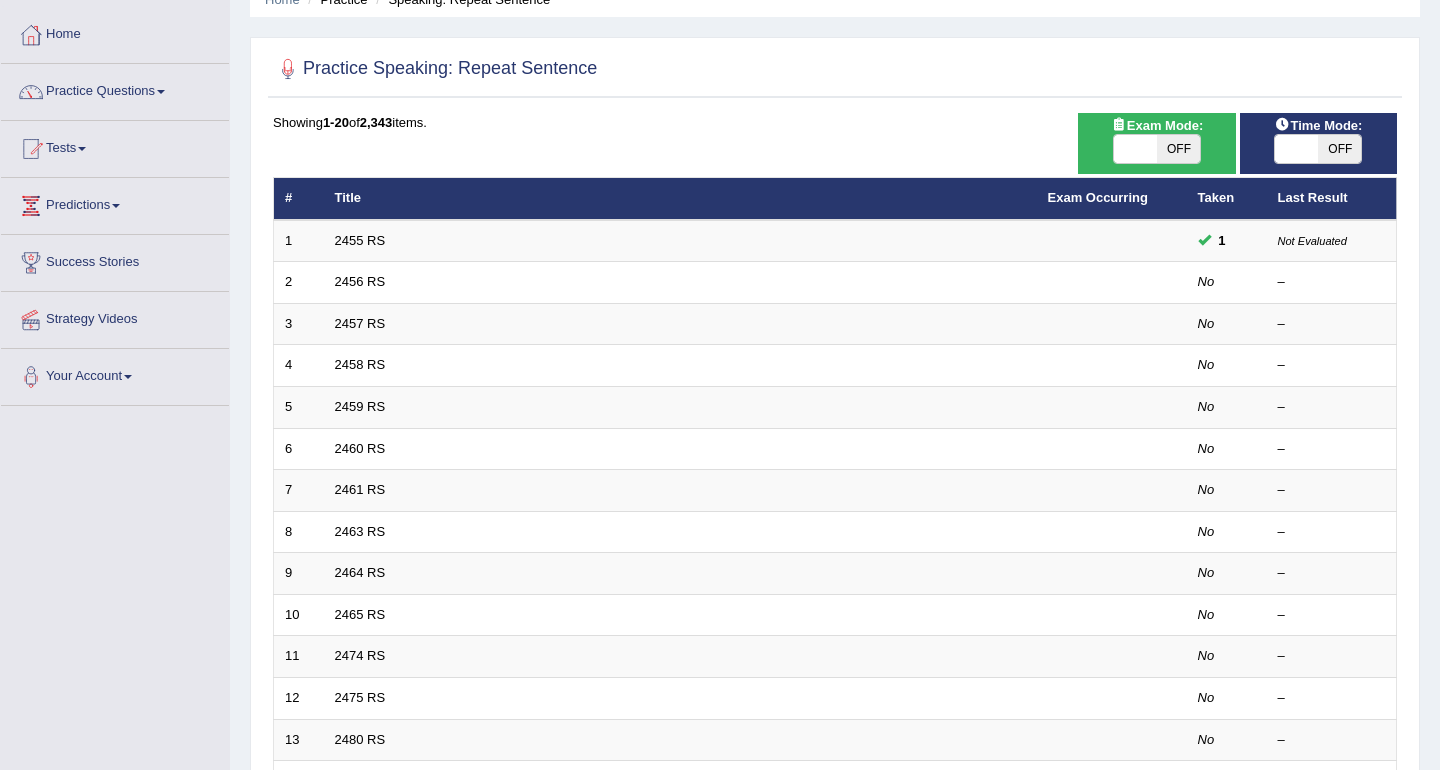 click at bounding box center [1135, 149] 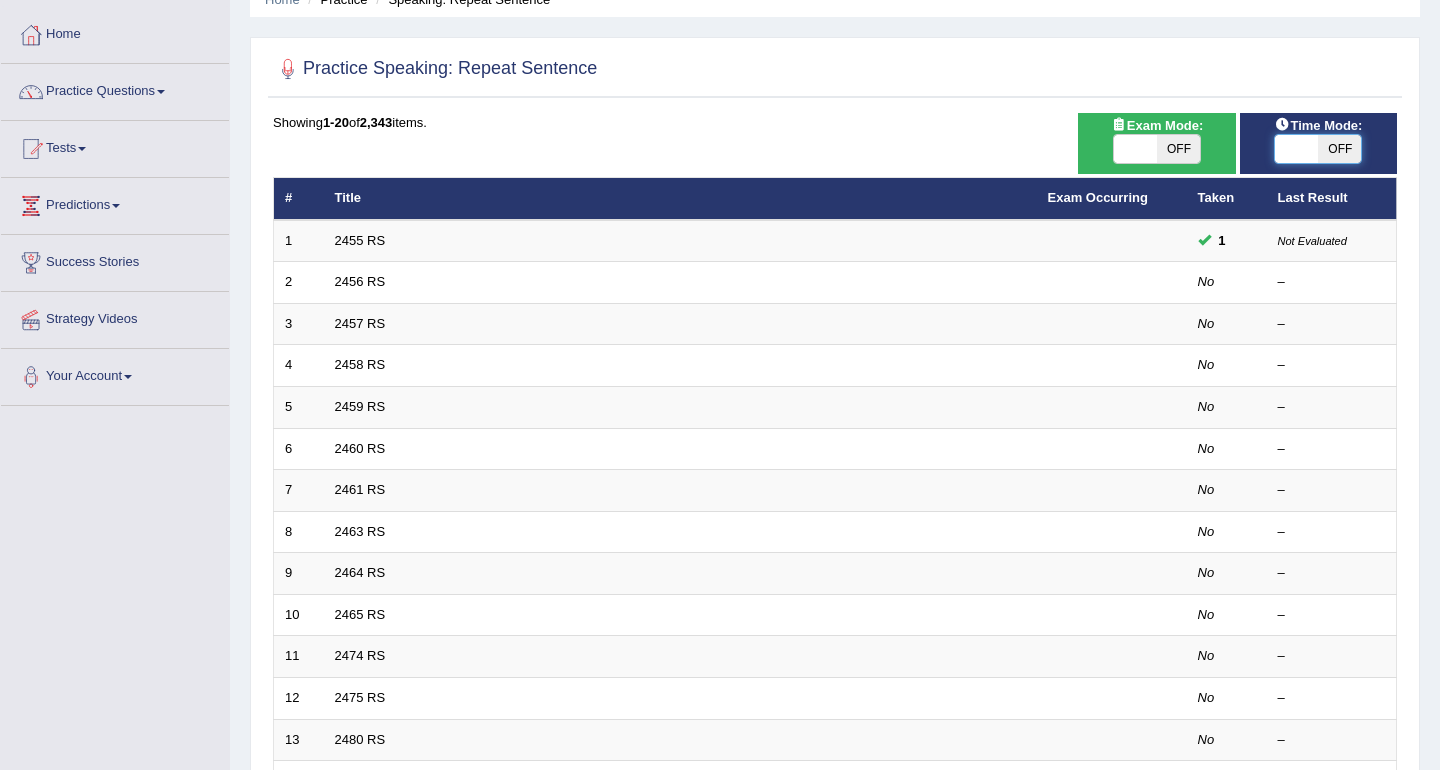 click at bounding box center (1296, 149) 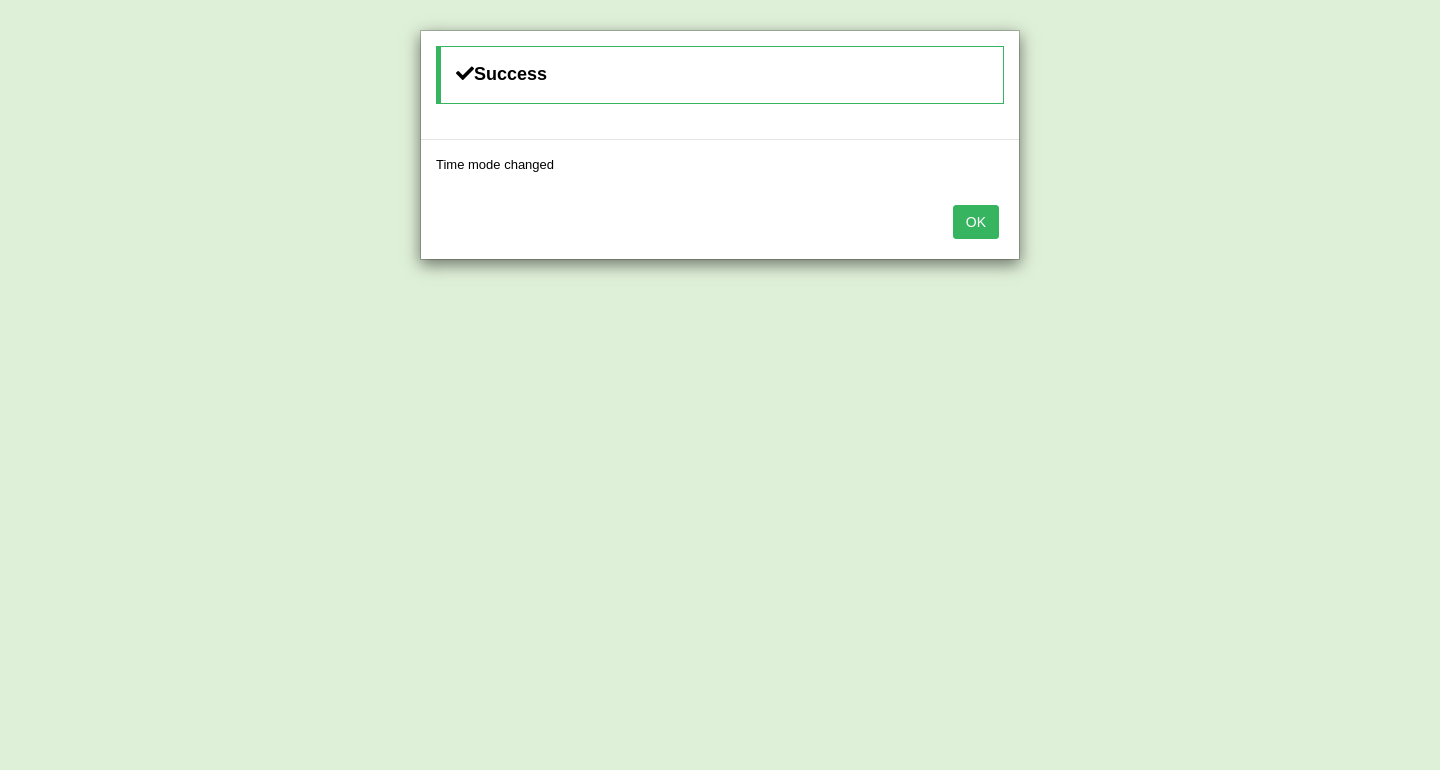 click on "OK" at bounding box center (976, 222) 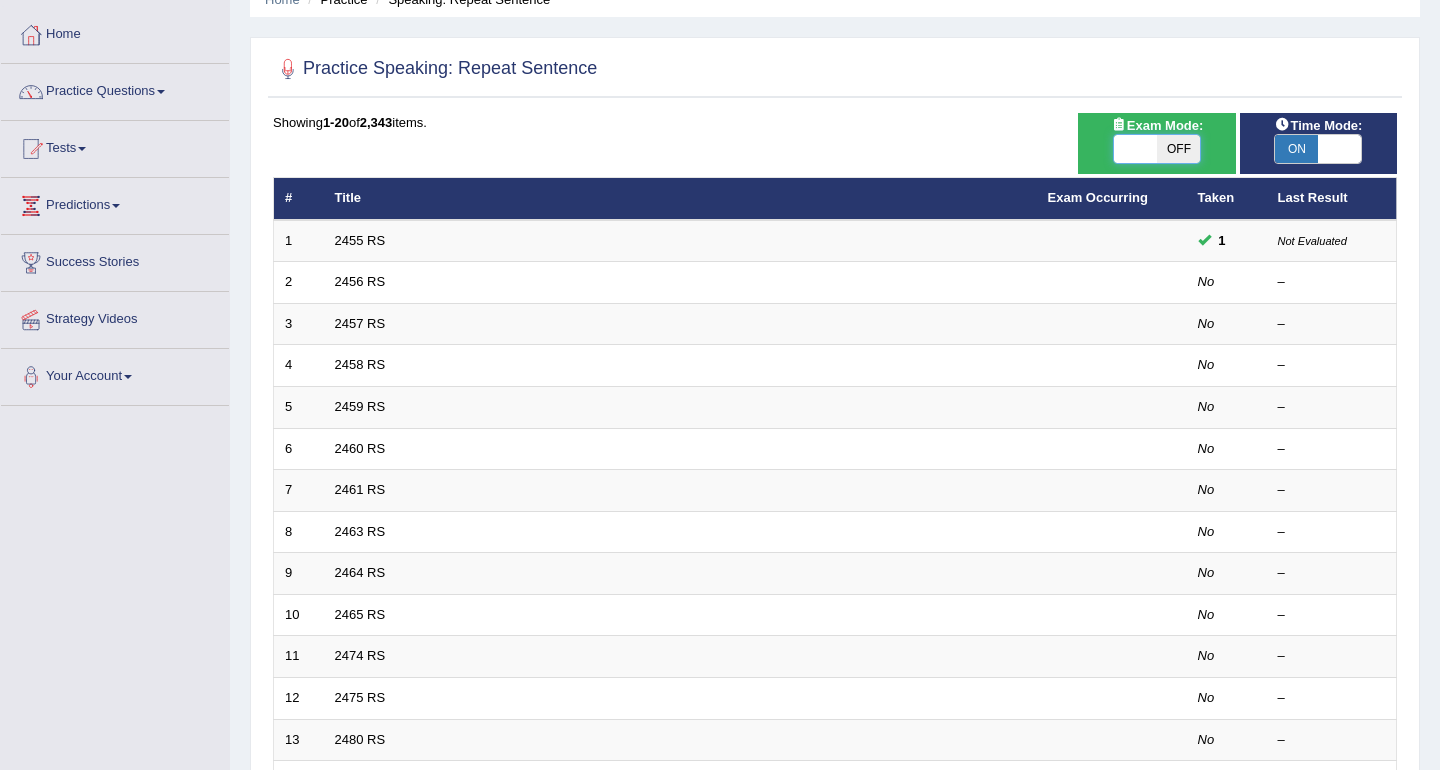 click at bounding box center (1135, 149) 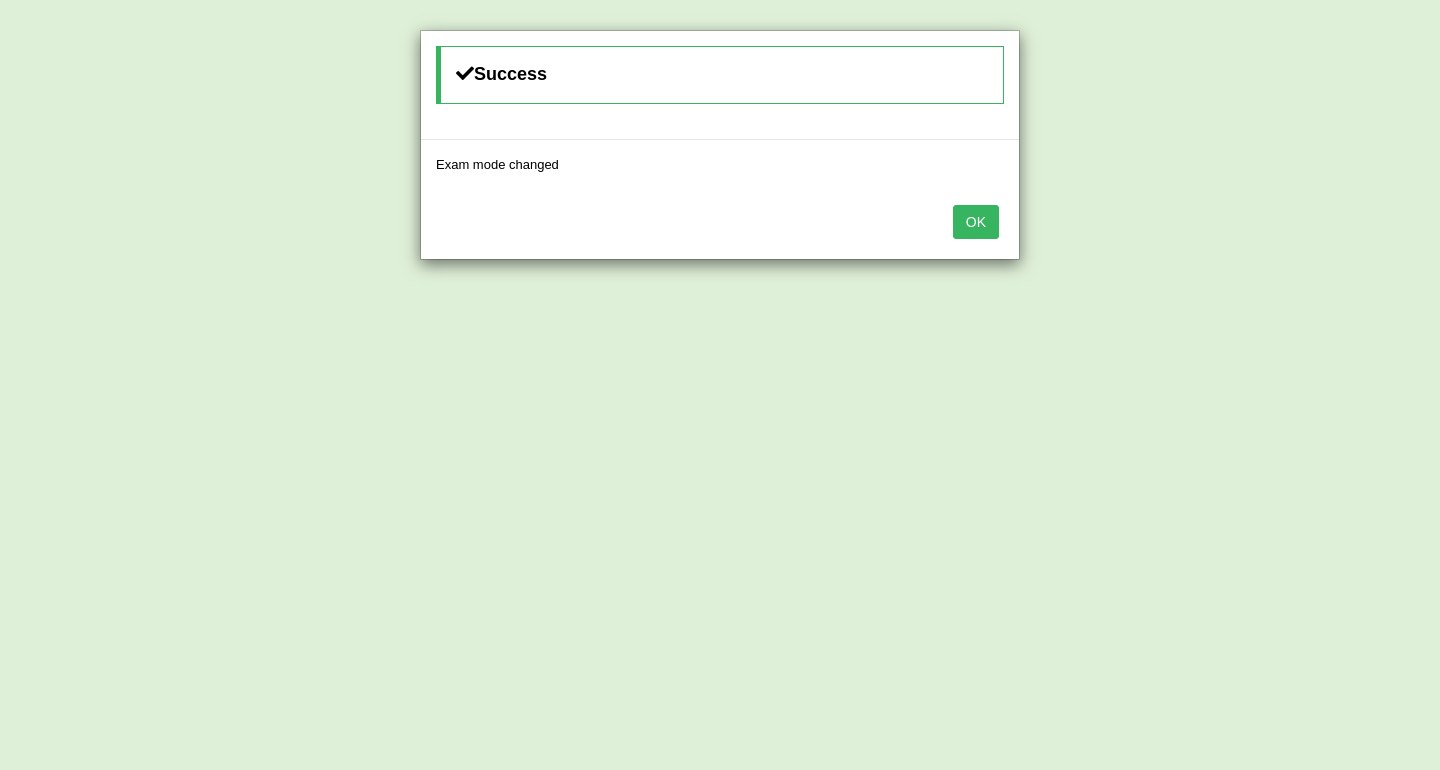 click on "OK" at bounding box center [976, 222] 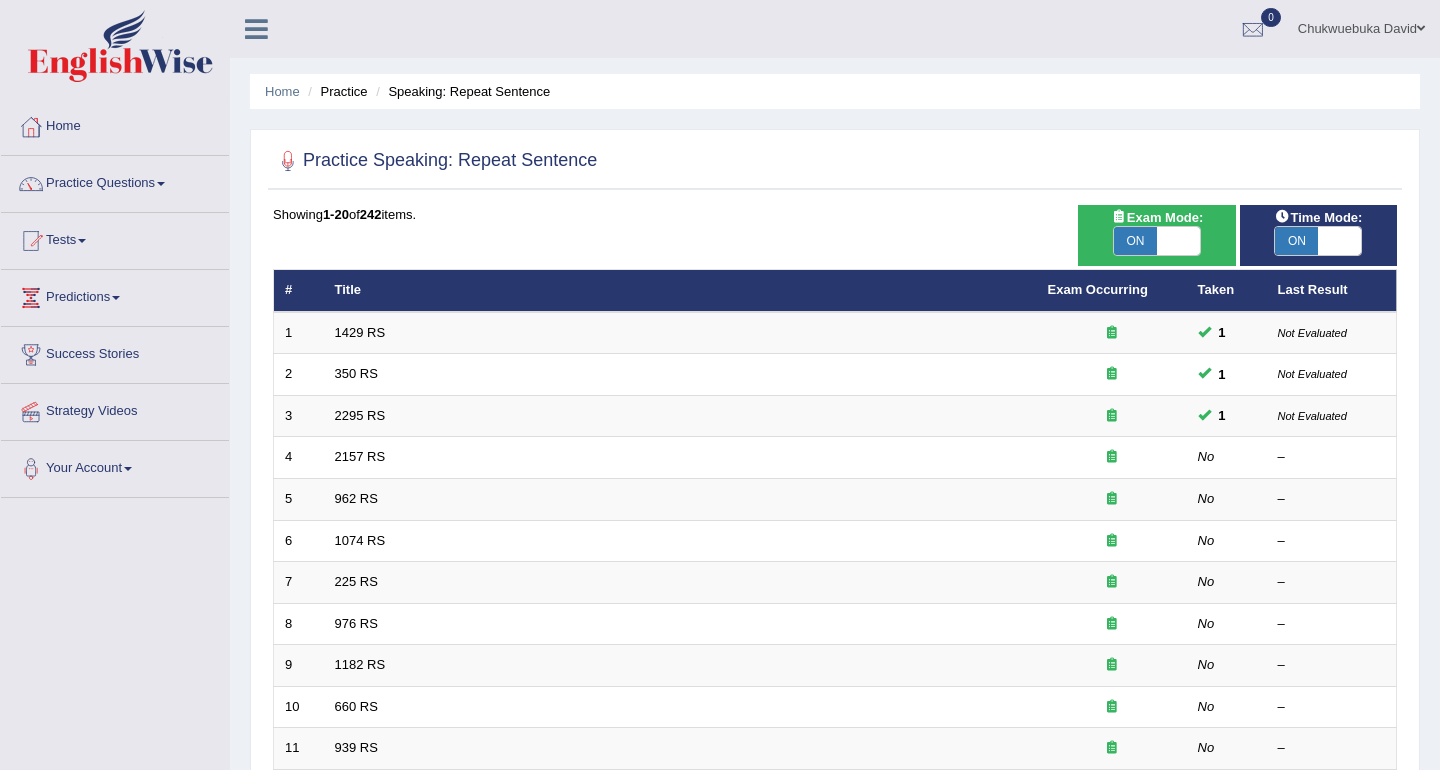 scroll, scrollTop: 92, scrollLeft: 0, axis: vertical 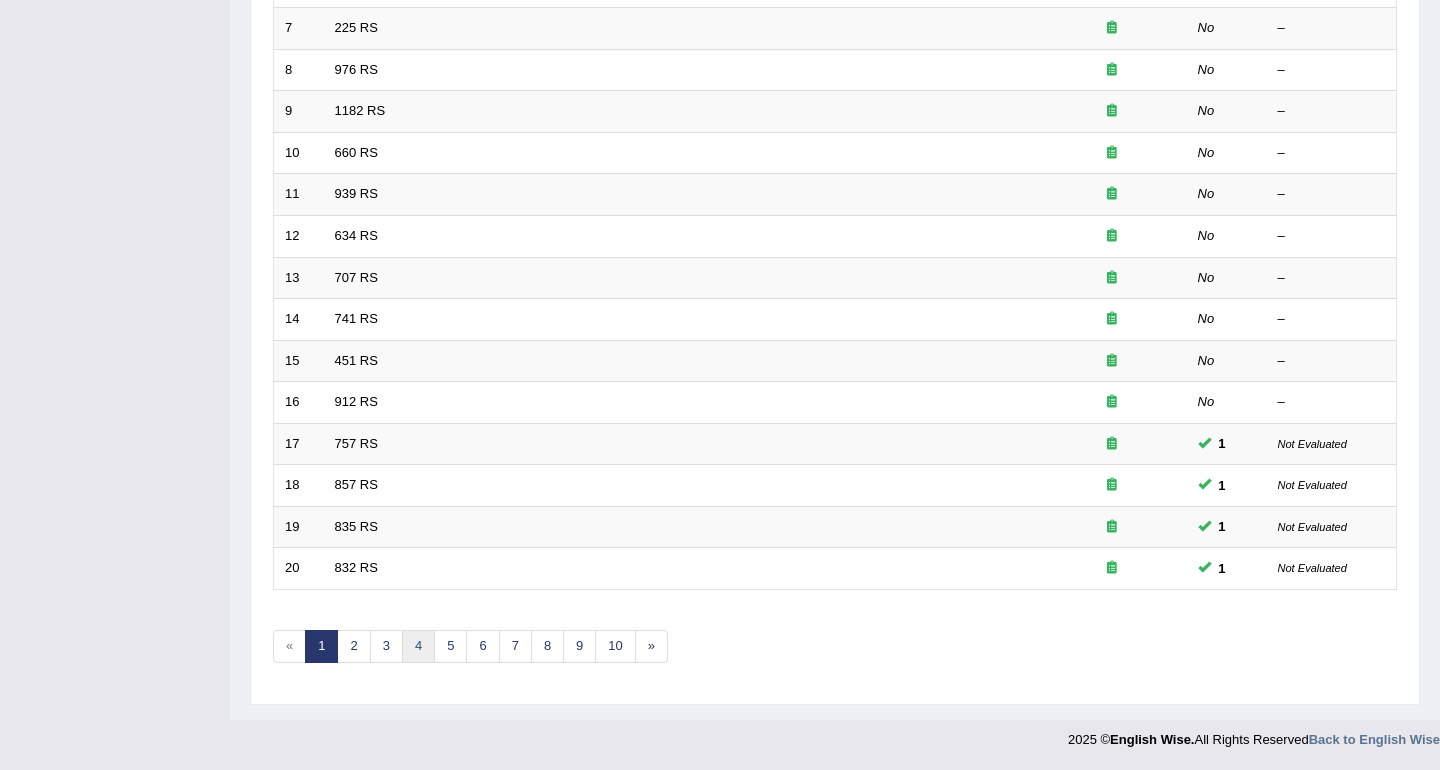 click on "4" at bounding box center (418, 646) 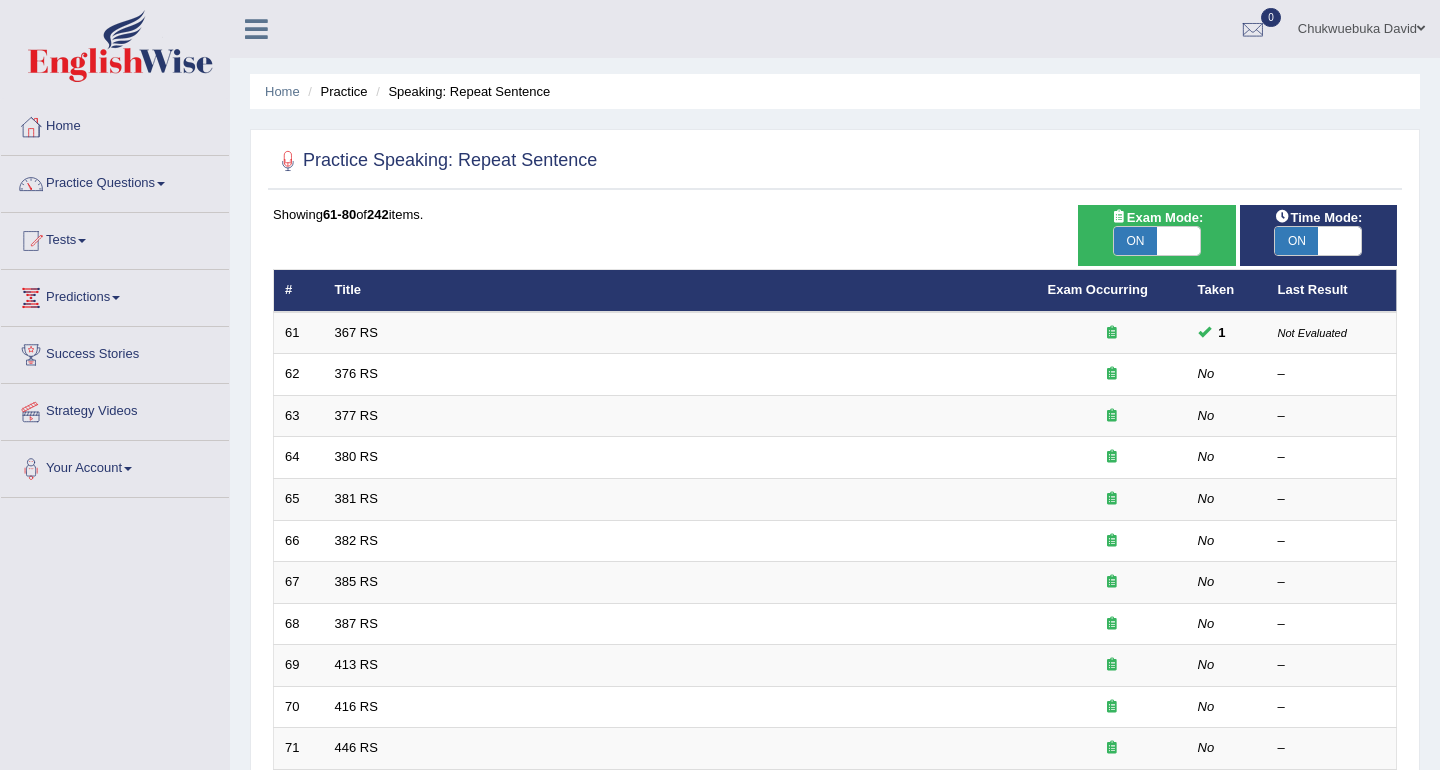 scroll, scrollTop: 0, scrollLeft: 0, axis: both 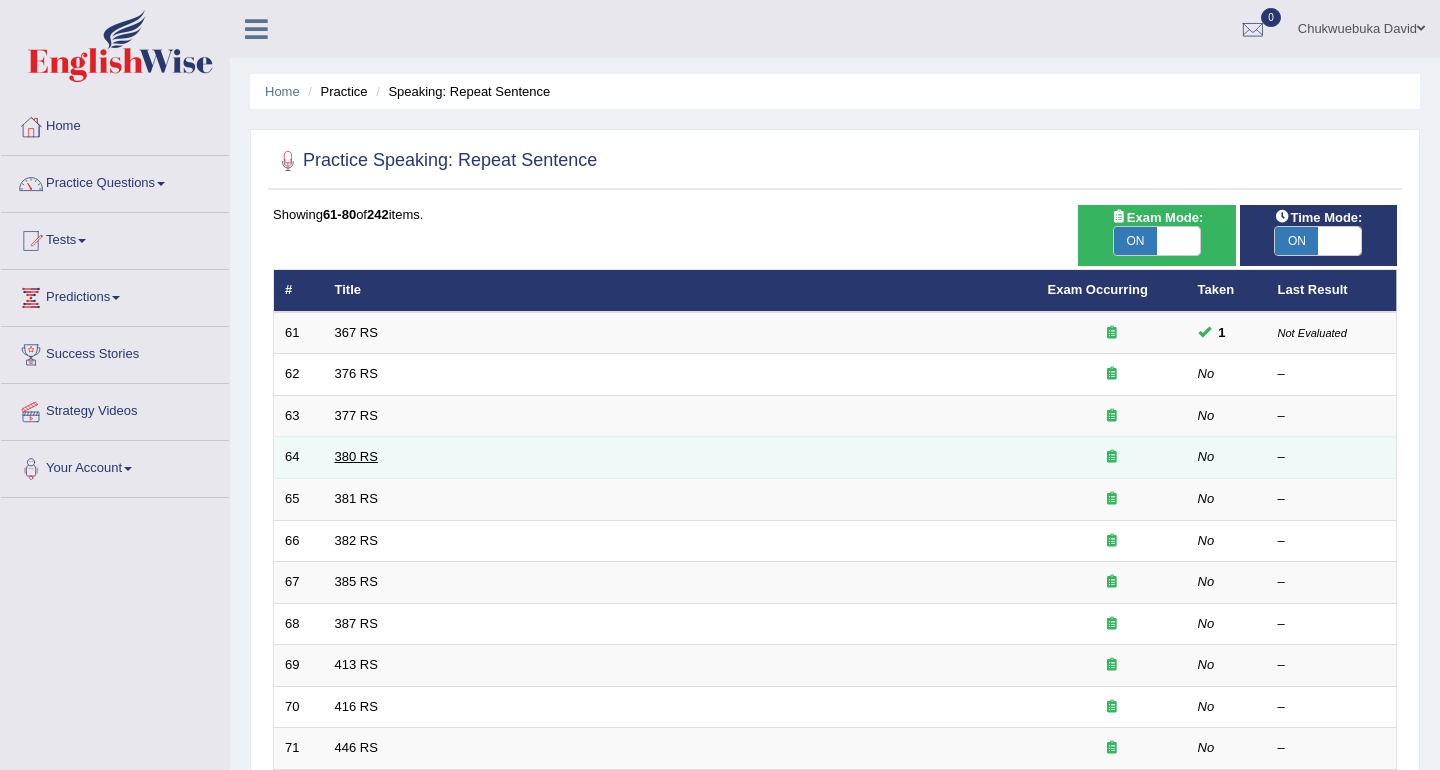 click on "380 RS" at bounding box center (356, 456) 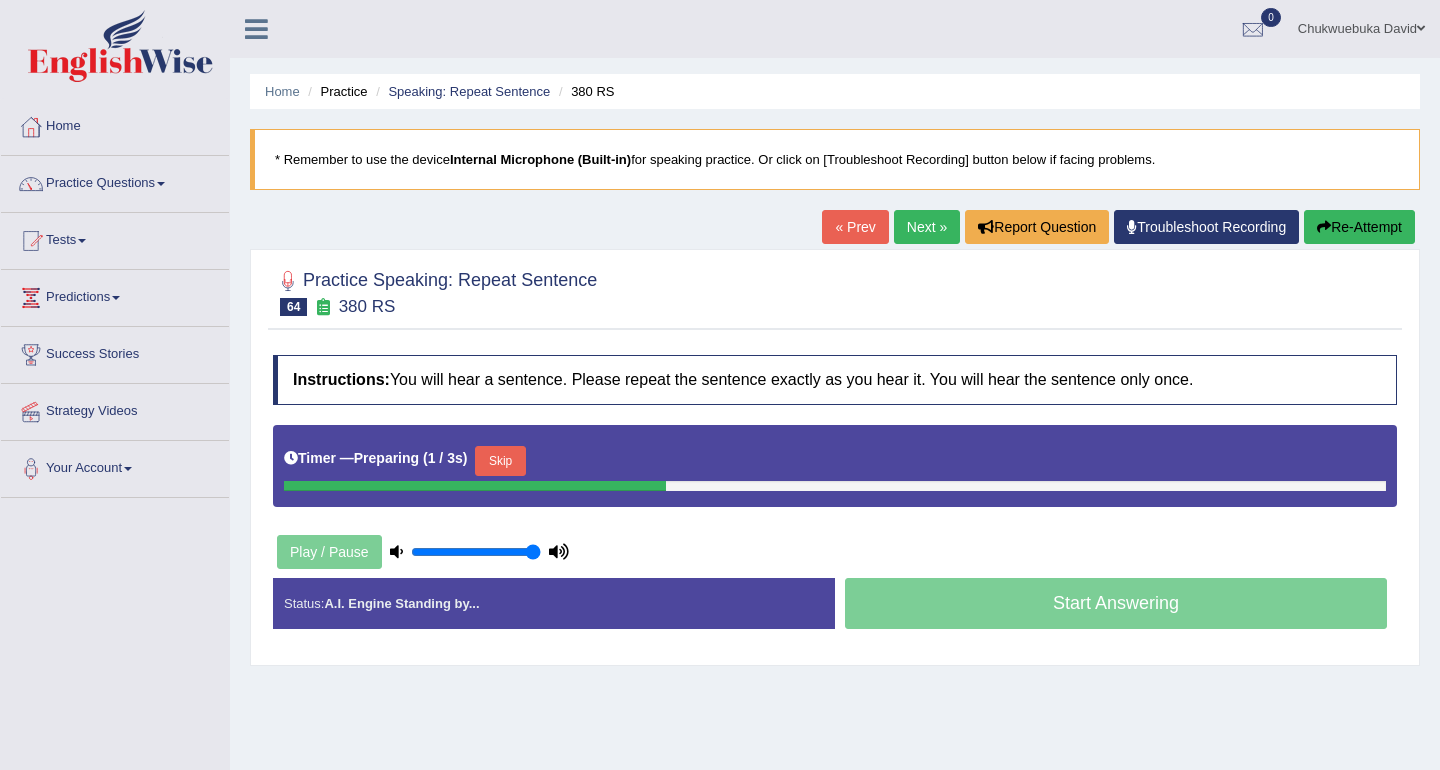 scroll, scrollTop: 0, scrollLeft: 0, axis: both 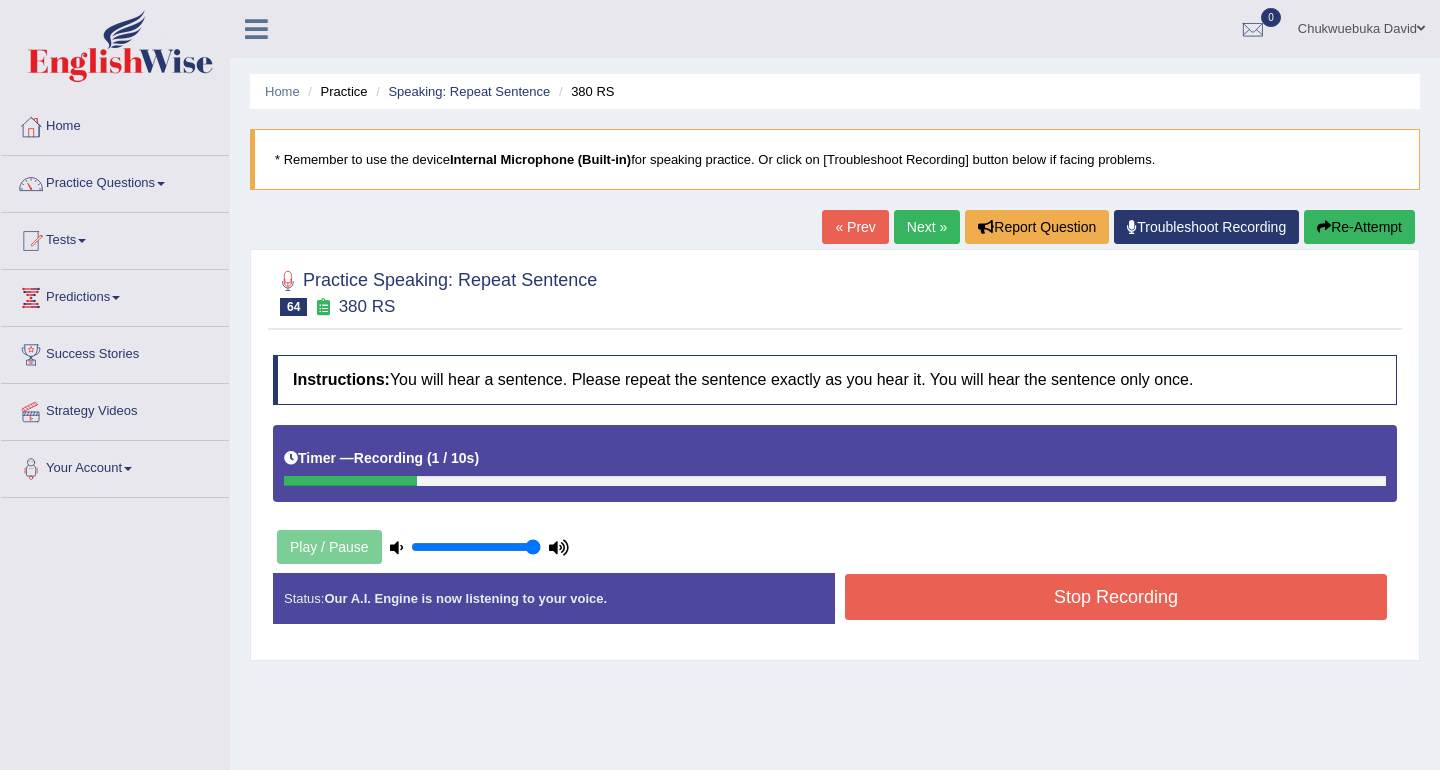 click on "Re-Attempt" at bounding box center [1359, 227] 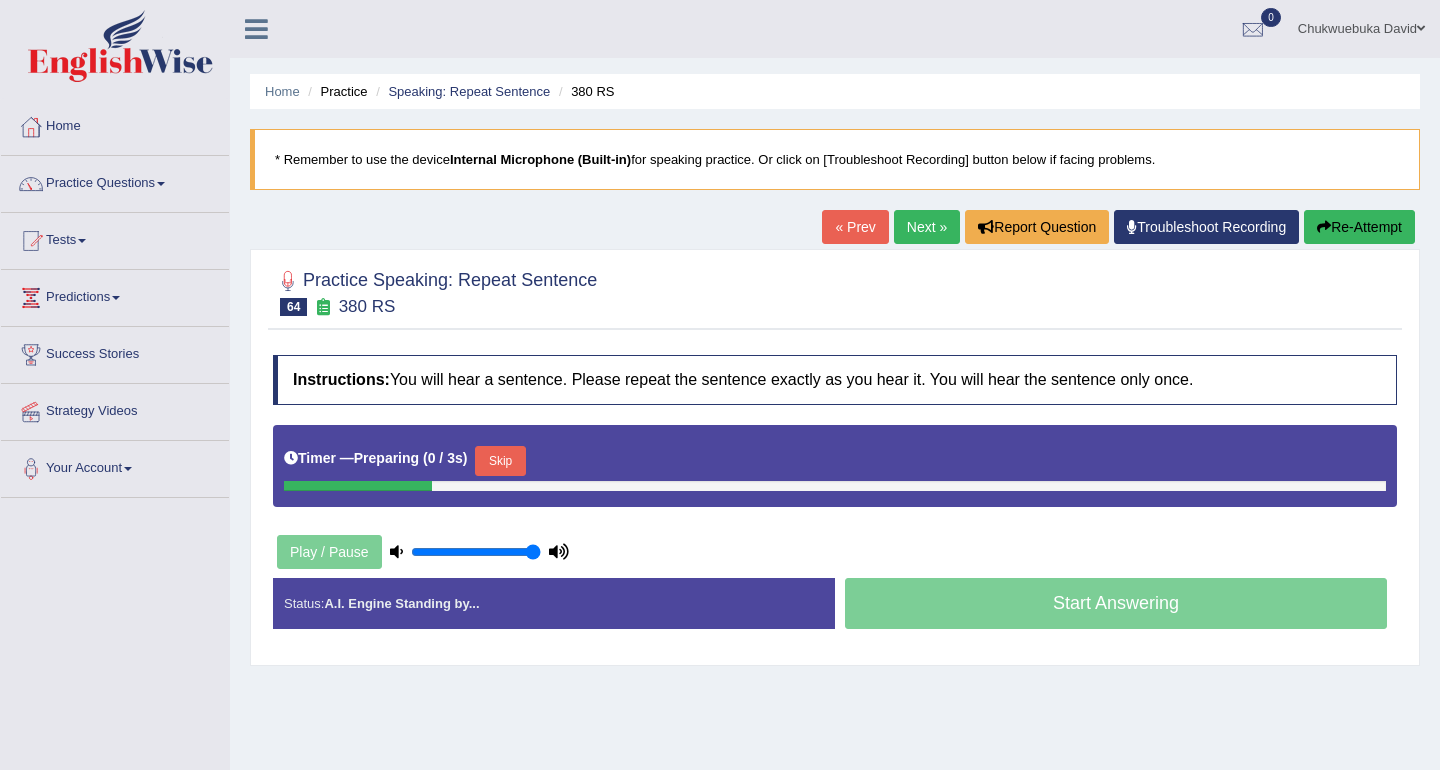 scroll, scrollTop: 0, scrollLeft: 0, axis: both 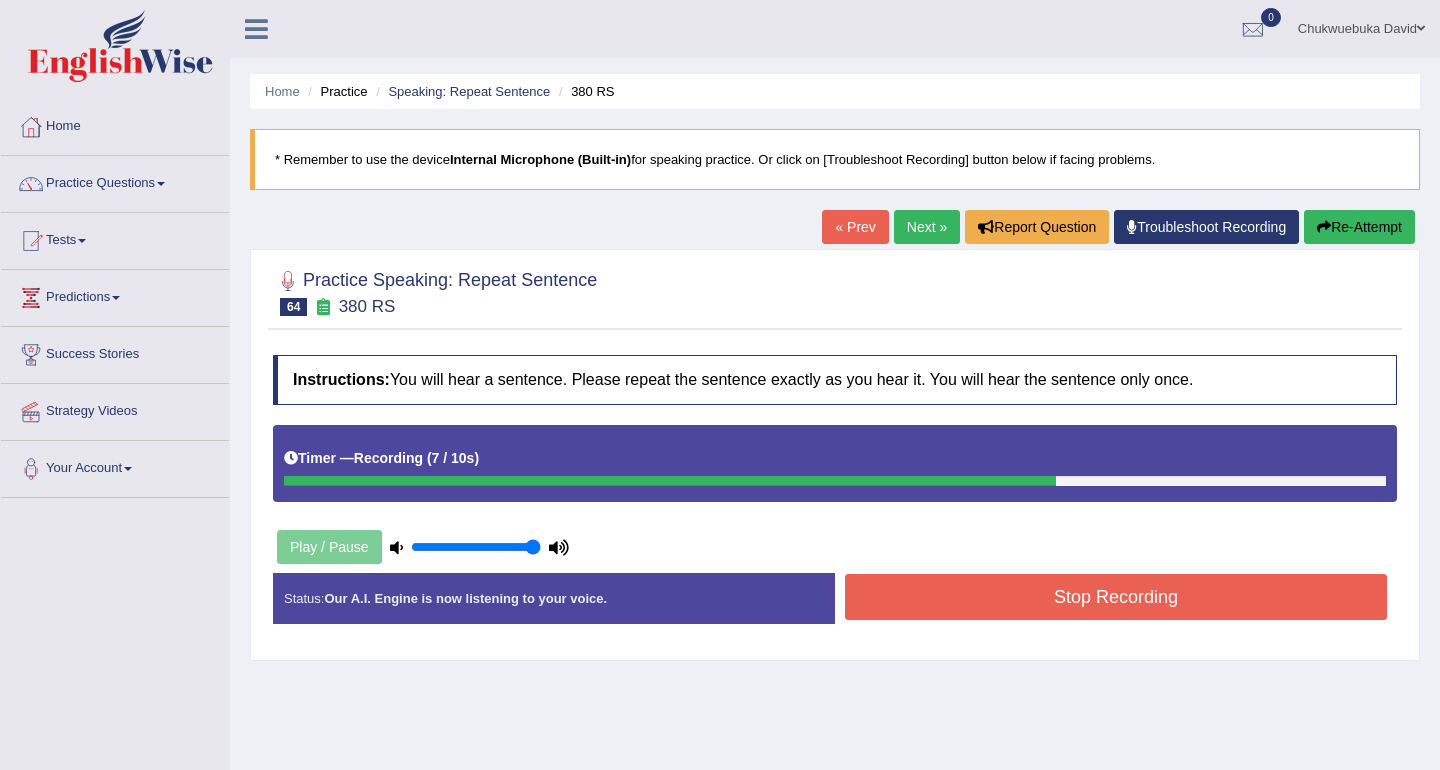 click on "Re-Attempt" at bounding box center (1359, 227) 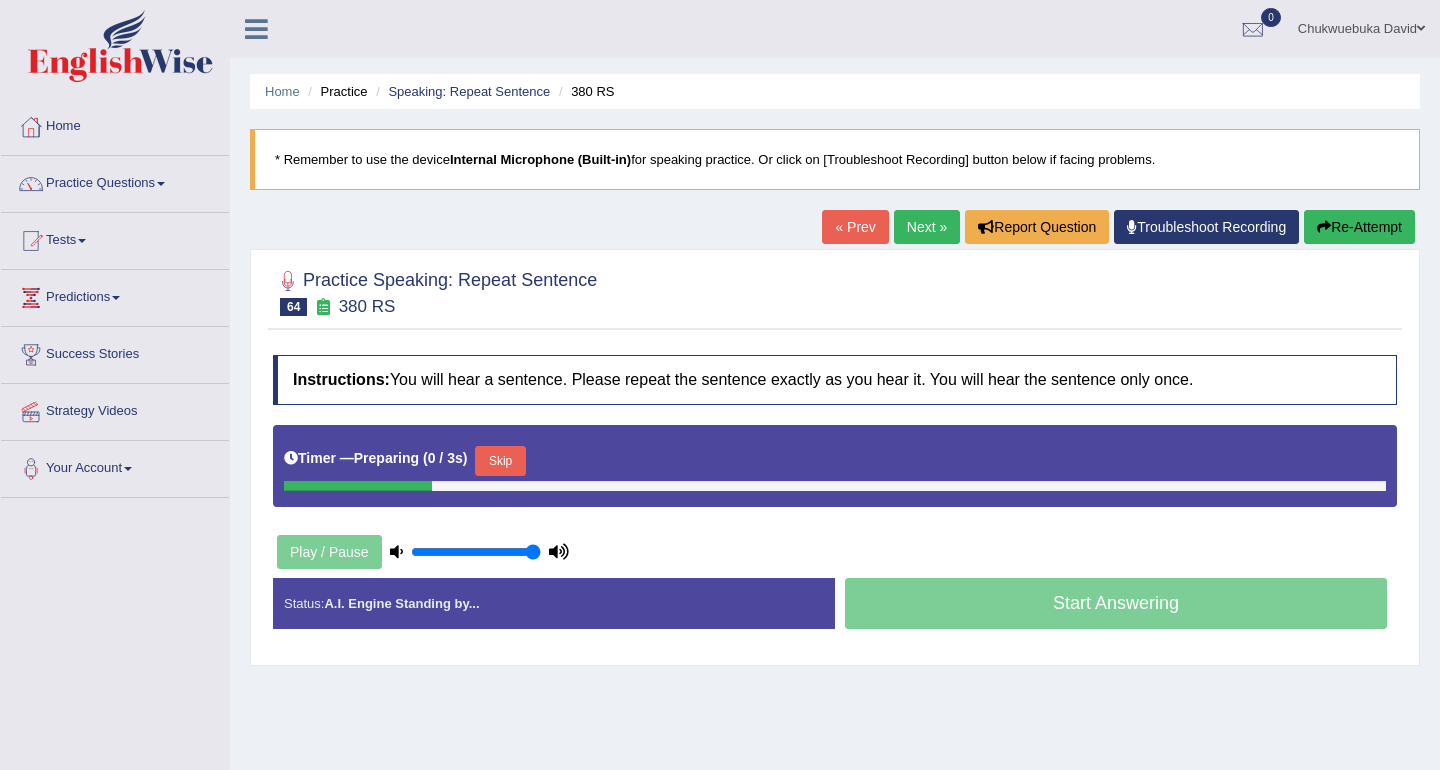 scroll, scrollTop: 0, scrollLeft: 0, axis: both 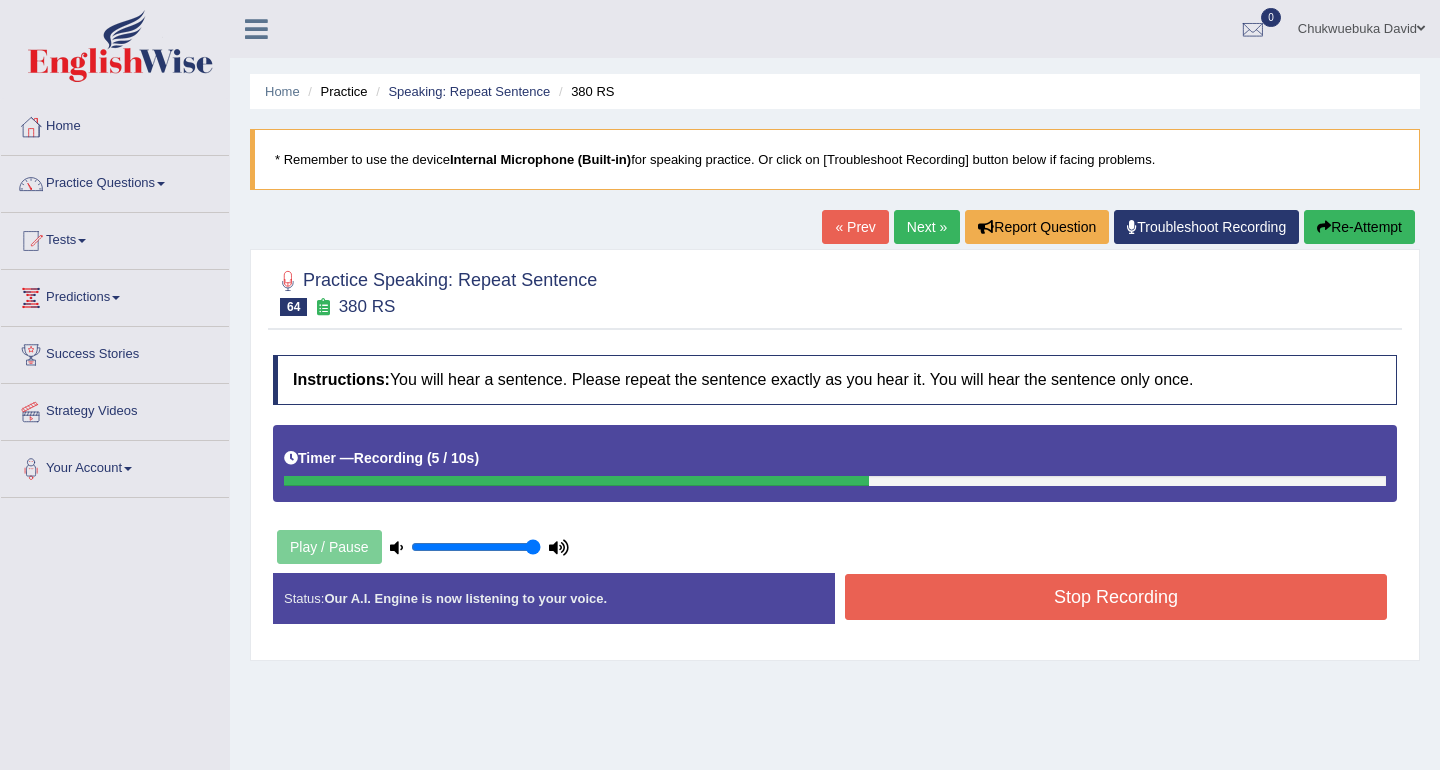 click on "Stop Recording" at bounding box center (1116, 597) 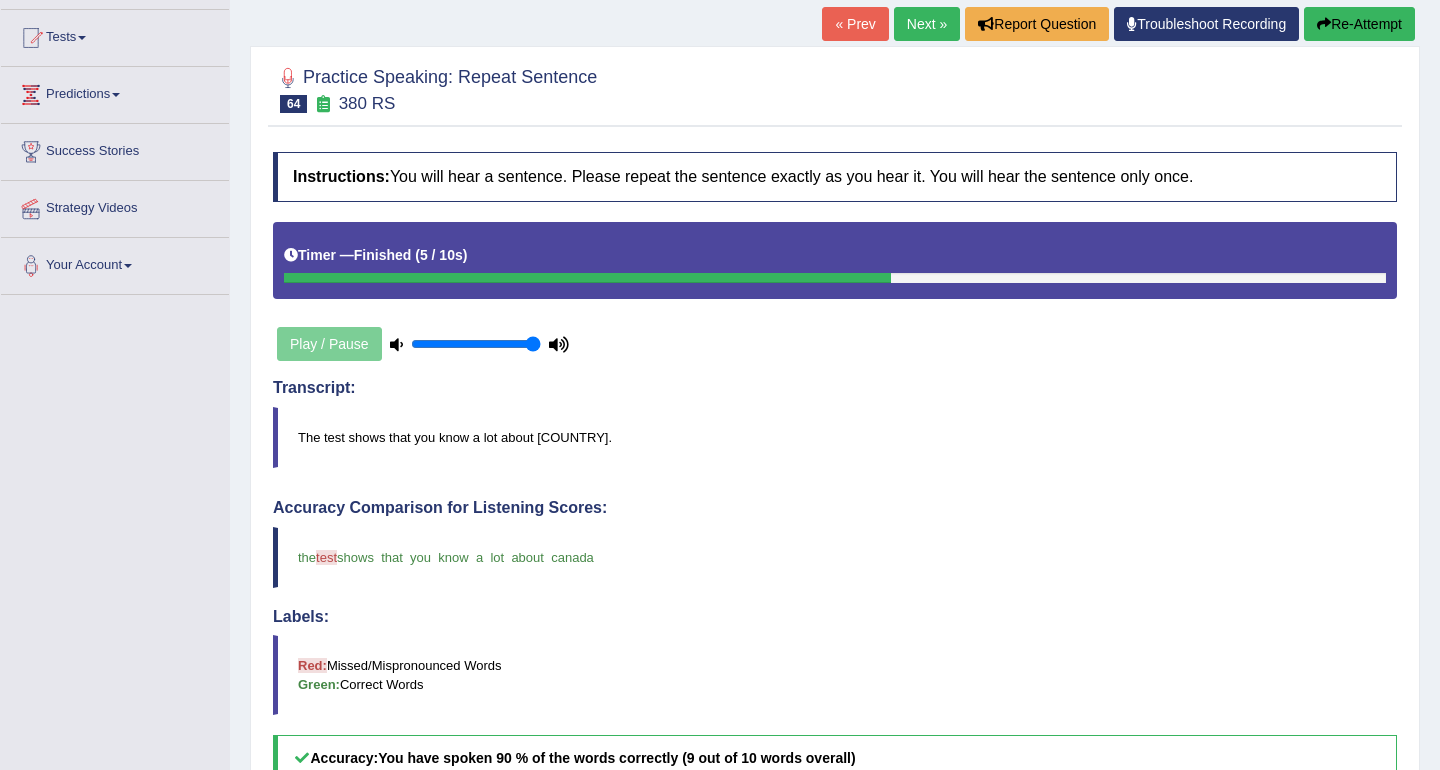 scroll, scrollTop: 143, scrollLeft: 0, axis: vertical 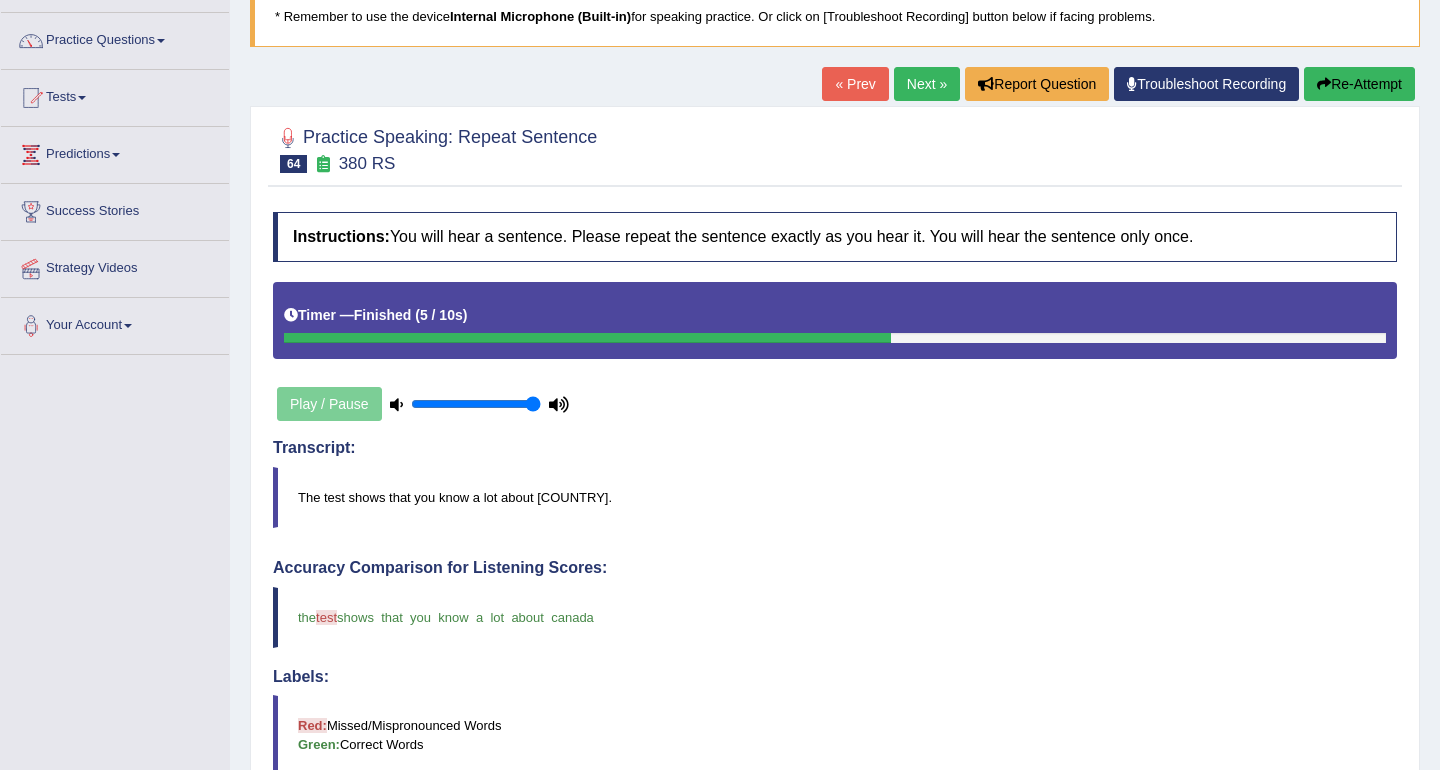 click on "Next »" at bounding box center [927, 84] 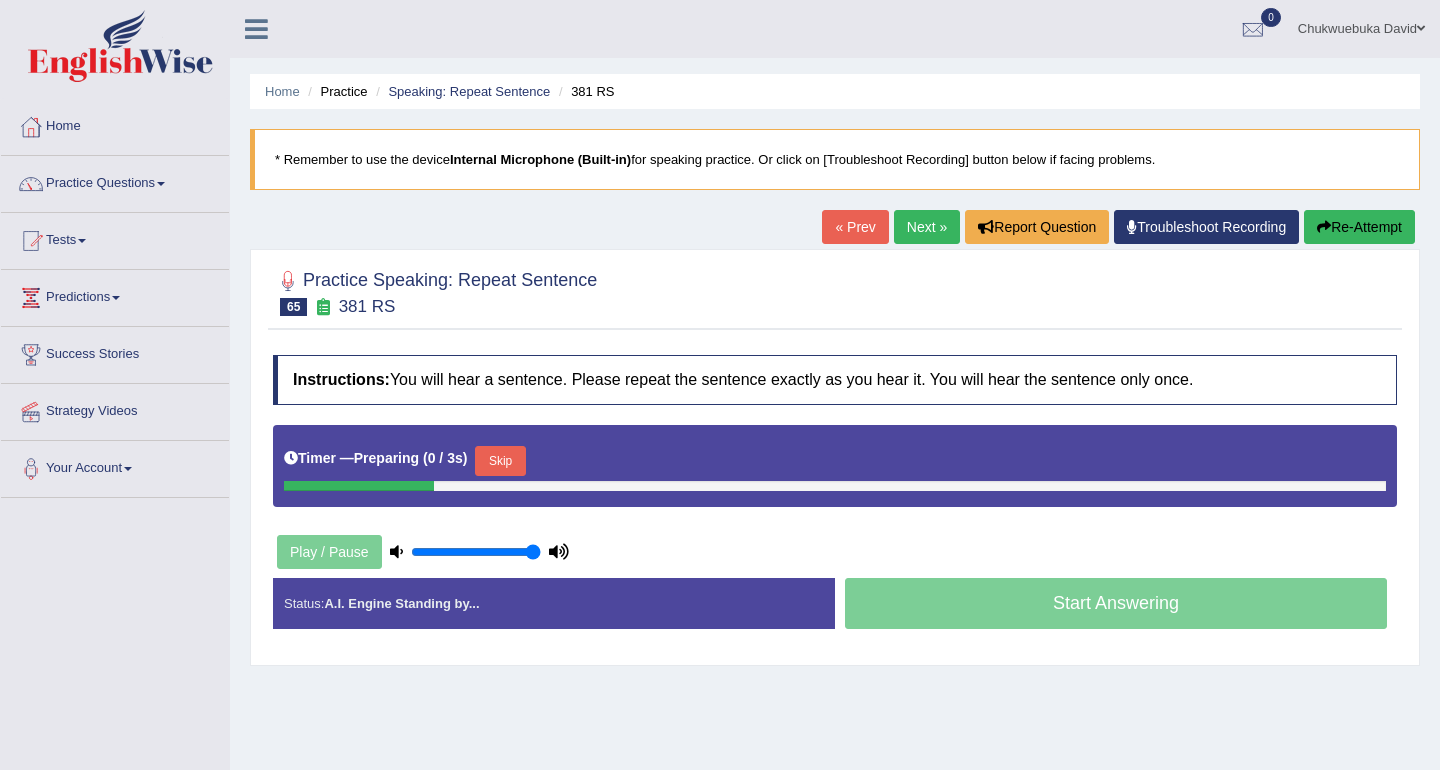 scroll, scrollTop: 0, scrollLeft: 0, axis: both 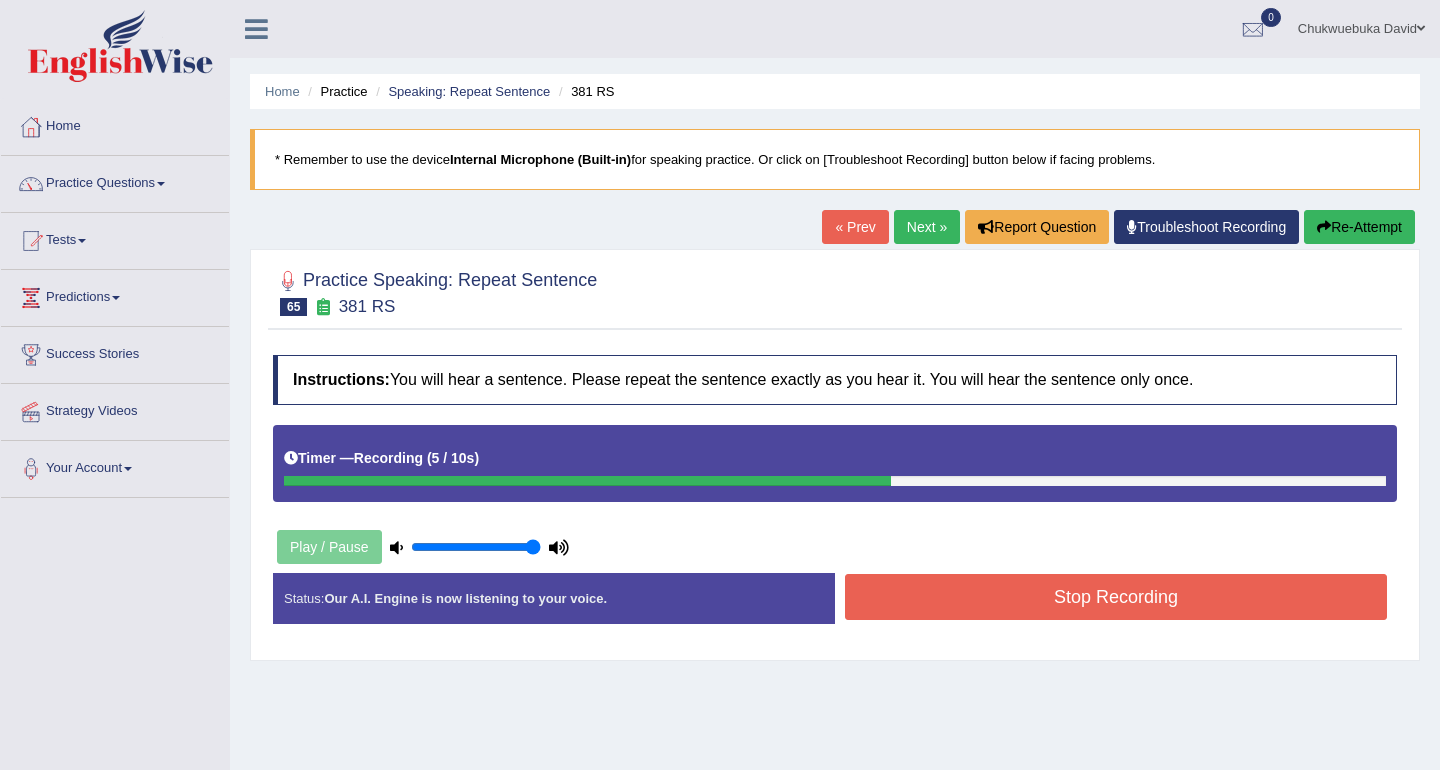 click on "Stop Recording" at bounding box center (1116, 597) 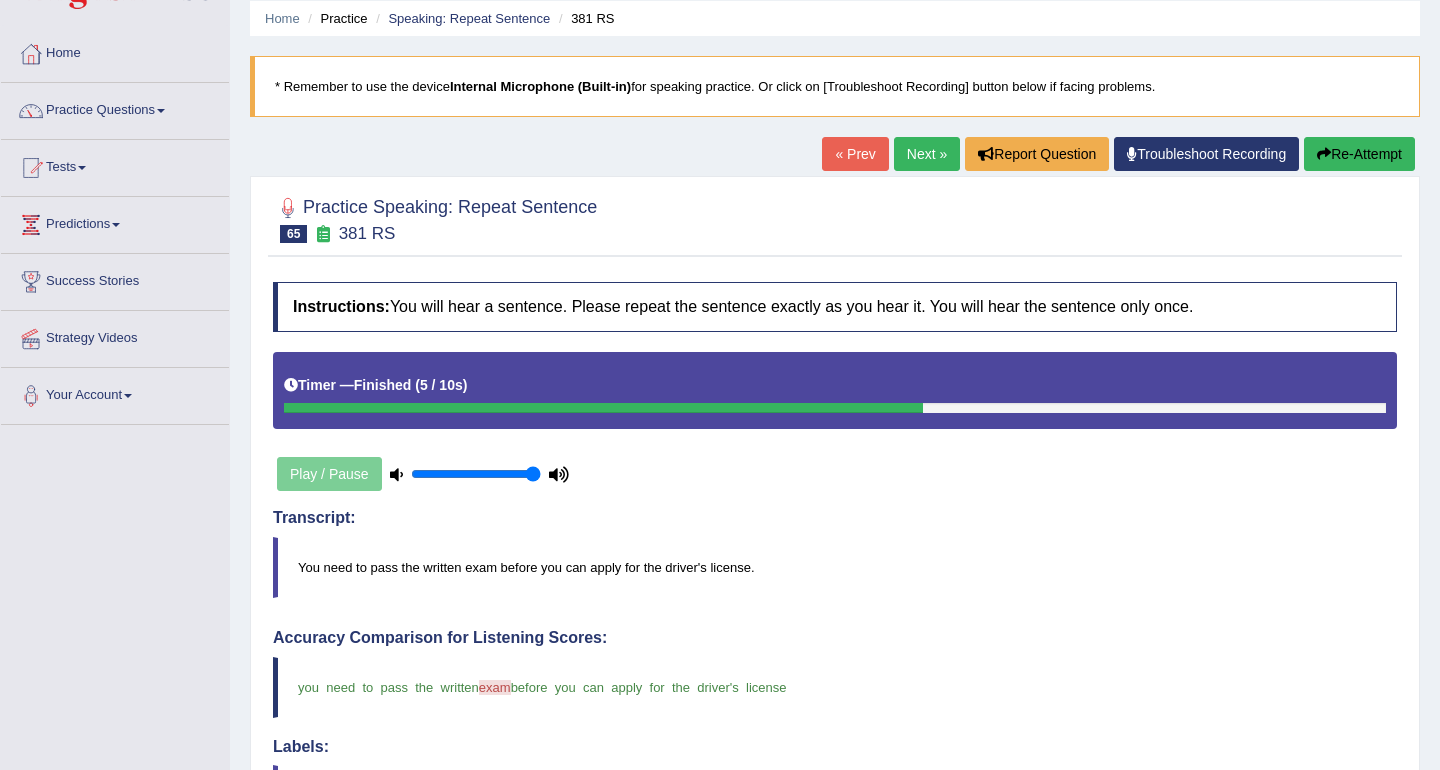 scroll, scrollTop: 75, scrollLeft: 0, axis: vertical 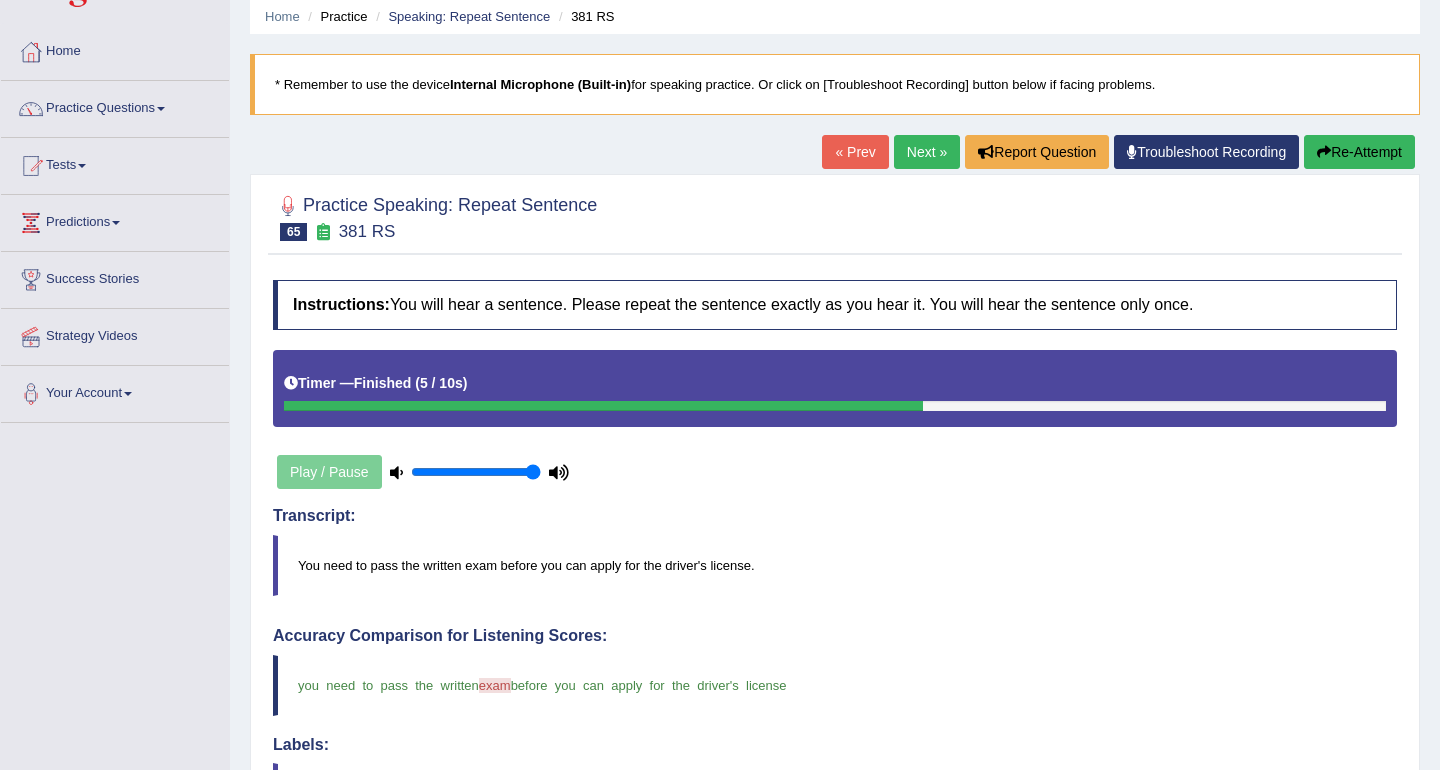 click on "Next »" at bounding box center (927, 152) 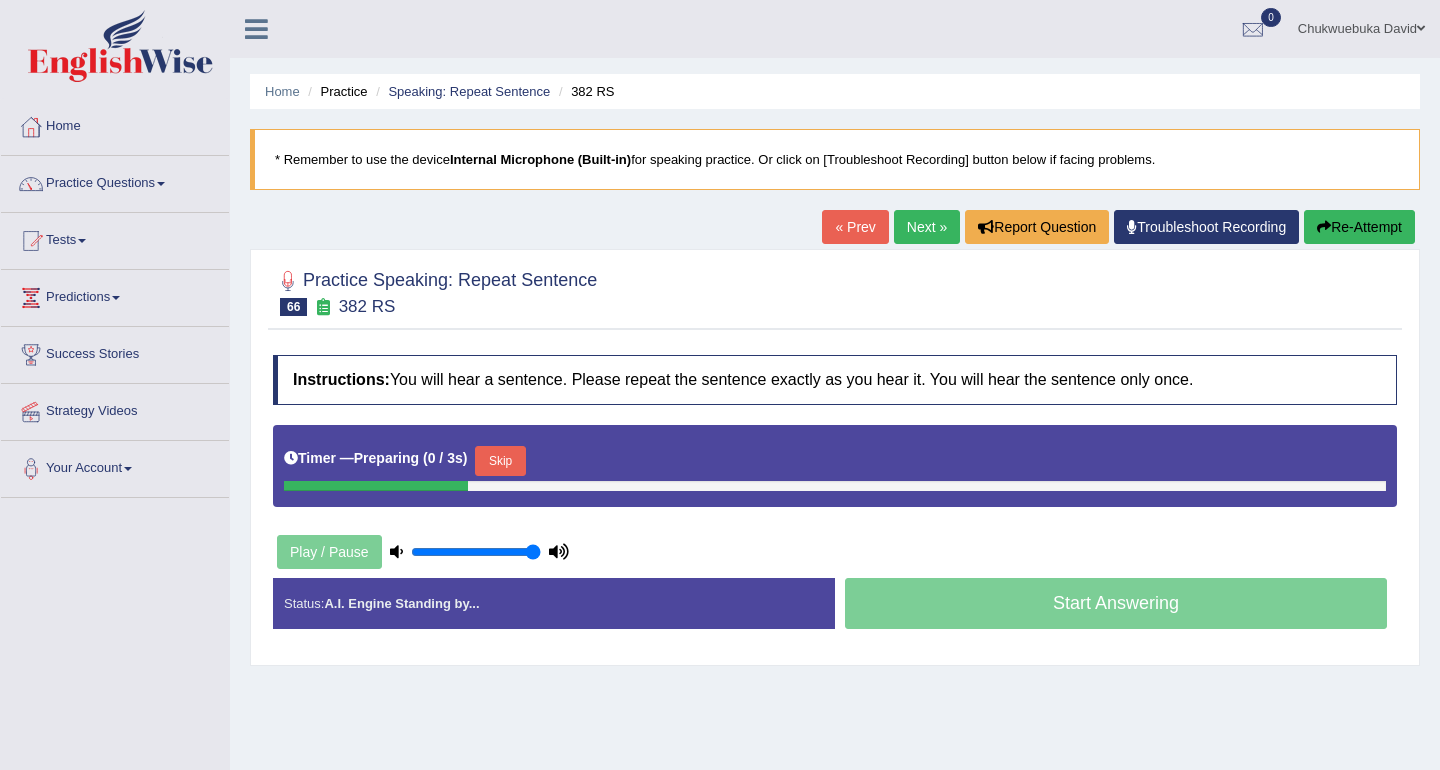 scroll, scrollTop: 0, scrollLeft: 0, axis: both 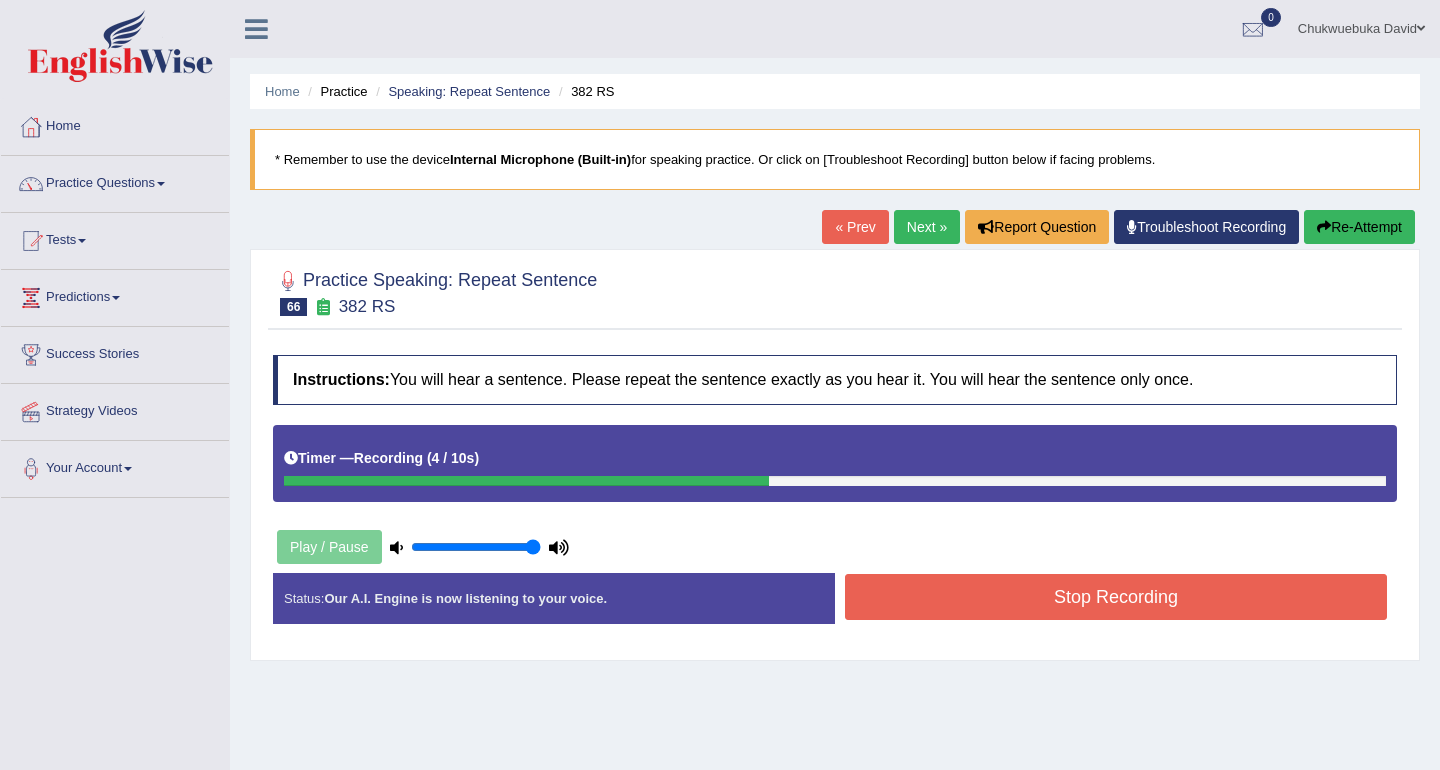 click on "Stop Recording" at bounding box center [1116, 597] 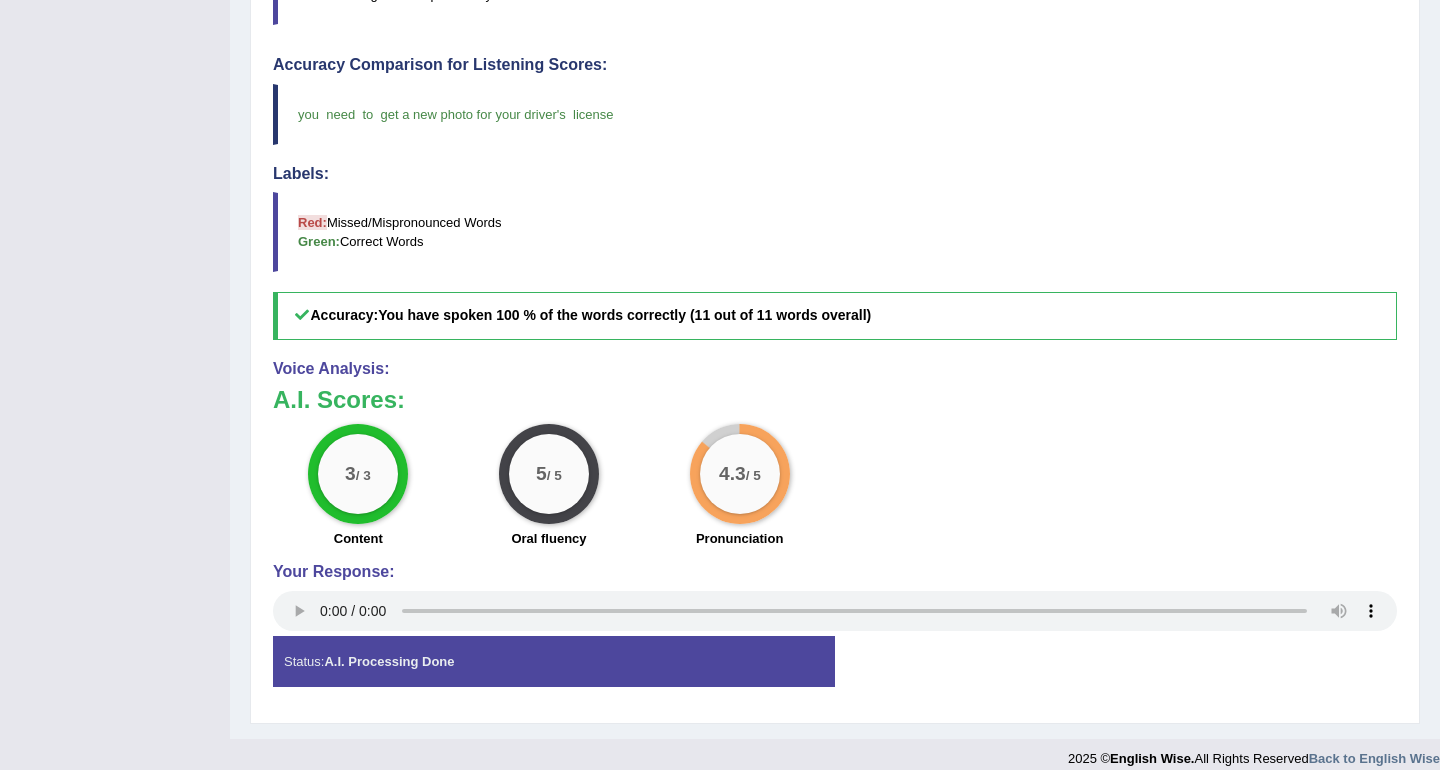 scroll, scrollTop: 665, scrollLeft: 0, axis: vertical 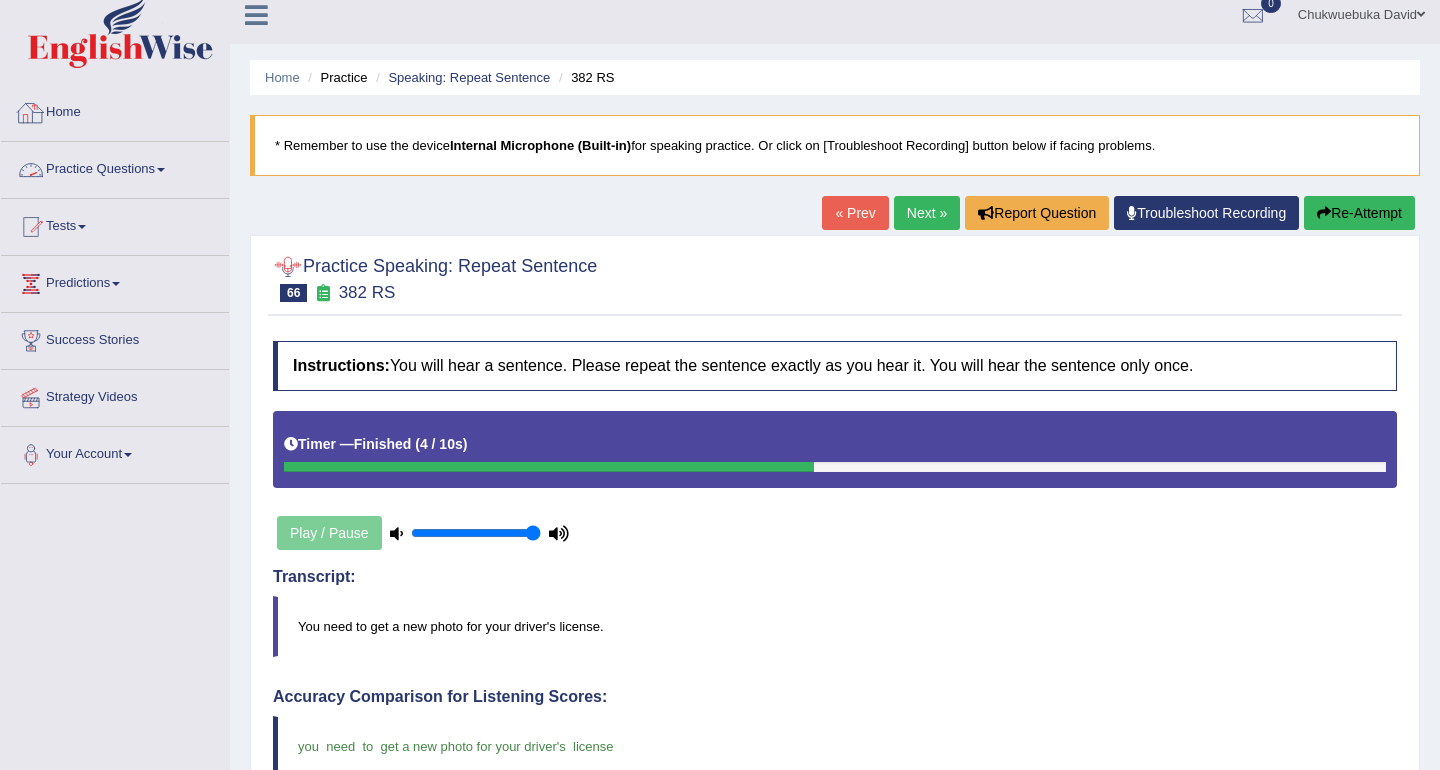 click on "Practice Questions" at bounding box center (115, 167) 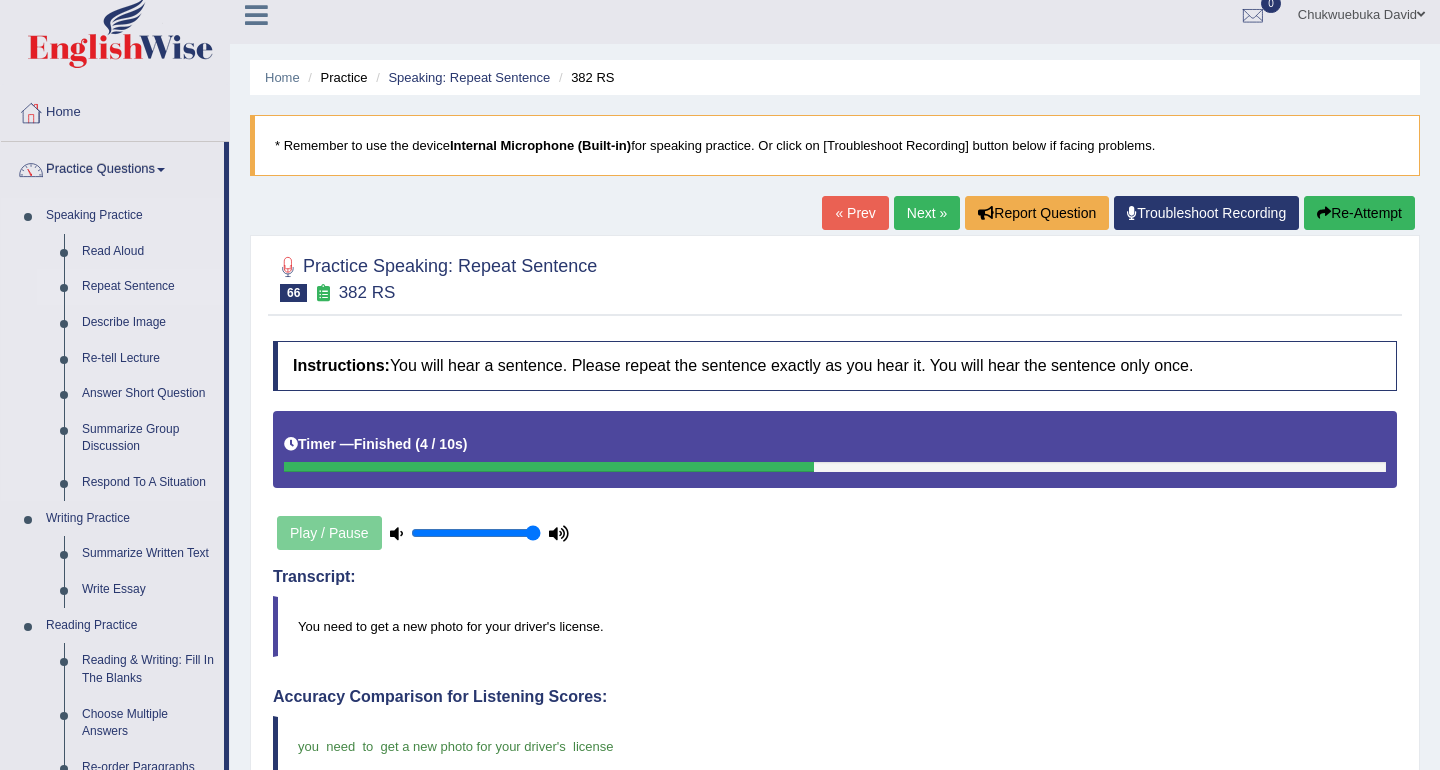 click on "Repeat Sentence" at bounding box center (148, 287) 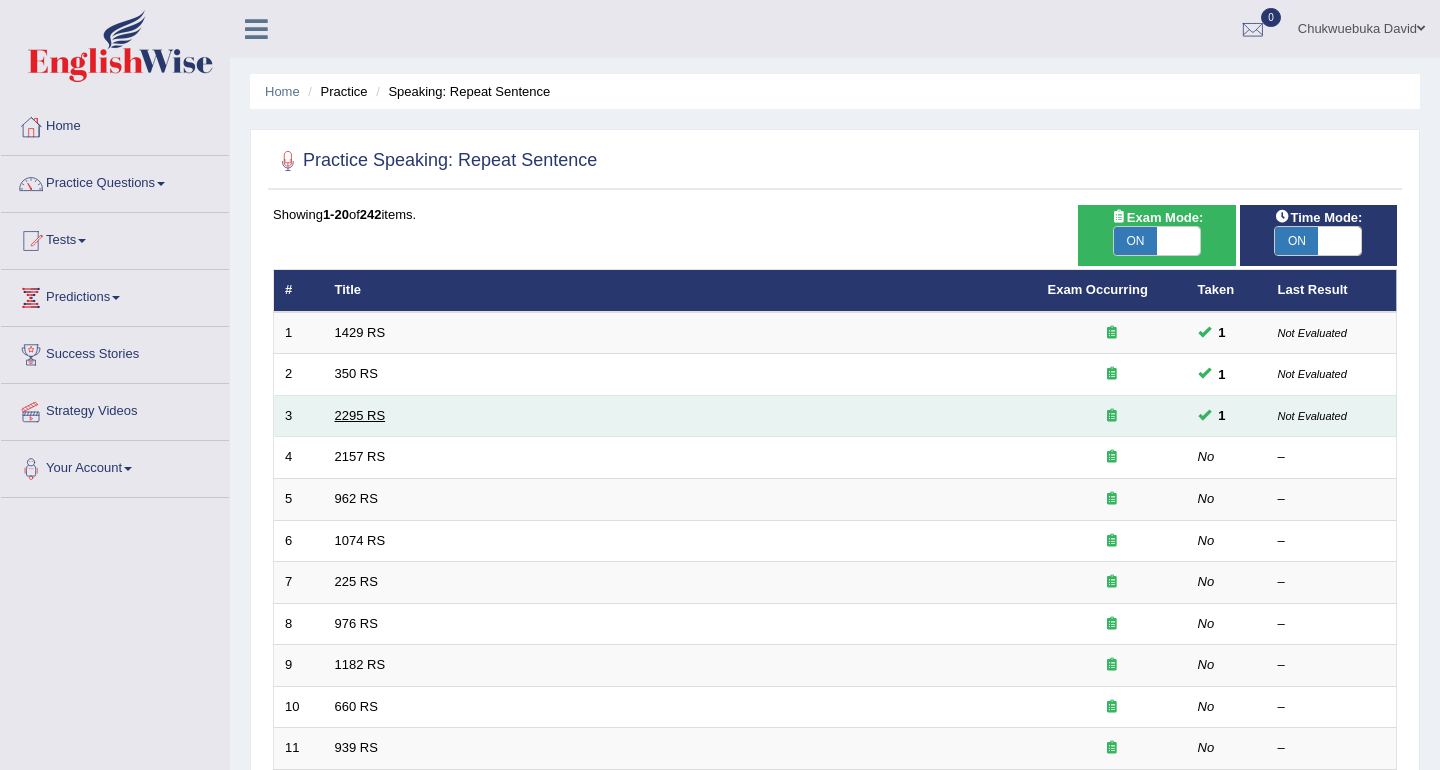 scroll, scrollTop: 0, scrollLeft: 0, axis: both 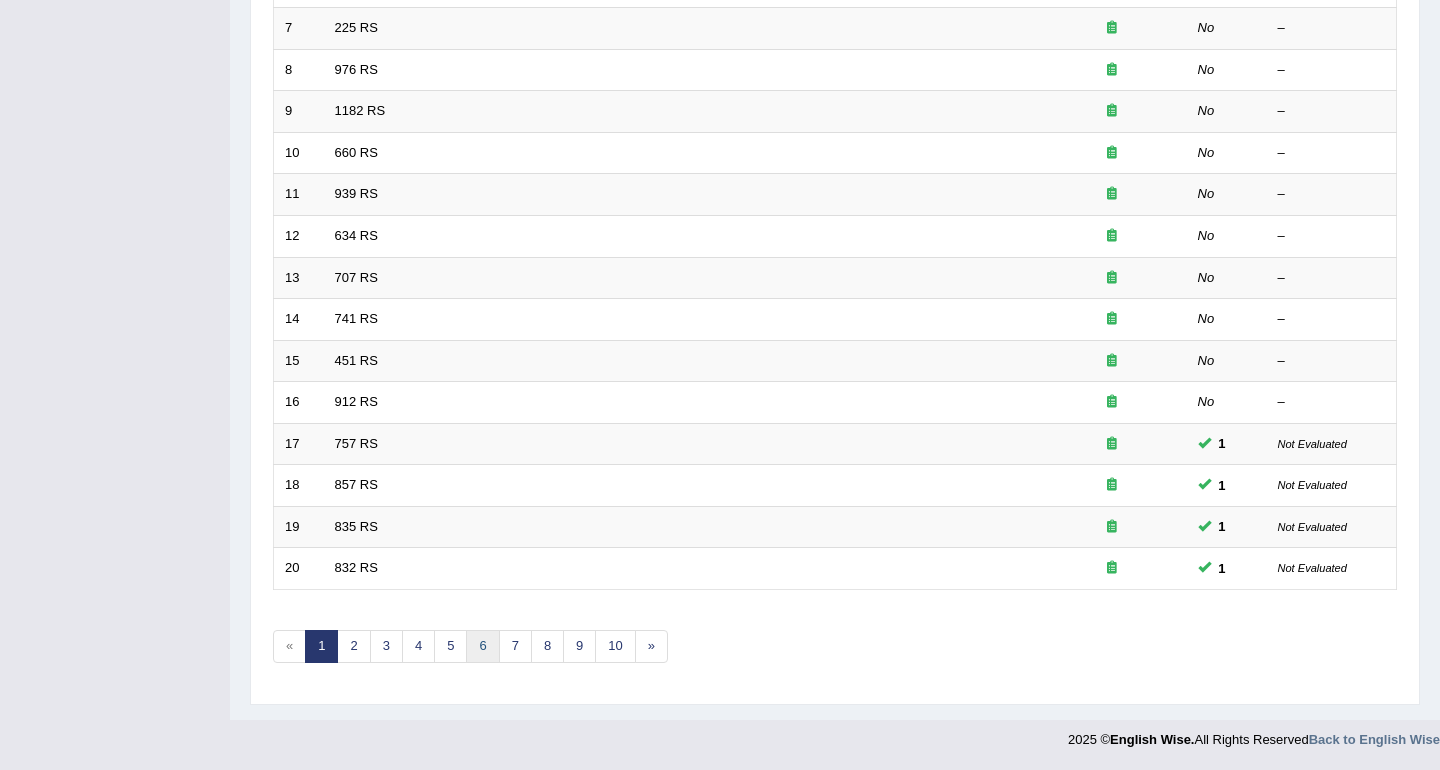 click on "6" at bounding box center (482, 646) 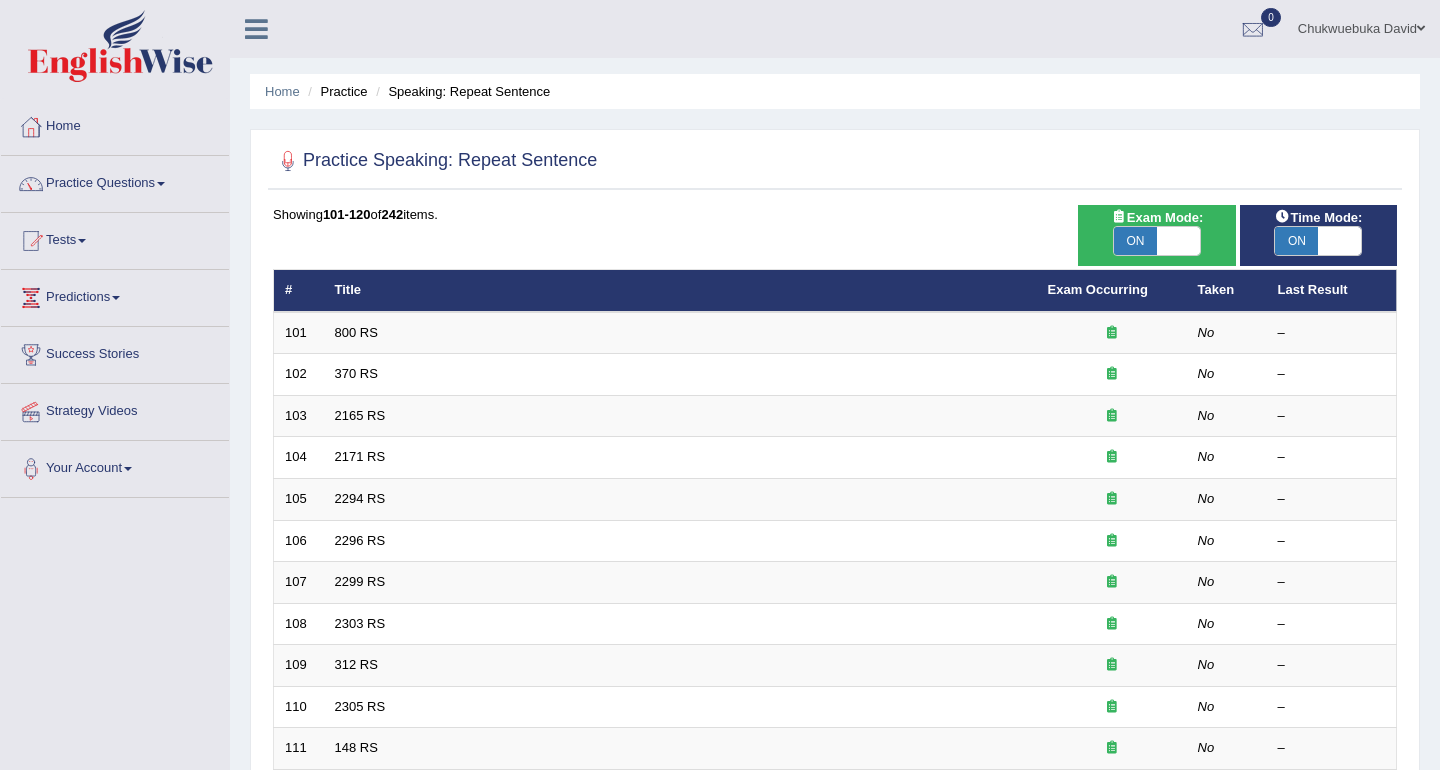 scroll, scrollTop: 0, scrollLeft: 0, axis: both 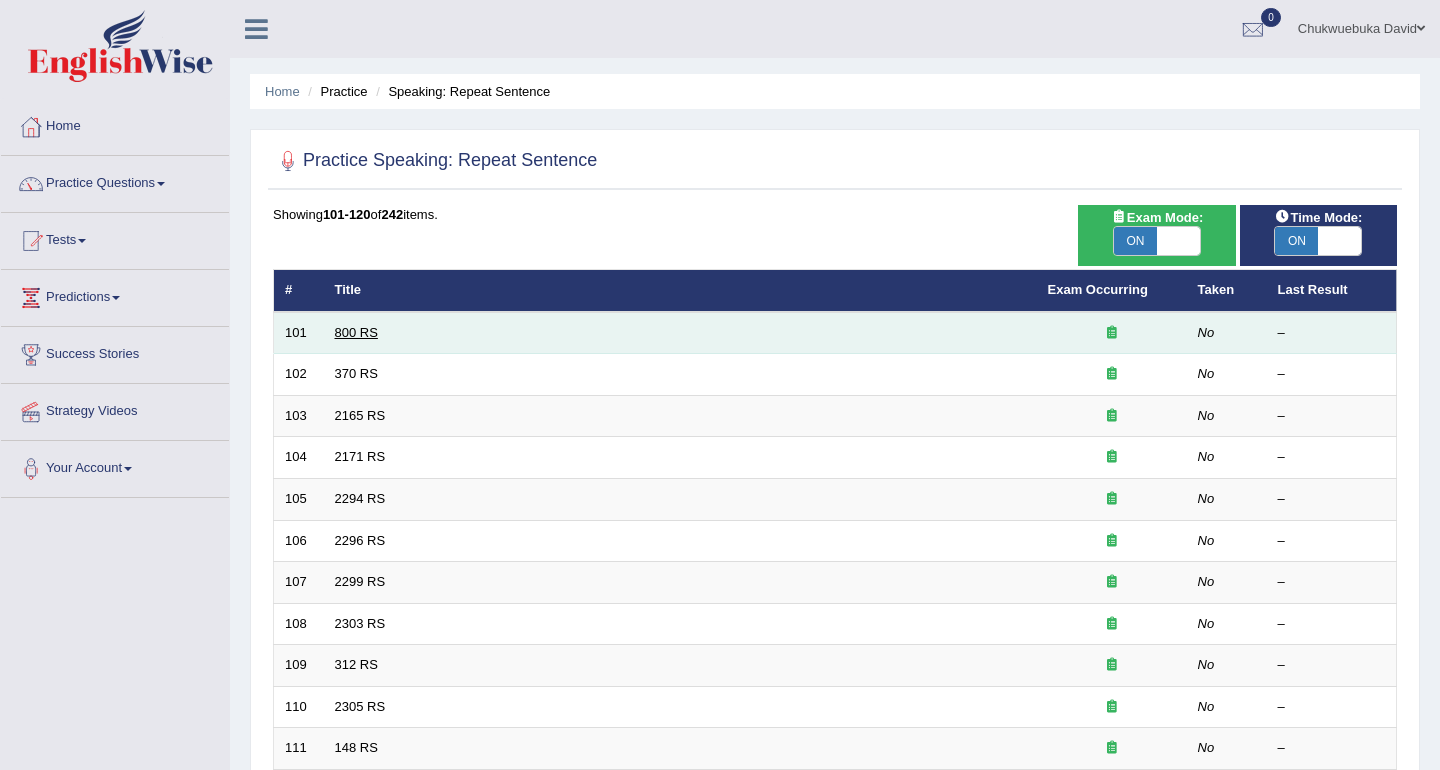 click on "800 RS" at bounding box center [356, 332] 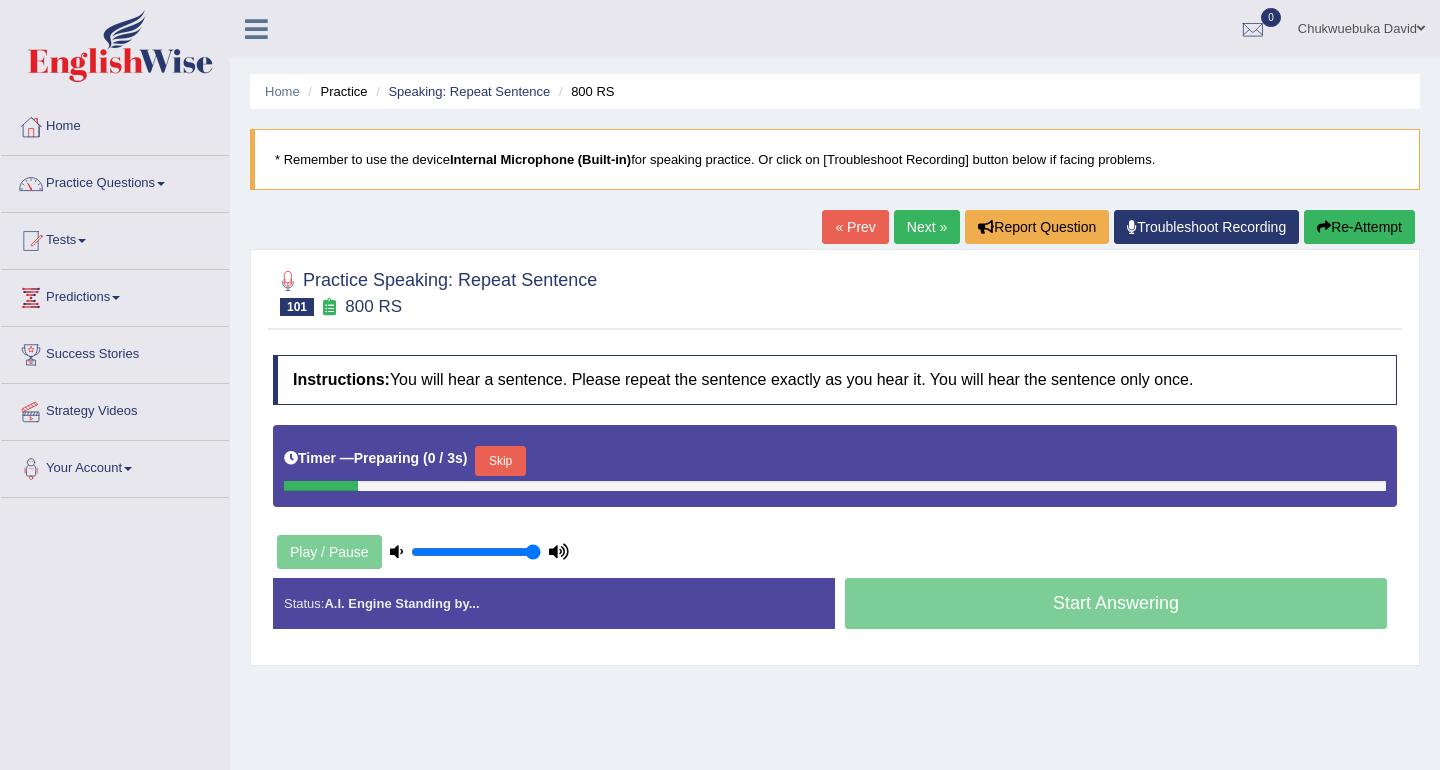 scroll, scrollTop: 0, scrollLeft: 0, axis: both 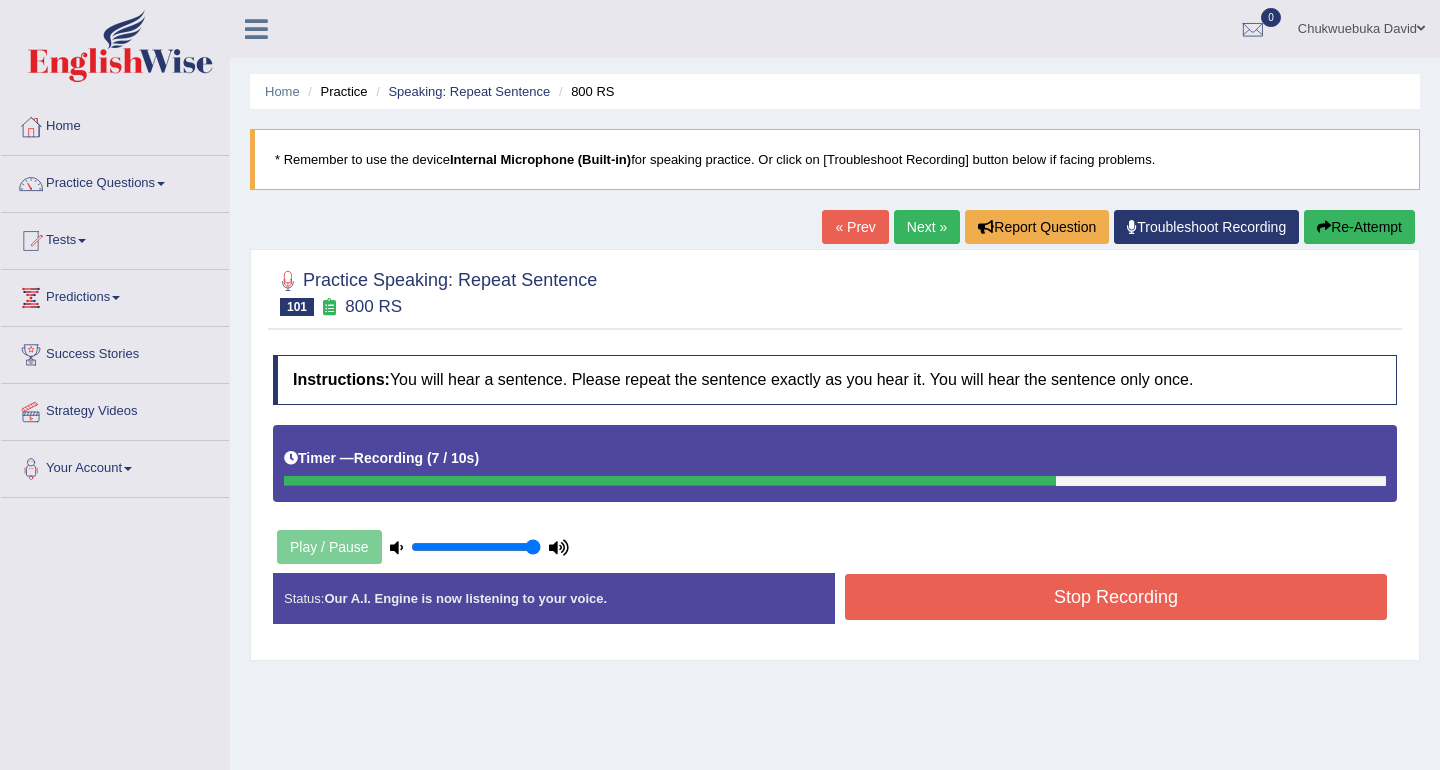 click on "Stop Recording" at bounding box center (1116, 597) 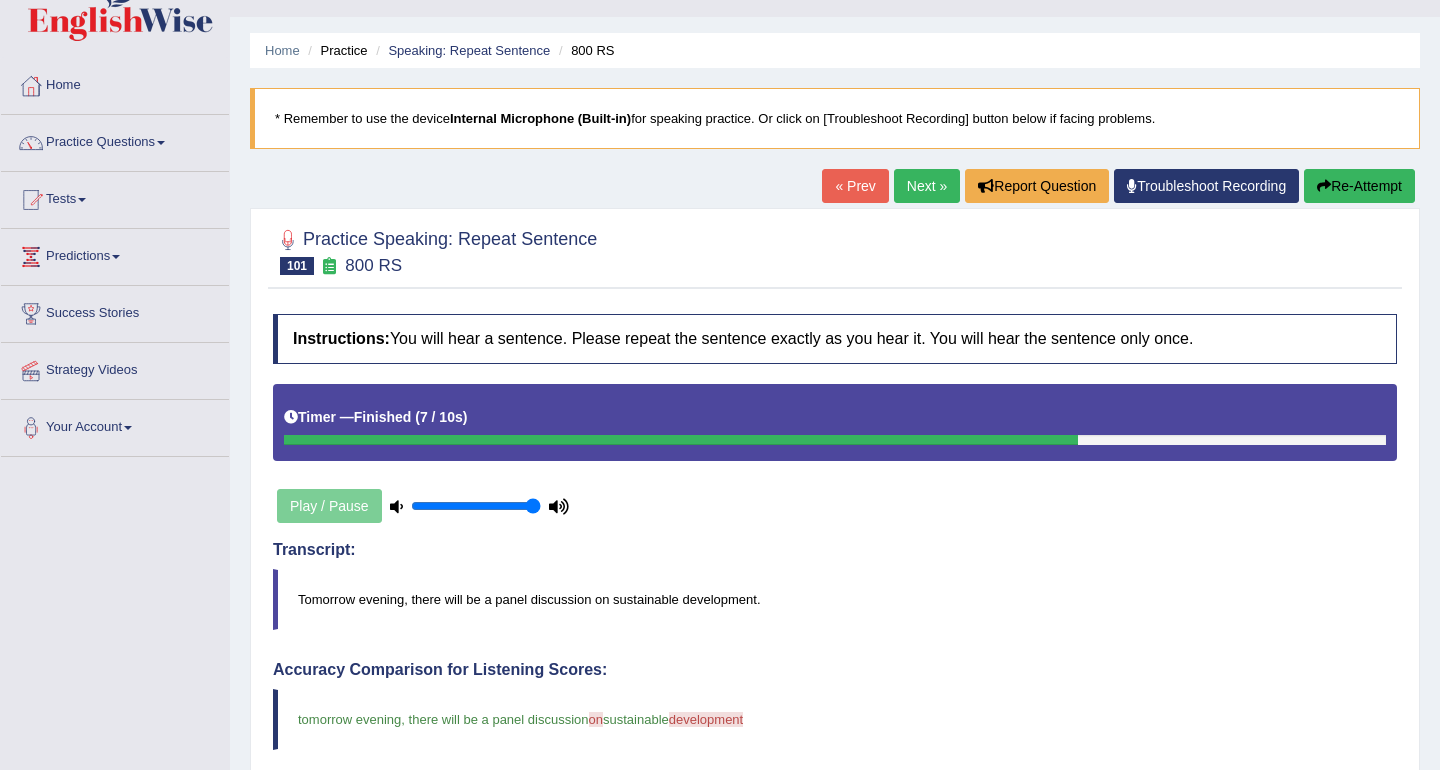 scroll, scrollTop: 39, scrollLeft: 0, axis: vertical 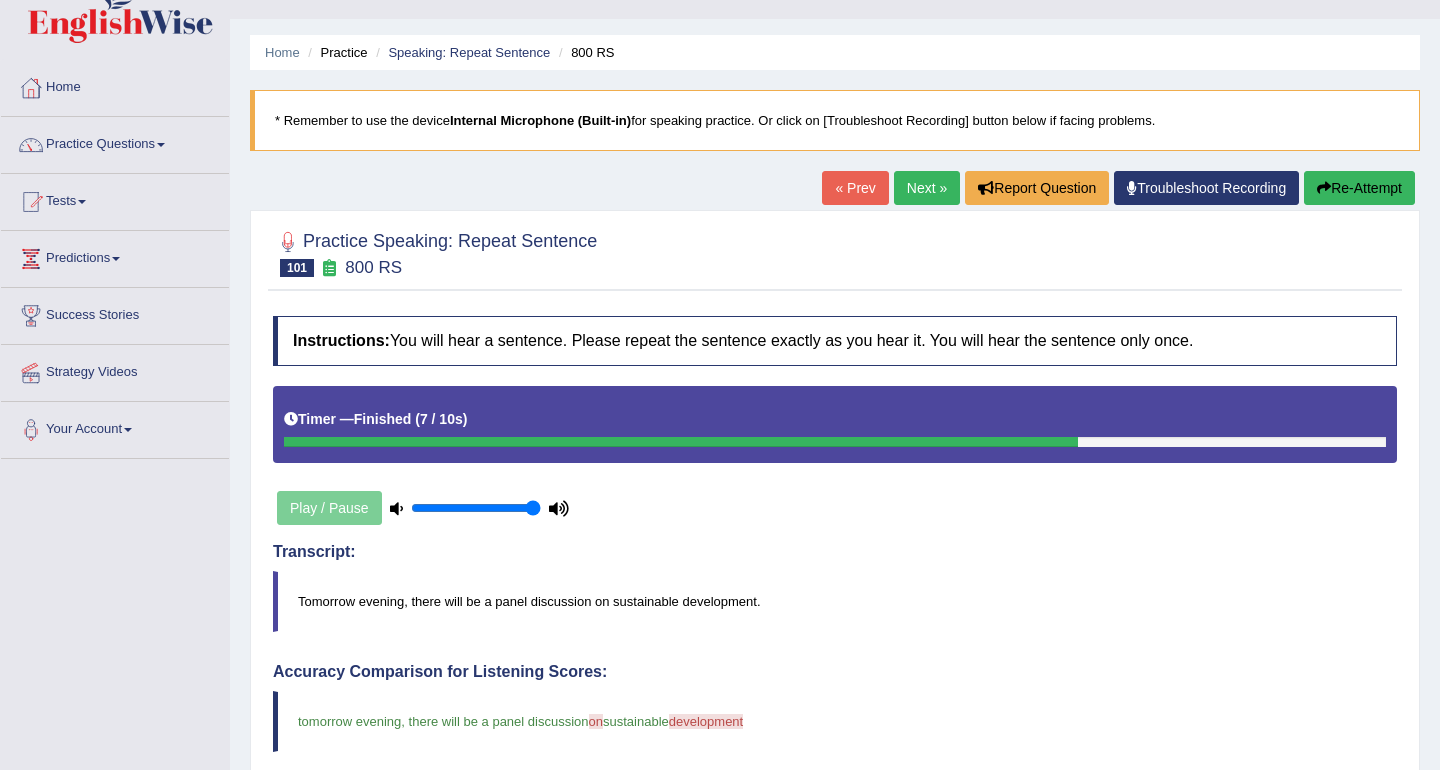 click on "Next »" at bounding box center [927, 188] 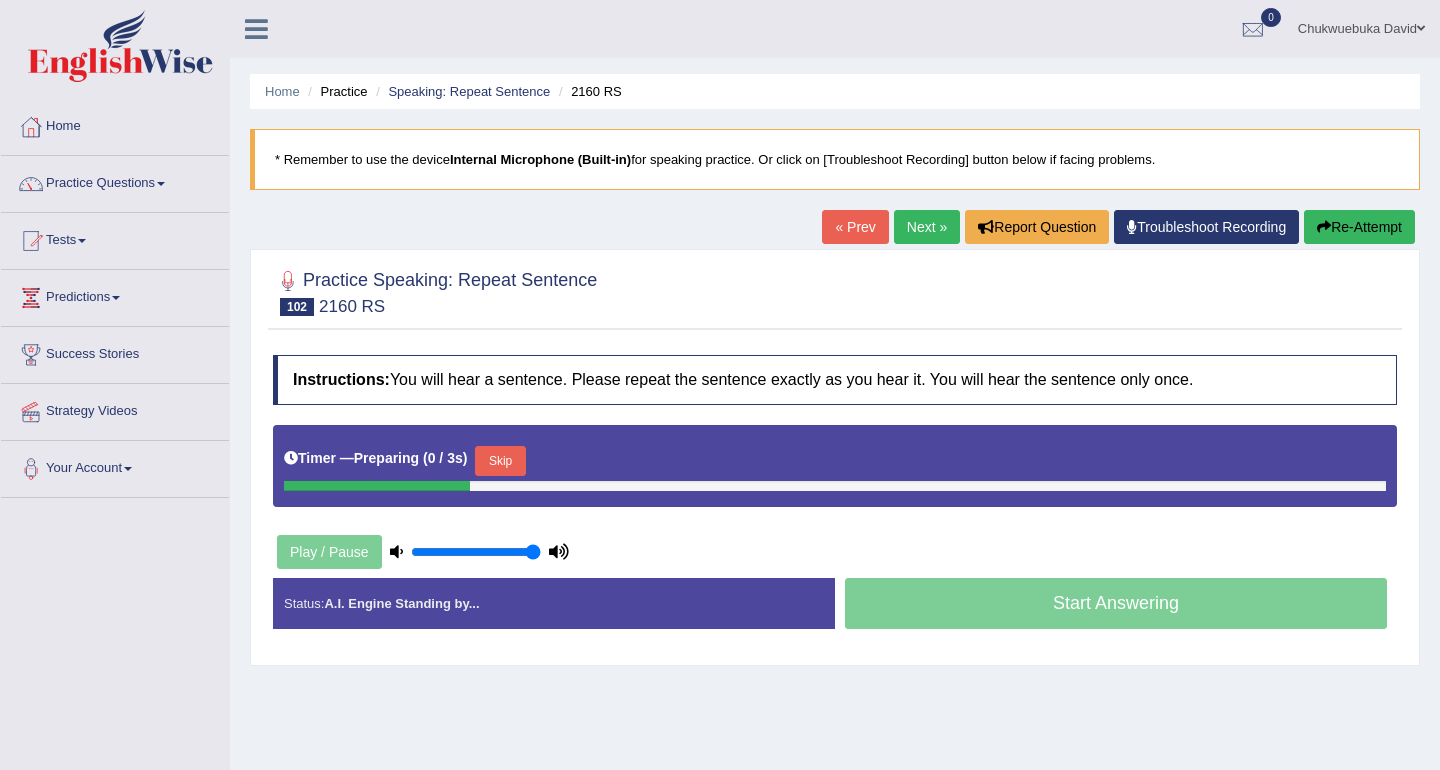 scroll, scrollTop: 0, scrollLeft: 0, axis: both 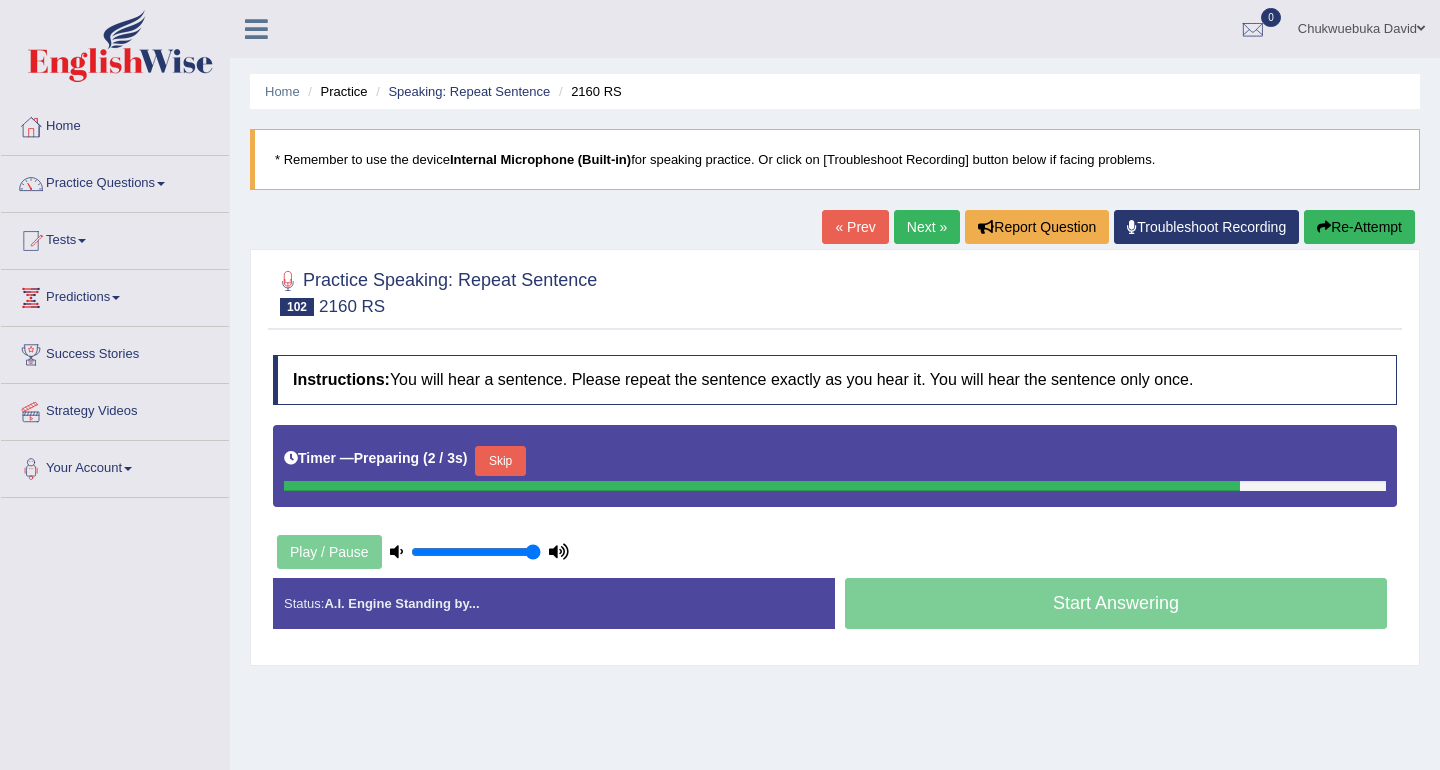 click on "Play / Pause" at bounding box center [423, 552] 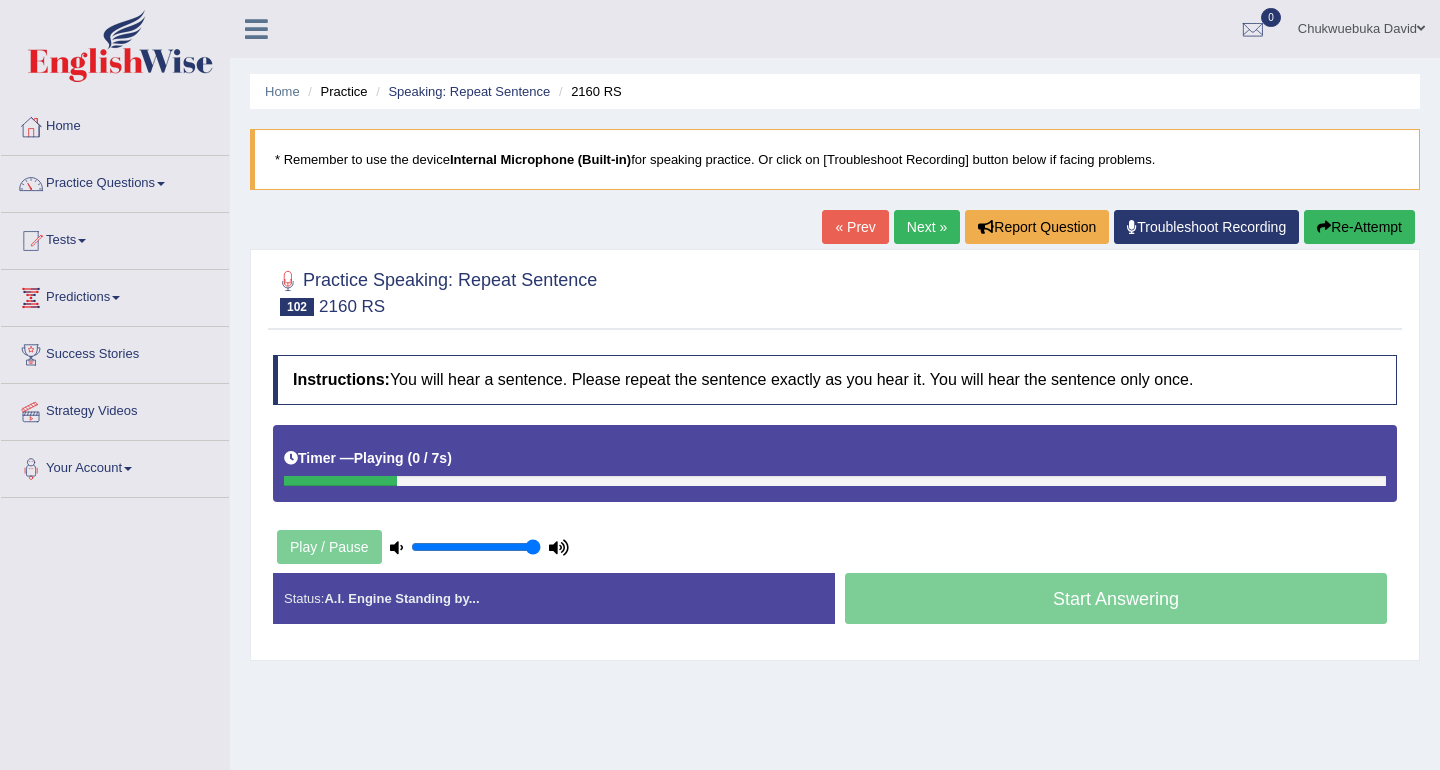 click on "Play / Pause" at bounding box center [423, 547] 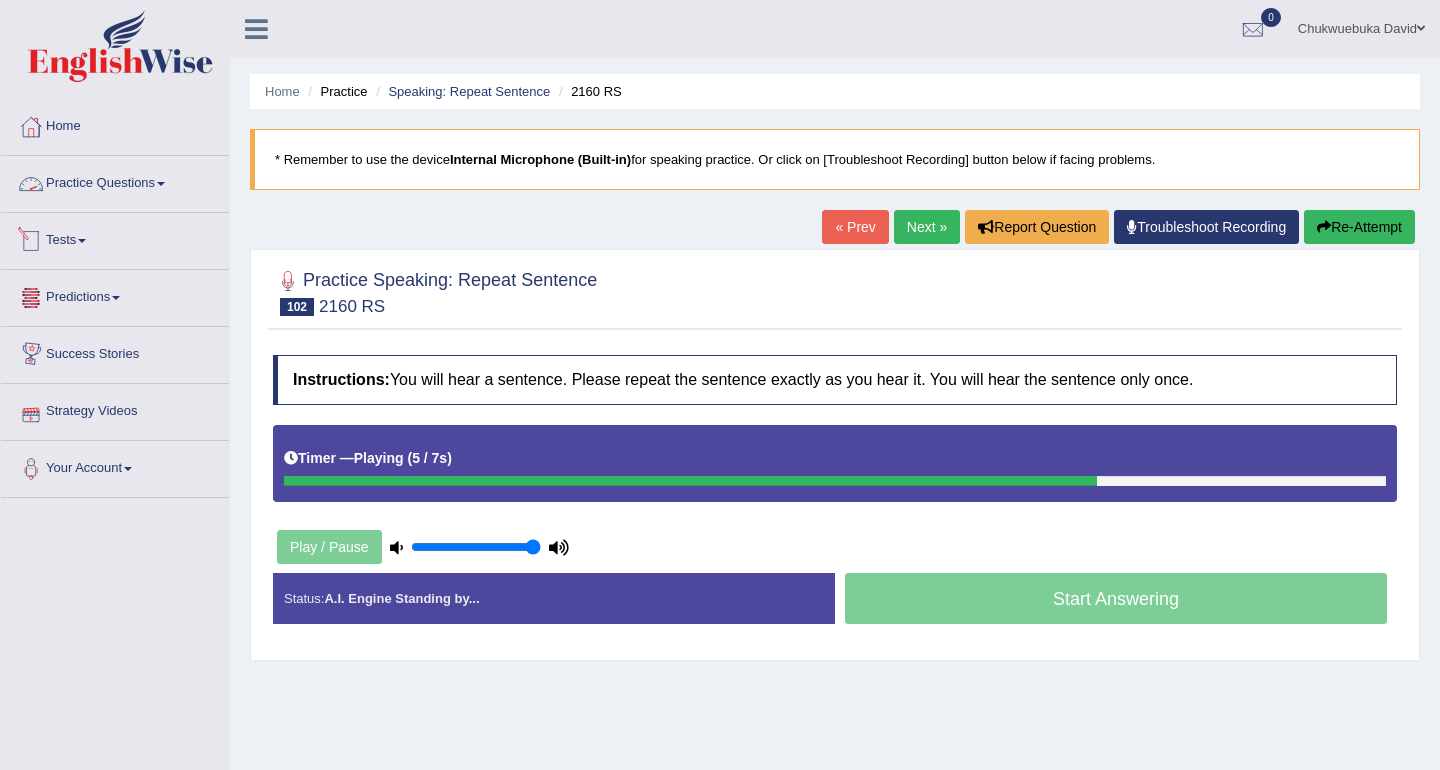 click on "Practice Questions" at bounding box center (115, 181) 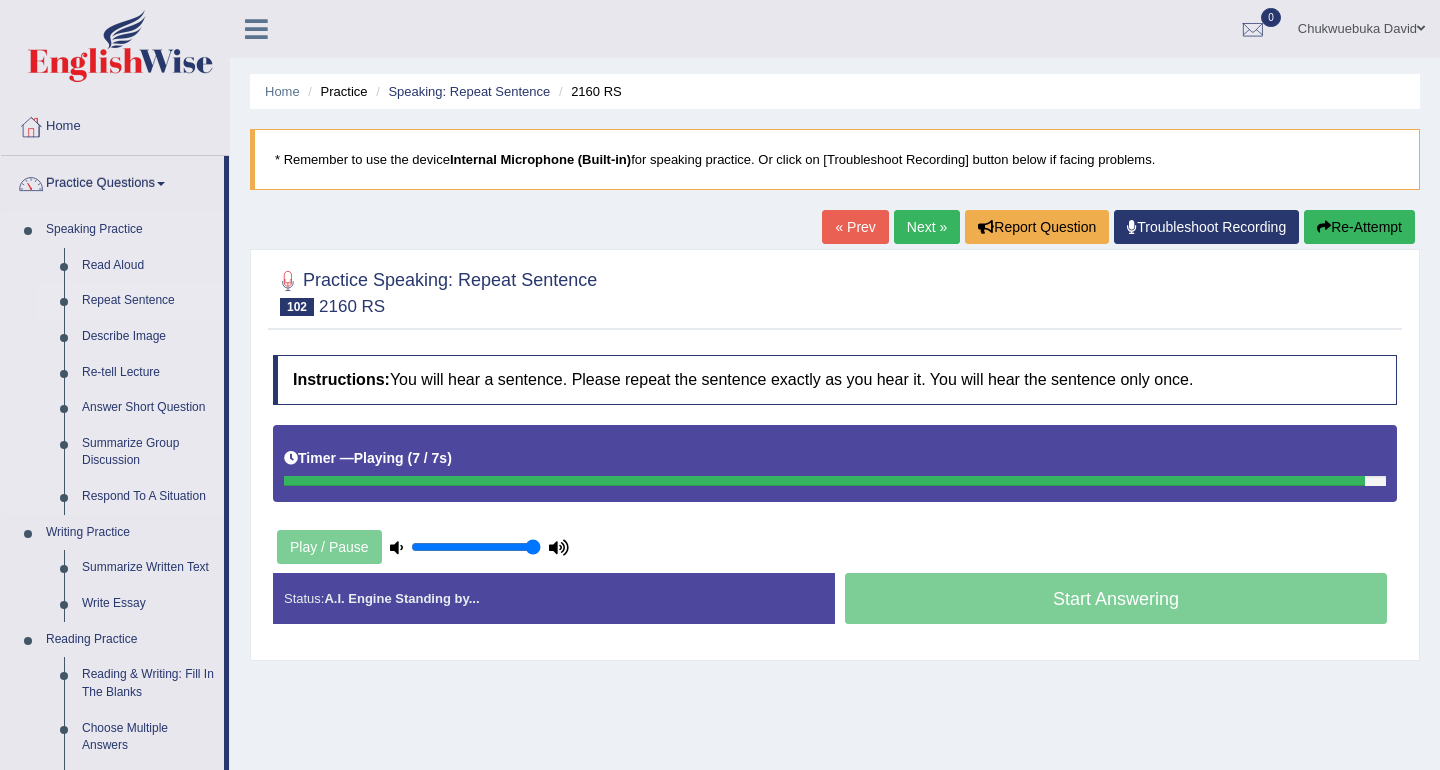 click on "Repeat Sentence" at bounding box center (148, 301) 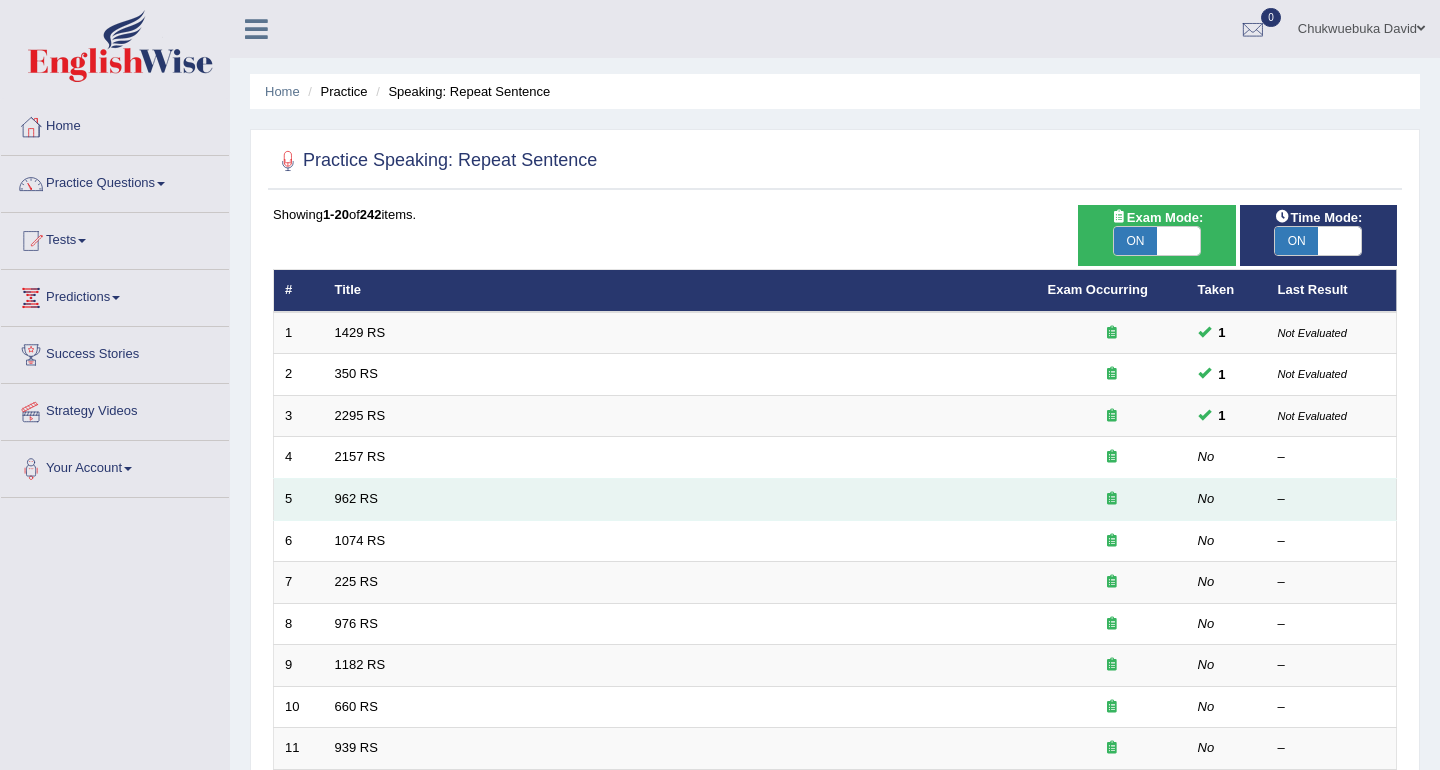 scroll, scrollTop: 0, scrollLeft: 0, axis: both 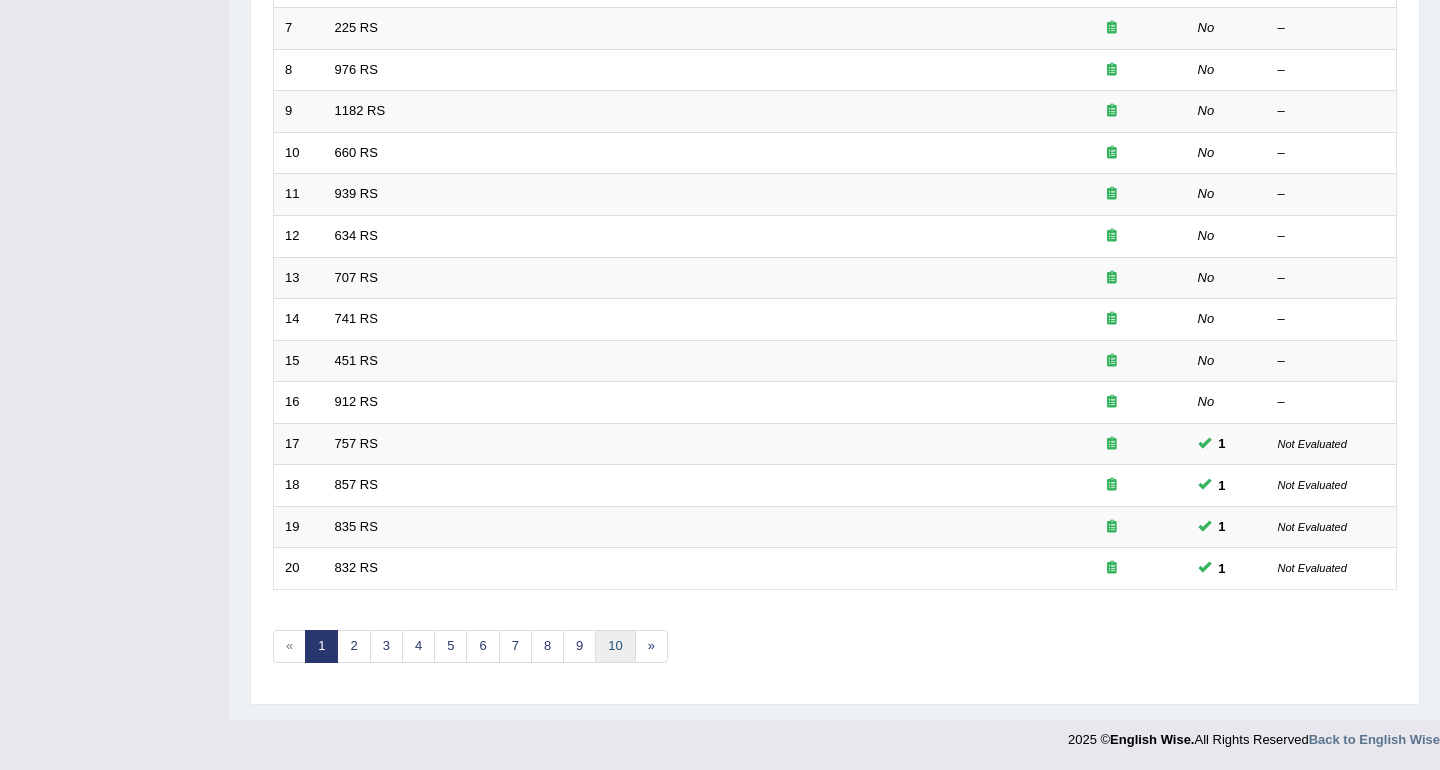 click on "10" at bounding box center [615, 646] 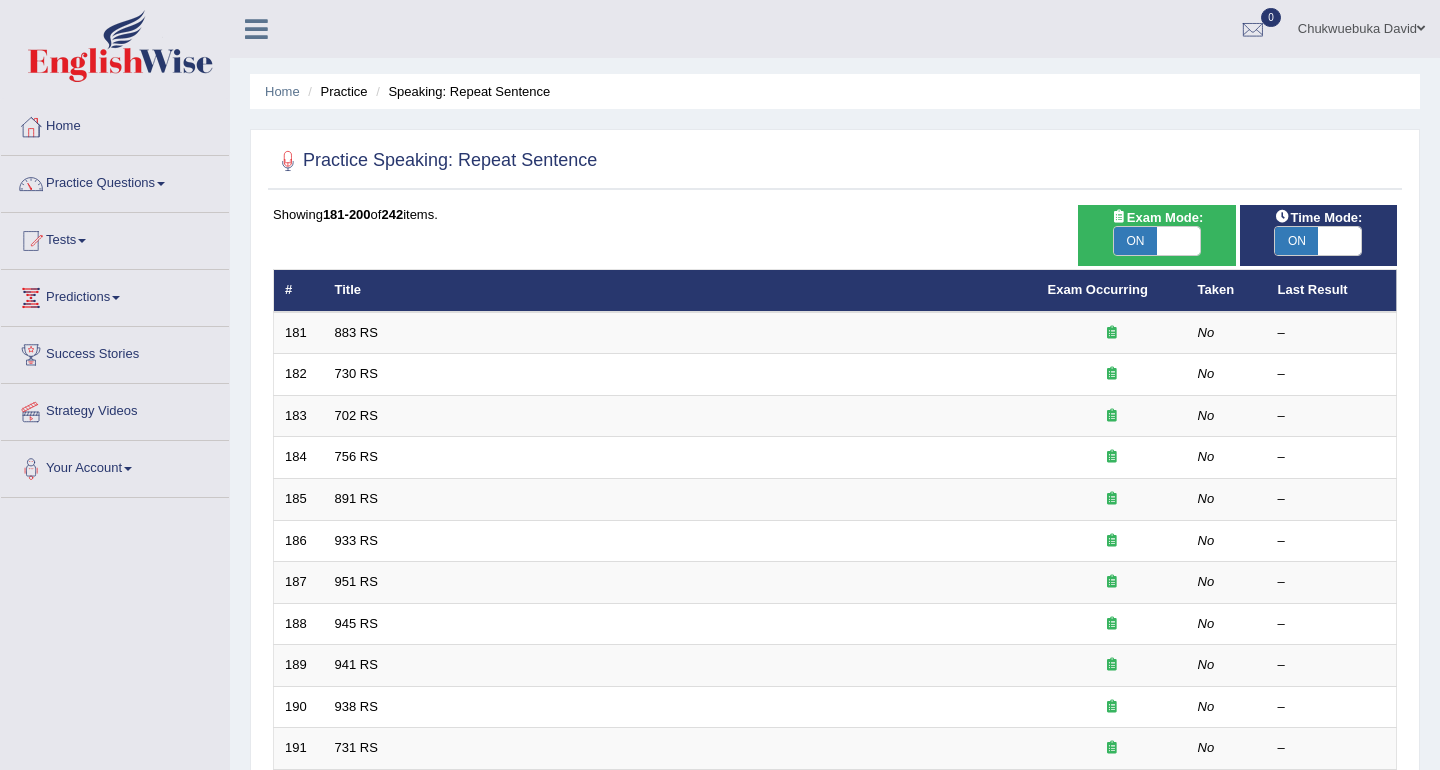 scroll, scrollTop: 0, scrollLeft: 0, axis: both 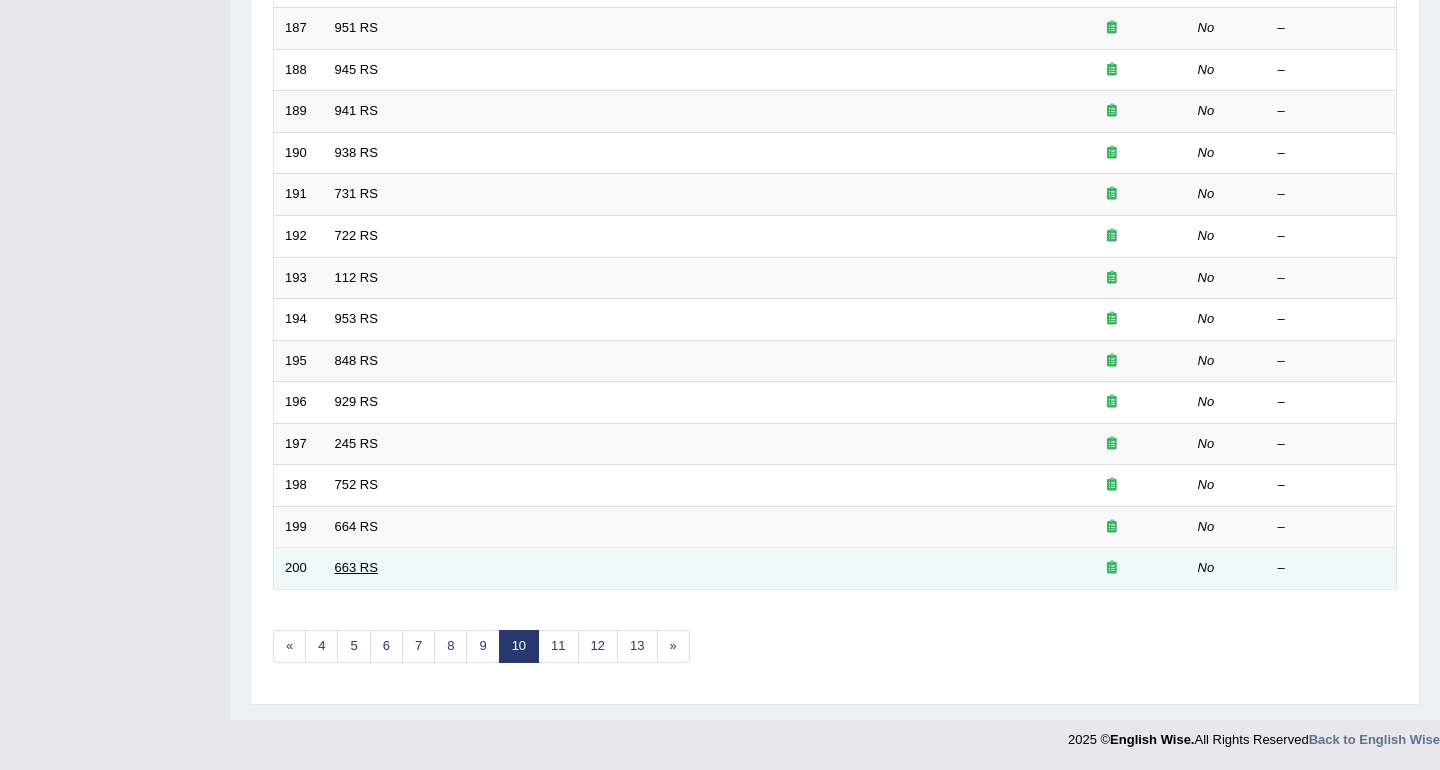 click on "663 RS" at bounding box center [356, 567] 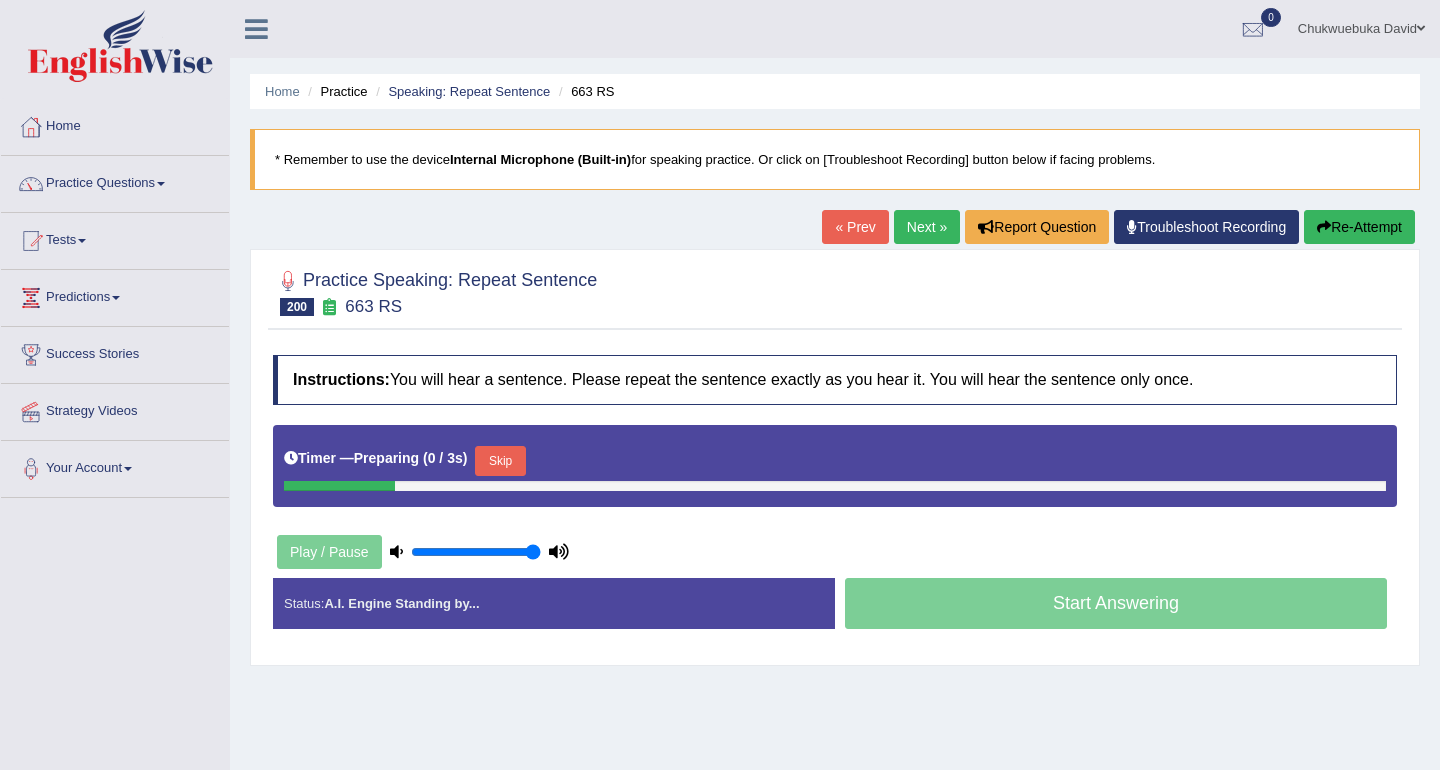 scroll, scrollTop: 0, scrollLeft: 0, axis: both 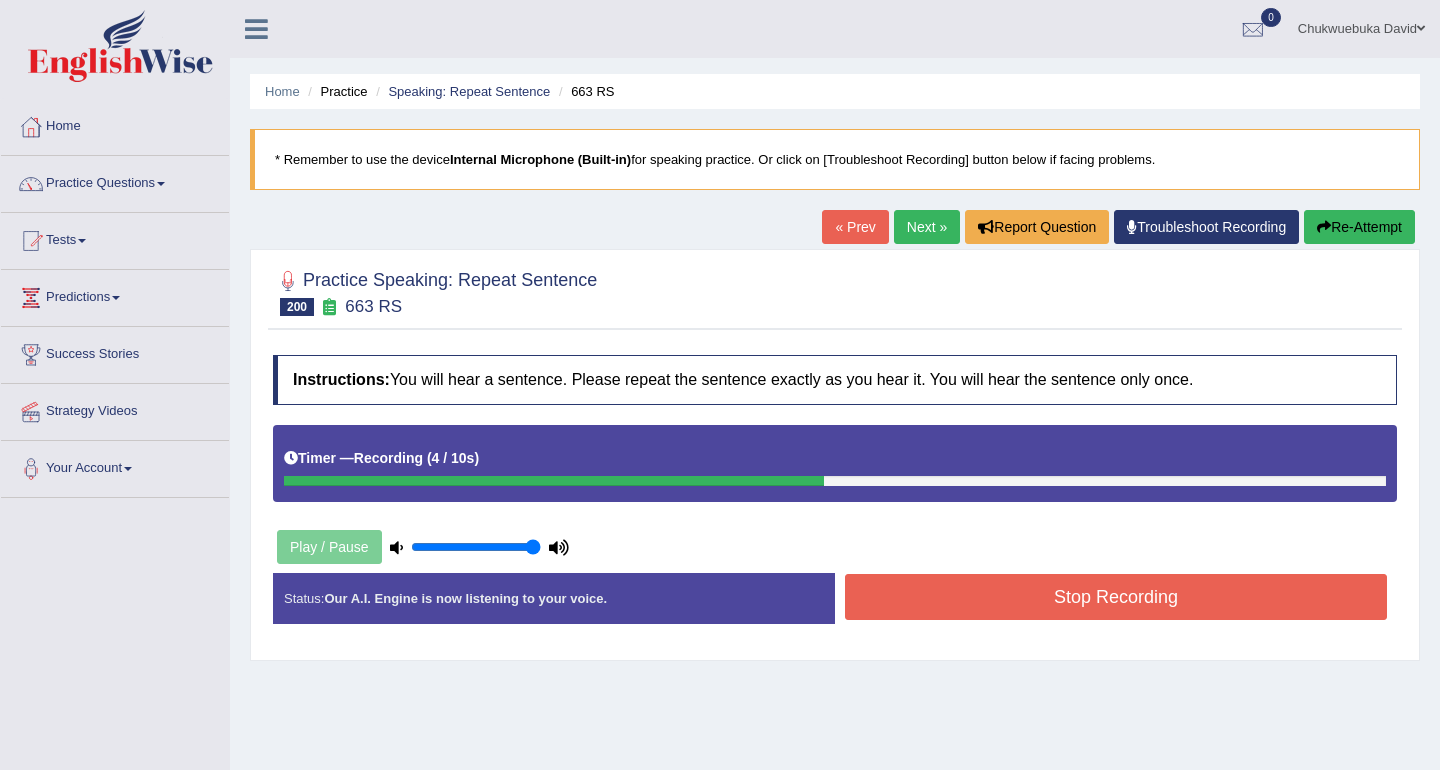 click at bounding box center (1324, 227) 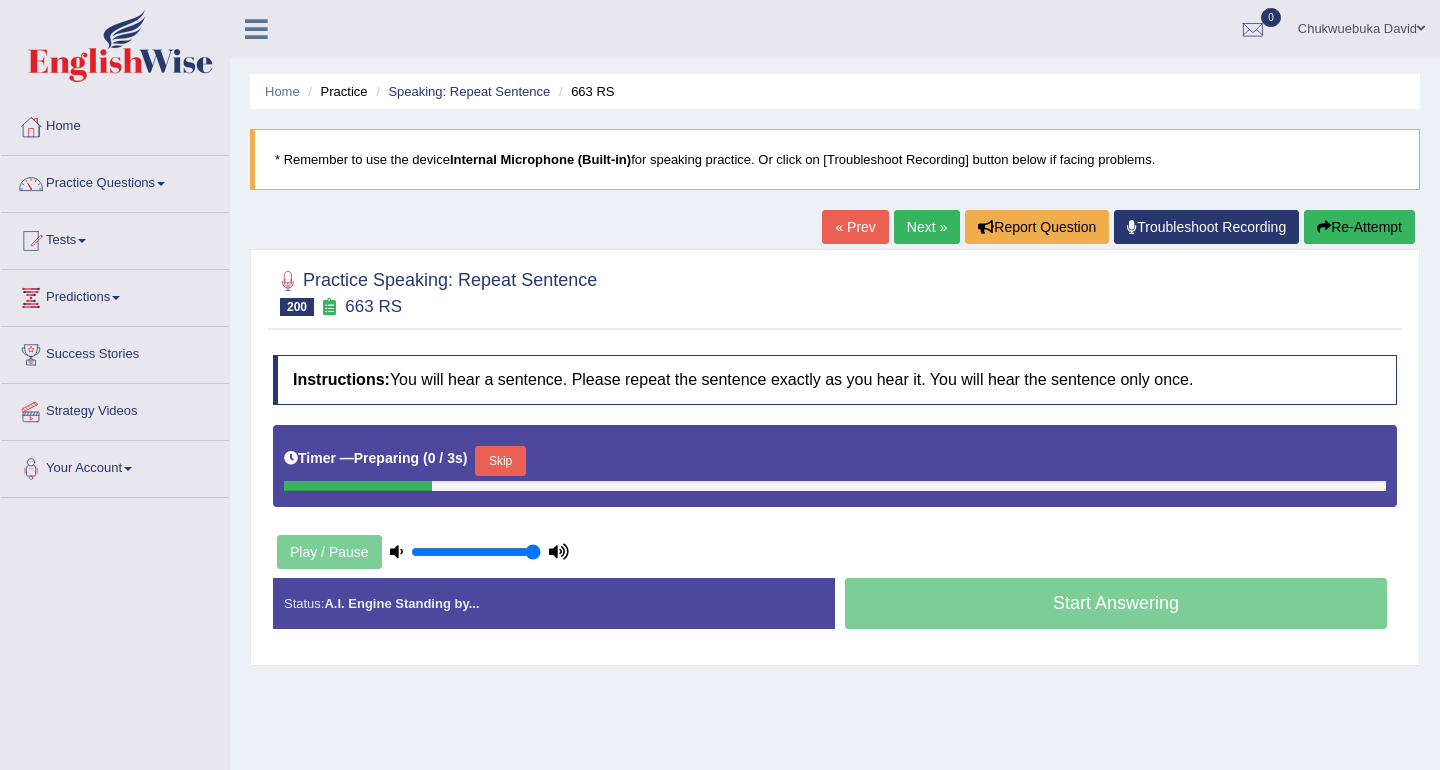scroll, scrollTop: 0, scrollLeft: 0, axis: both 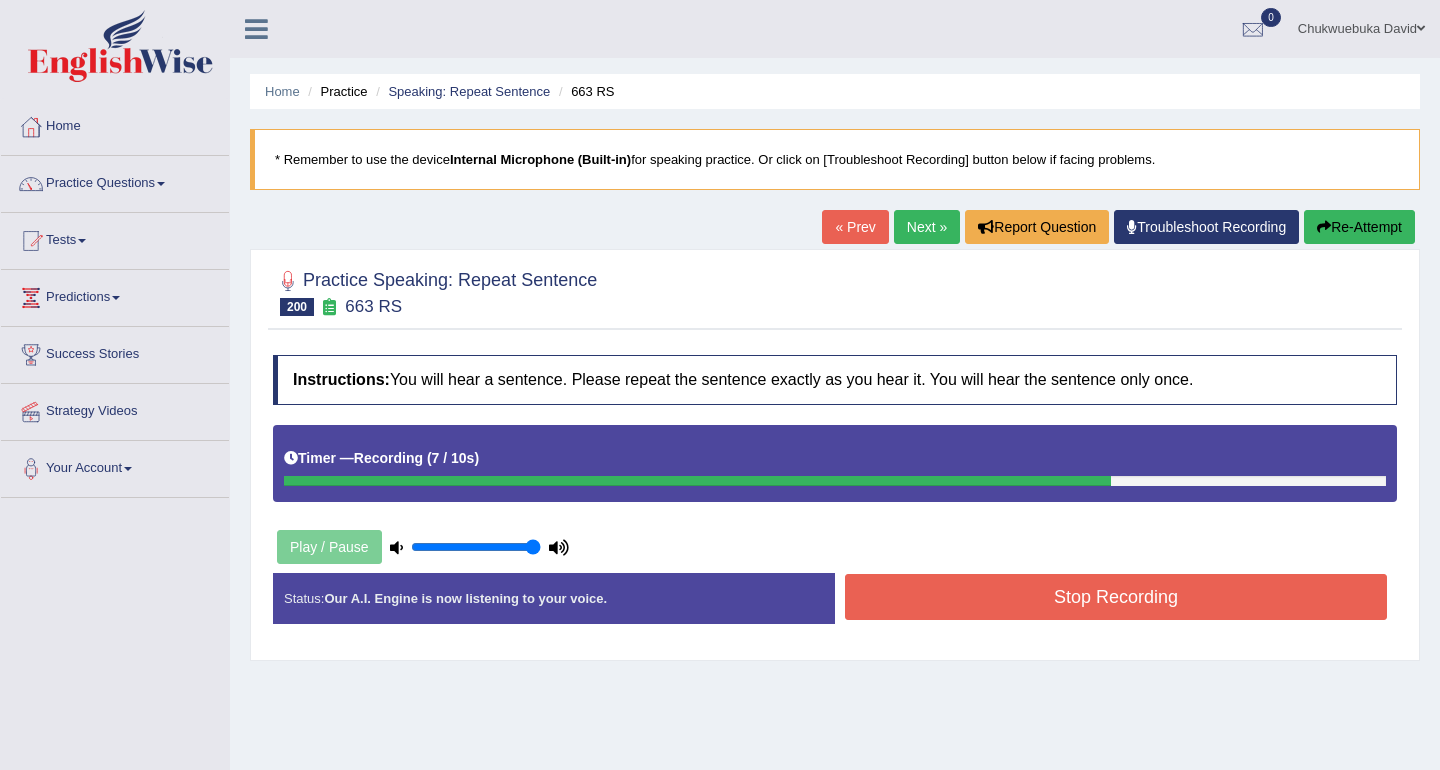 click on "Re-Attempt" at bounding box center (1359, 227) 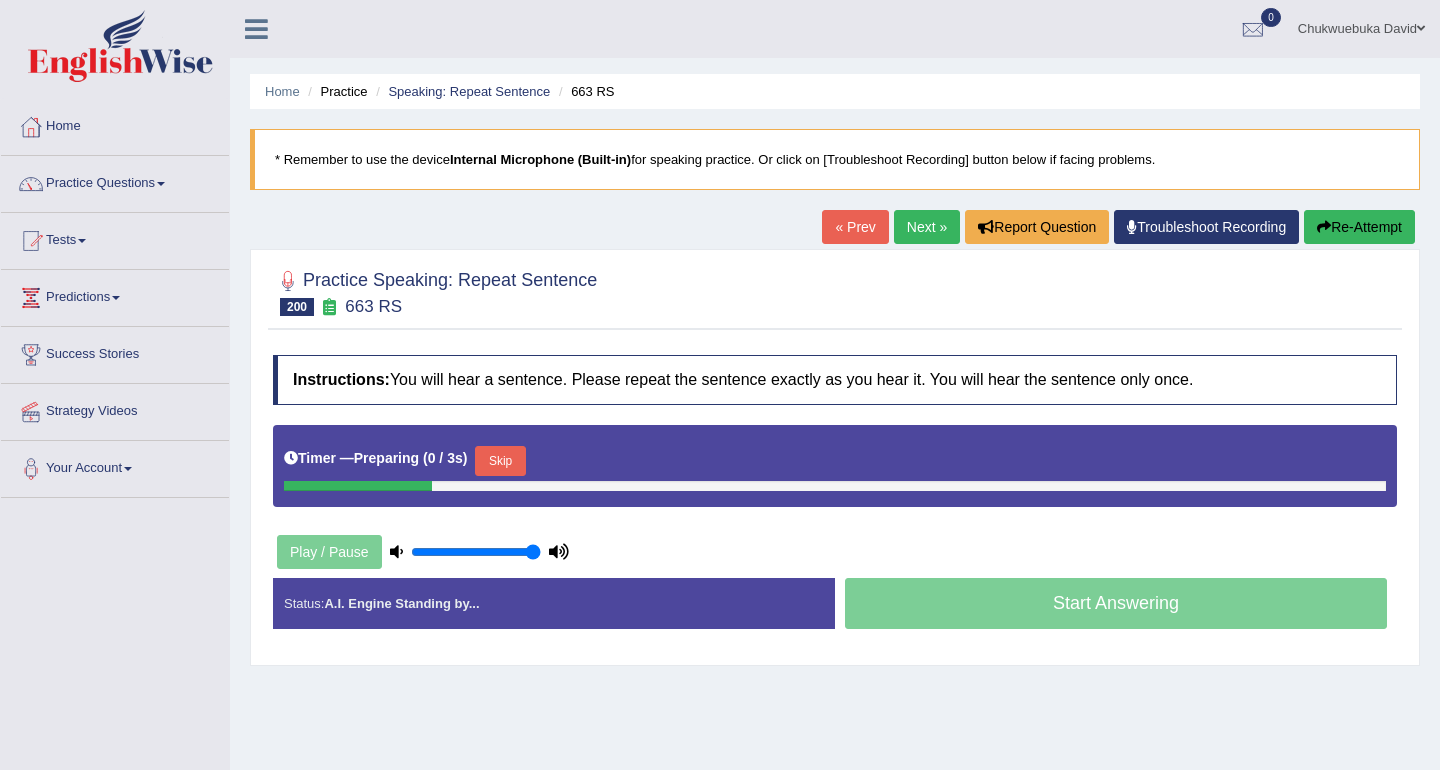 scroll, scrollTop: 0, scrollLeft: 0, axis: both 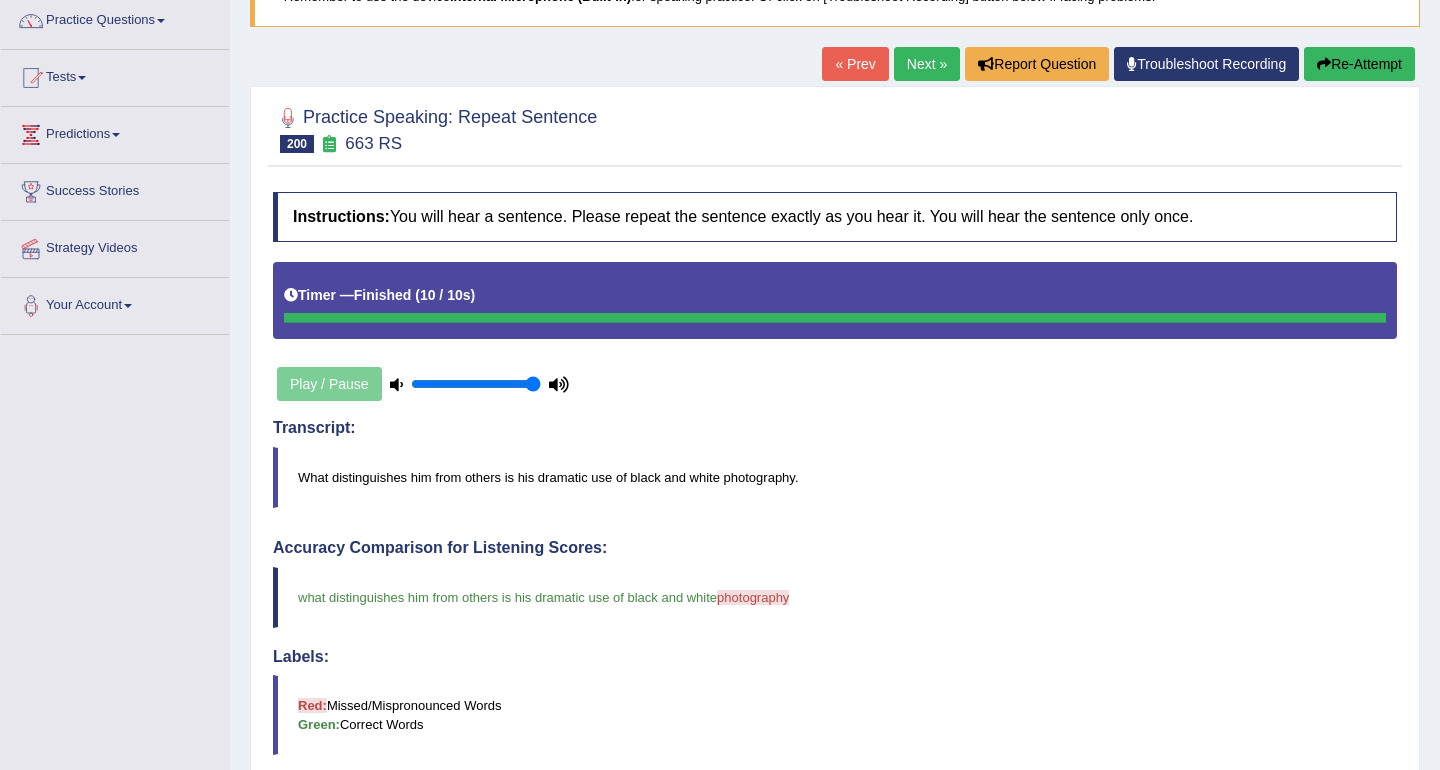 click on "Re-Attempt" at bounding box center (1359, 64) 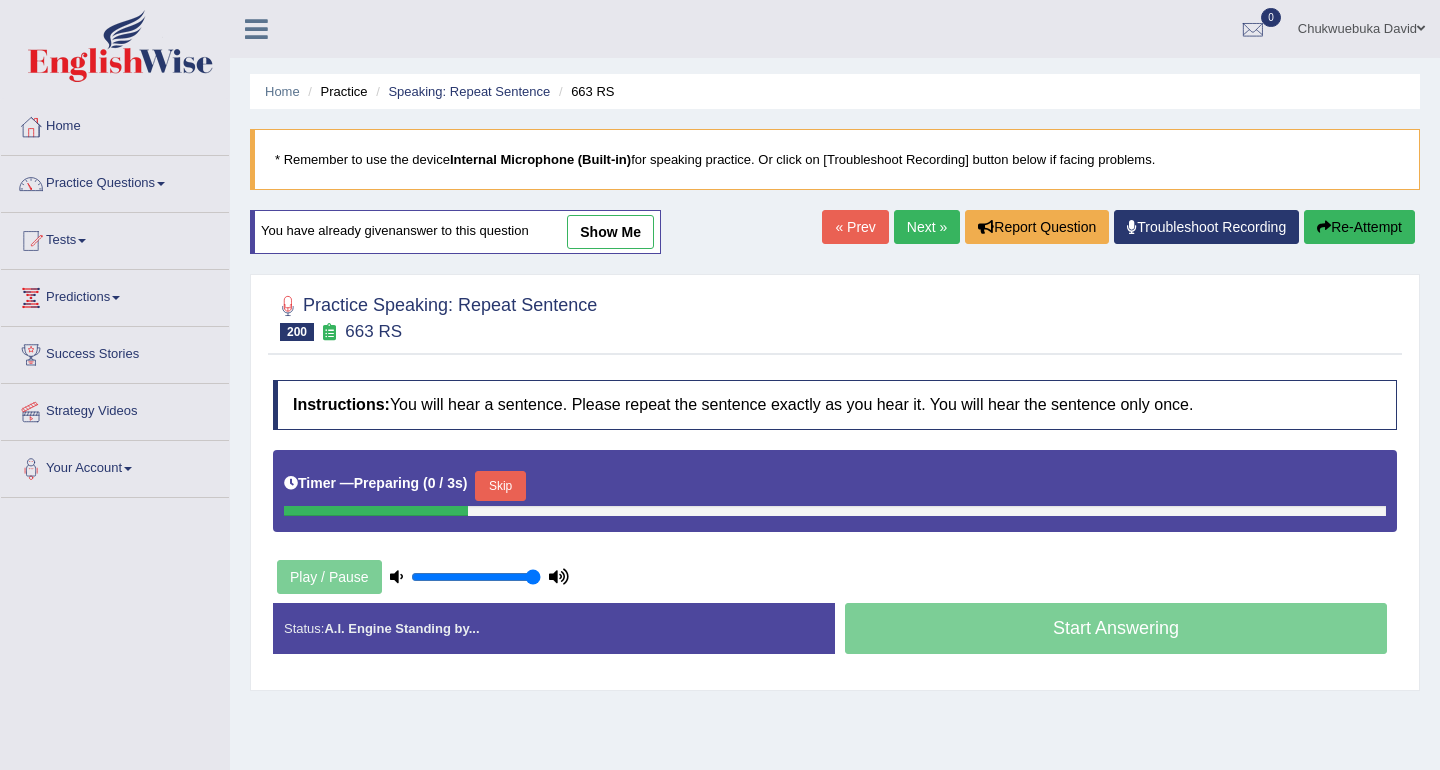 scroll, scrollTop: 169, scrollLeft: 0, axis: vertical 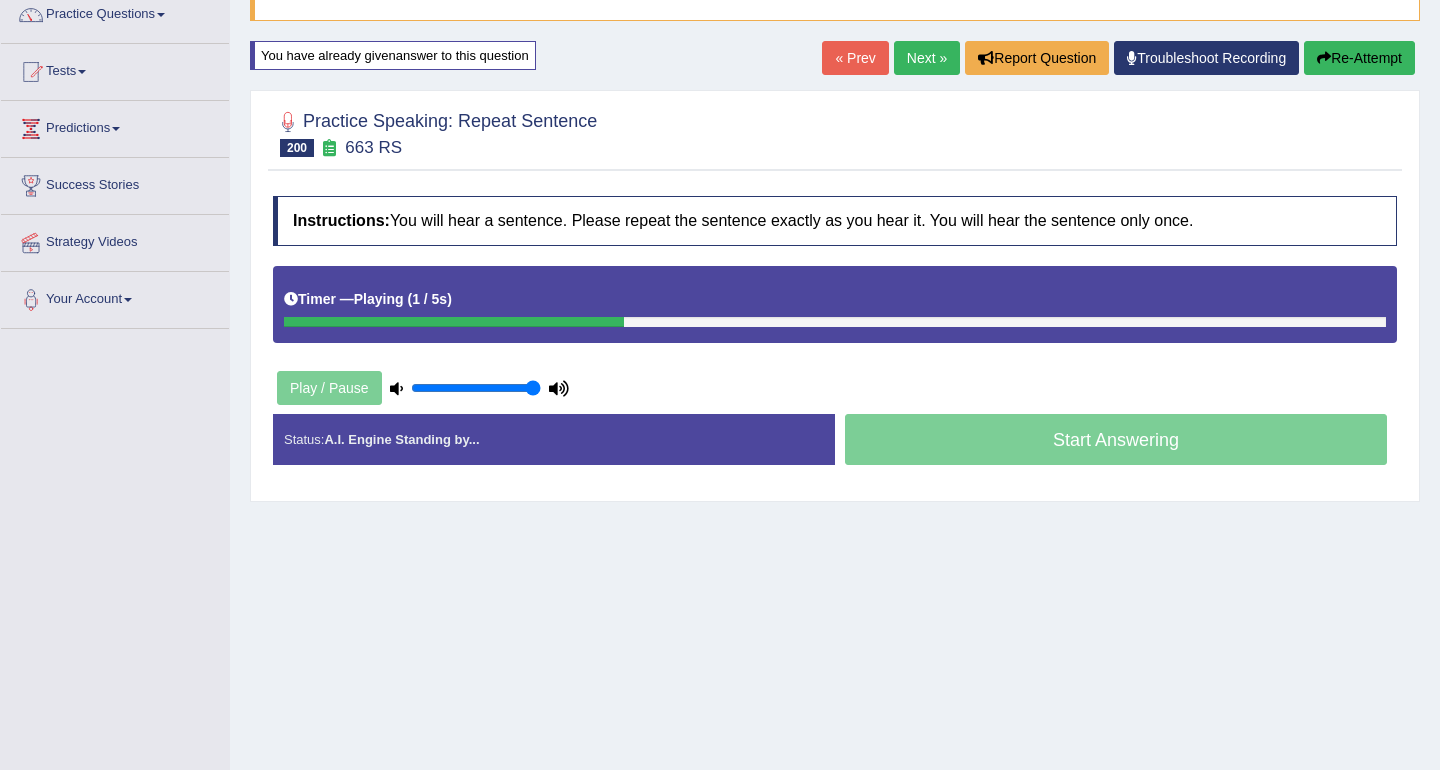 click on "Next »" at bounding box center (927, 58) 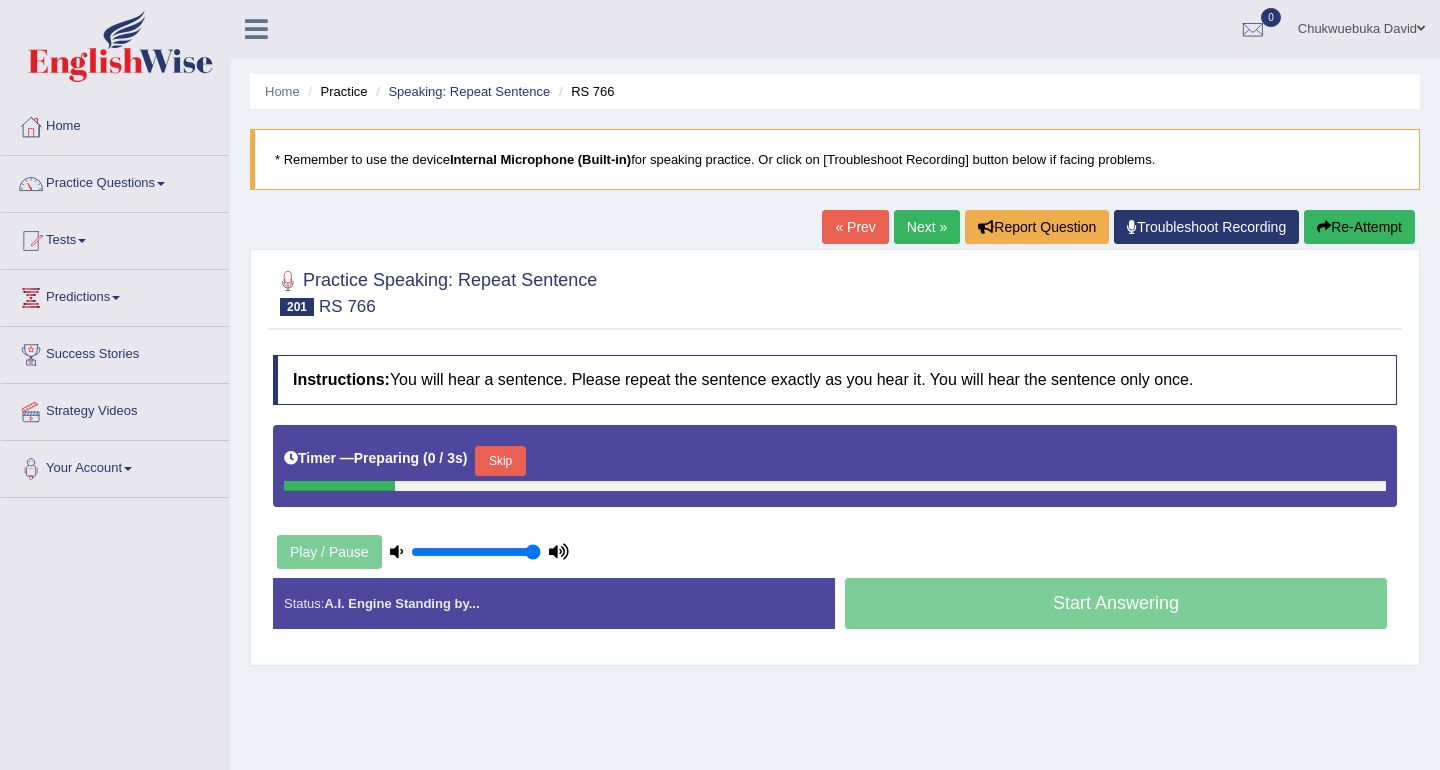 scroll, scrollTop: 0, scrollLeft: 0, axis: both 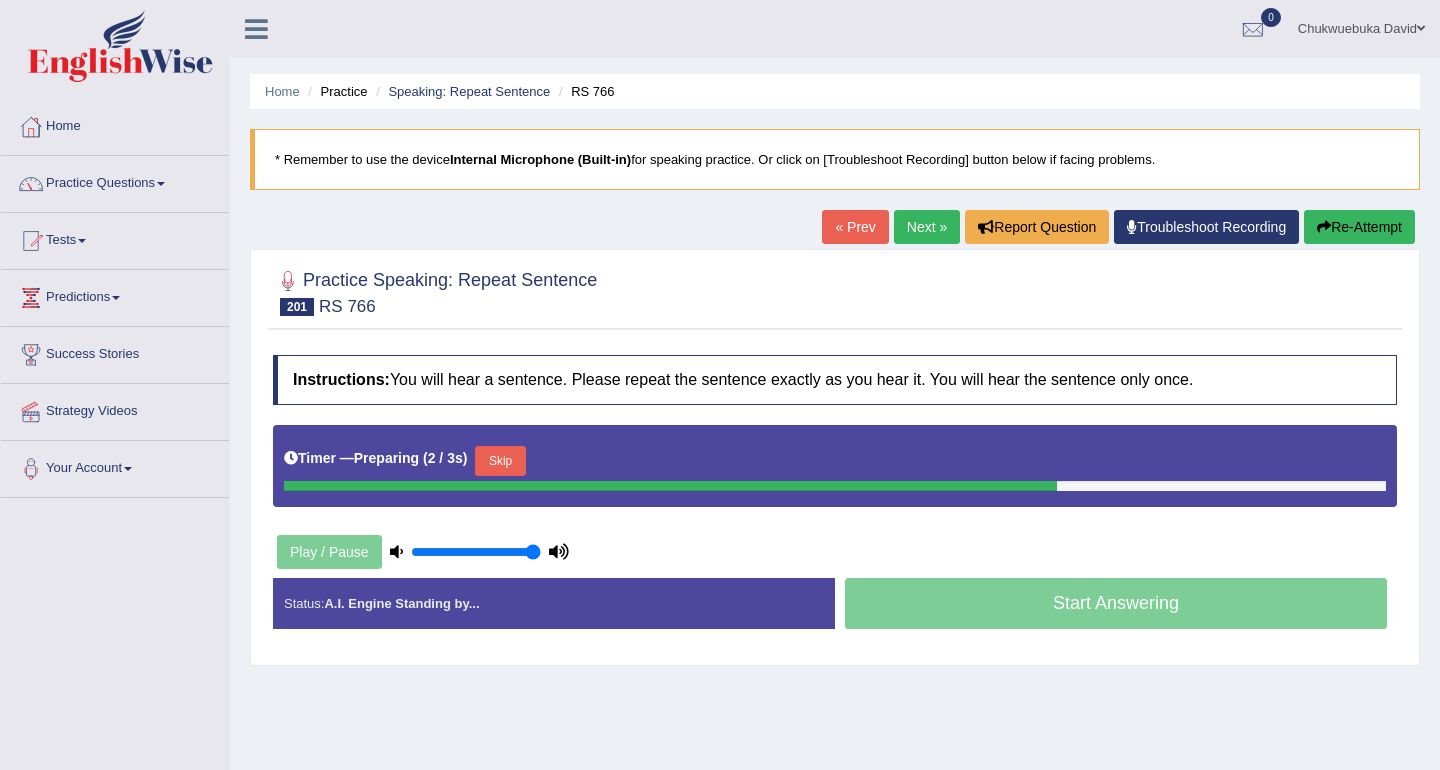 click on "Play / Pause" at bounding box center (423, 552) 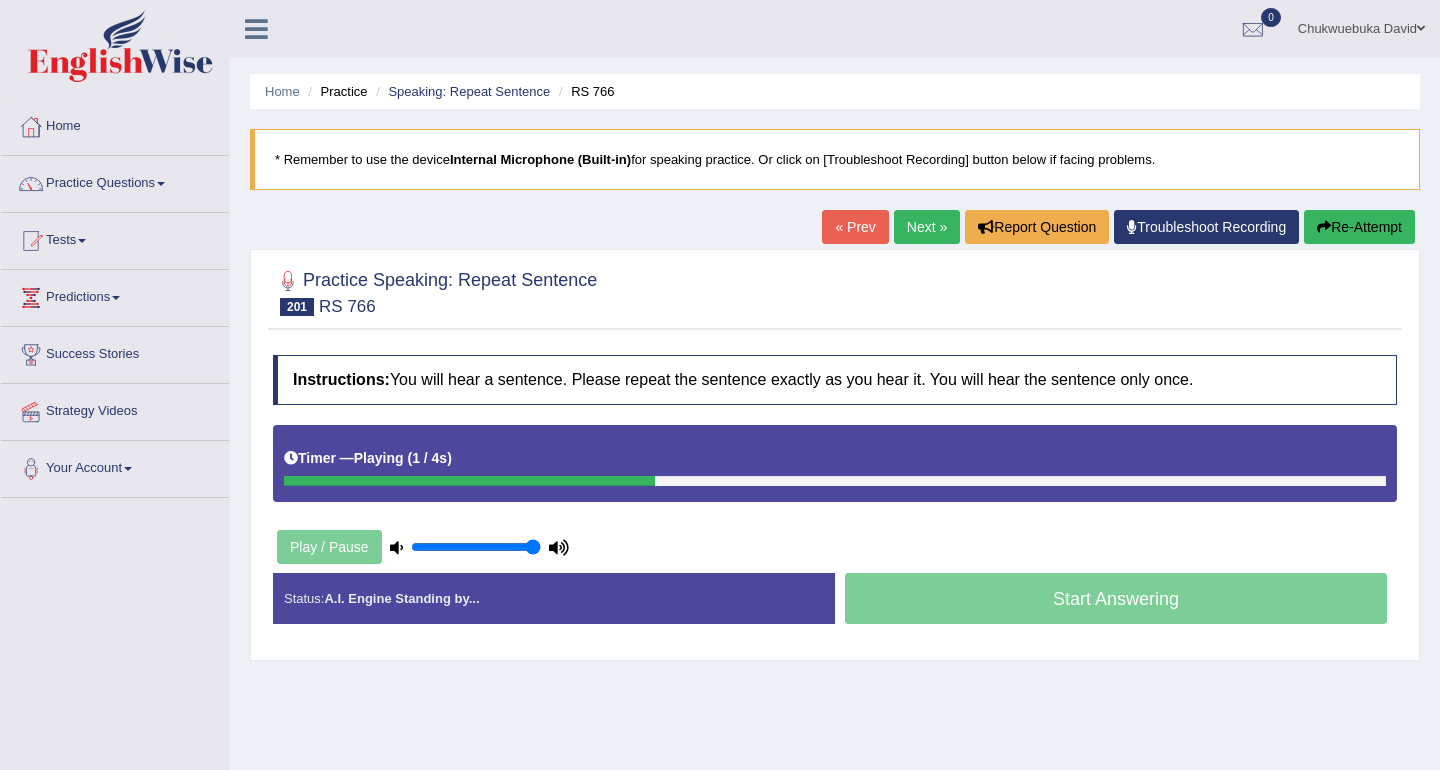click on "Play / Pause" at bounding box center [423, 547] 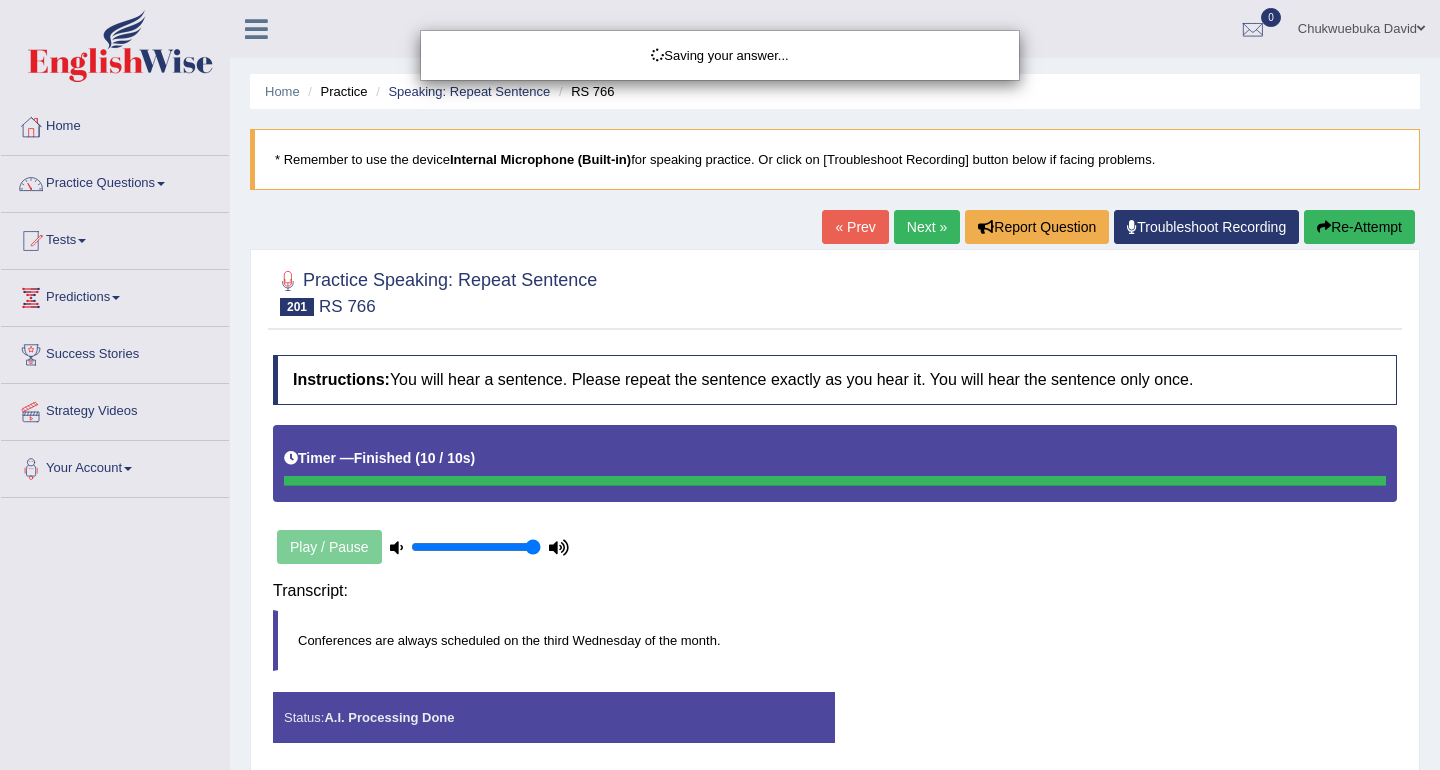 click on "Saving your answer..." at bounding box center [720, 385] 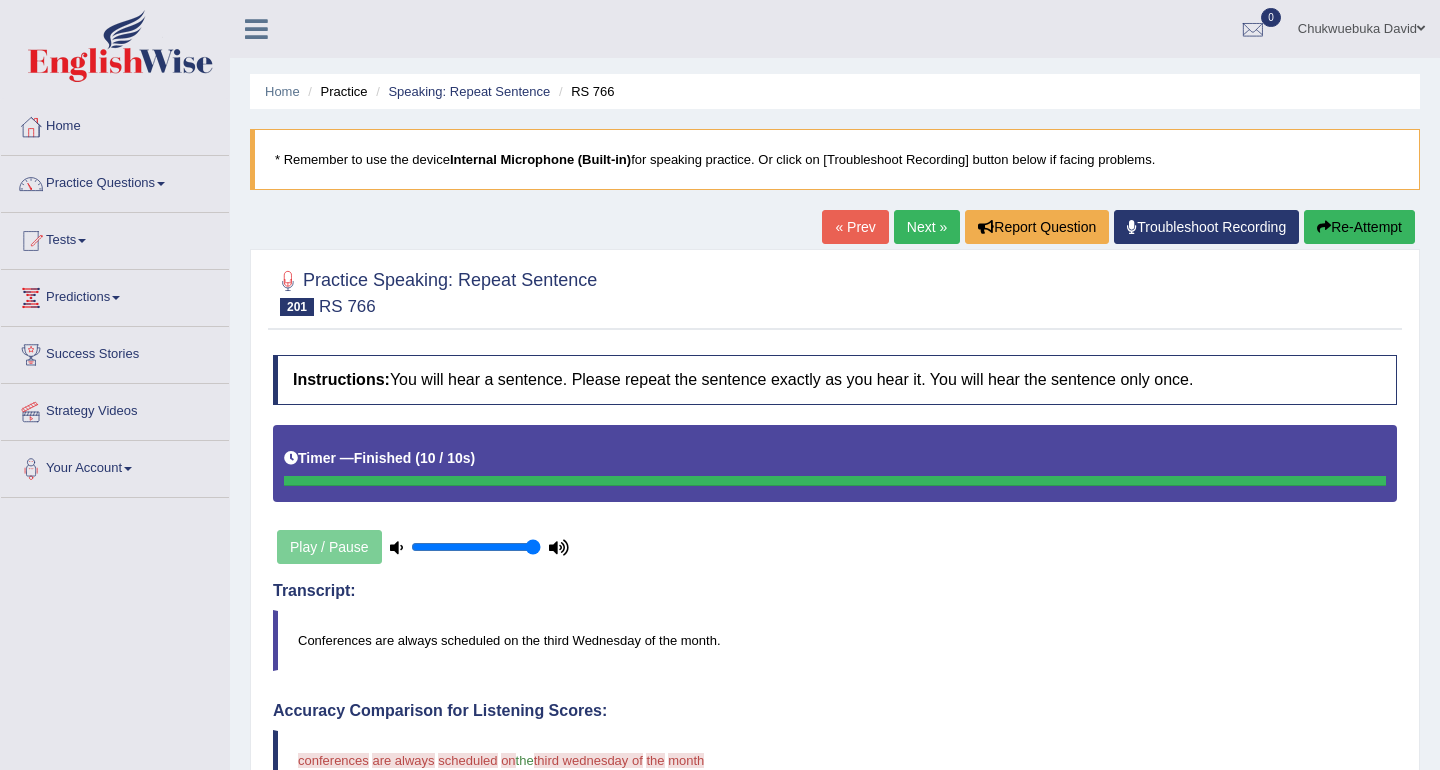 click at bounding box center [1324, 227] 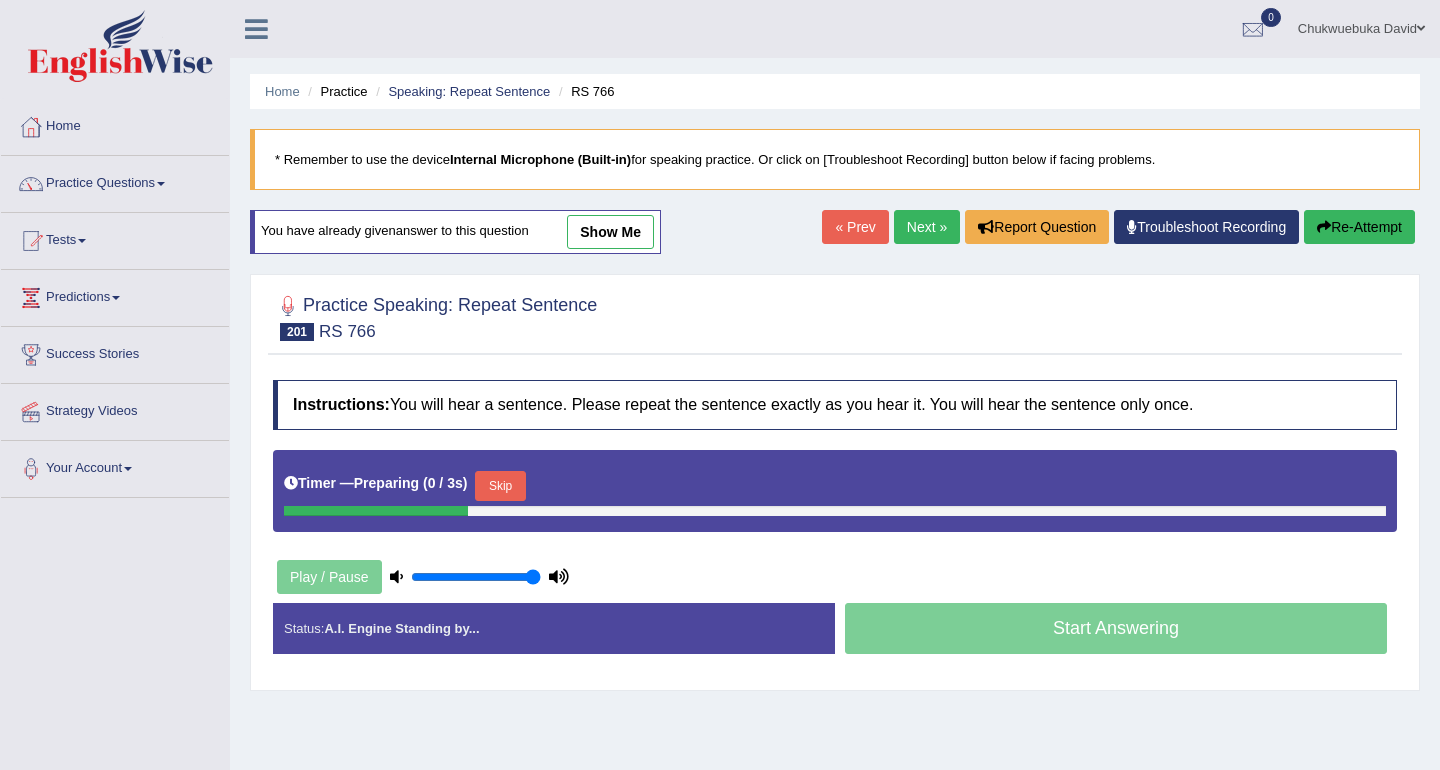 scroll, scrollTop: 0, scrollLeft: 0, axis: both 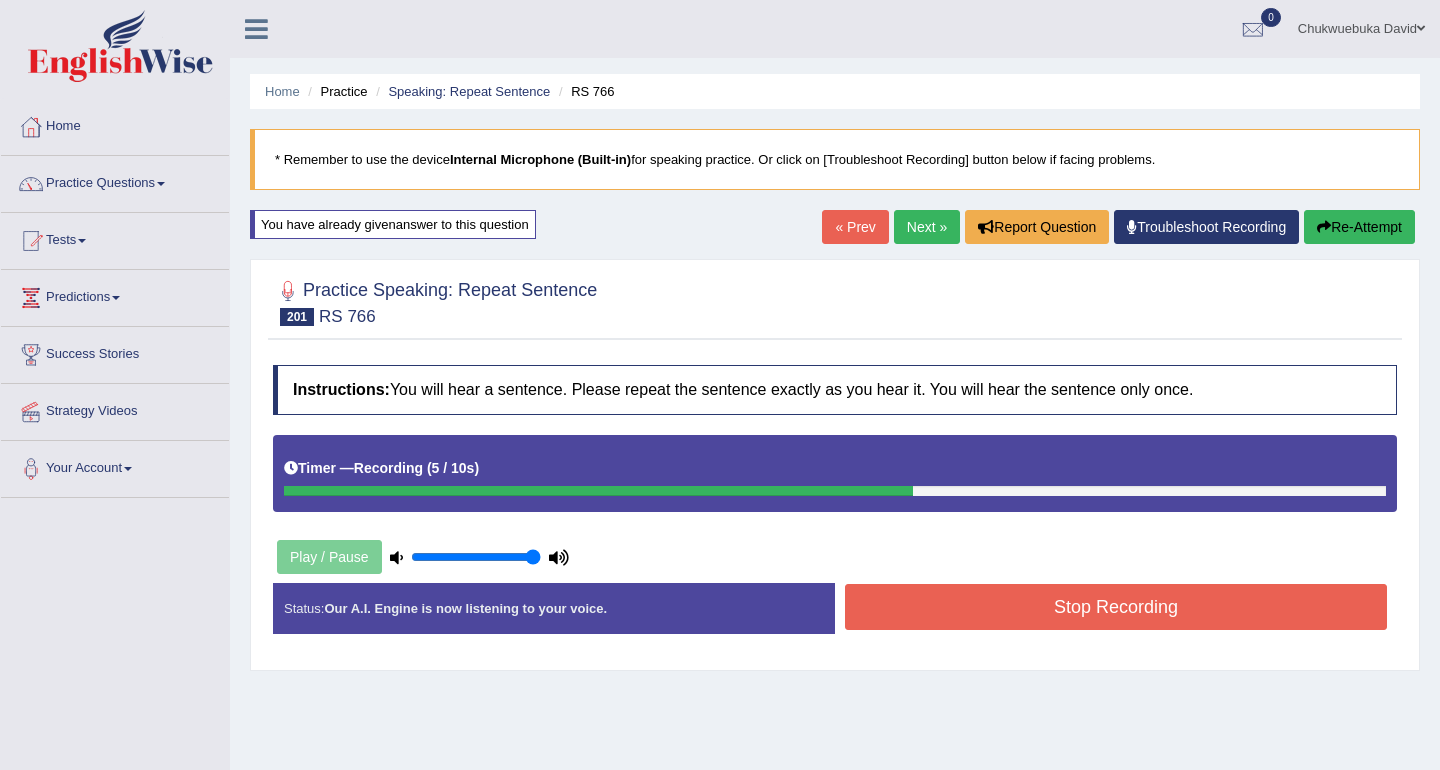 click on "Stop Recording" at bounding box center [1116, 607] 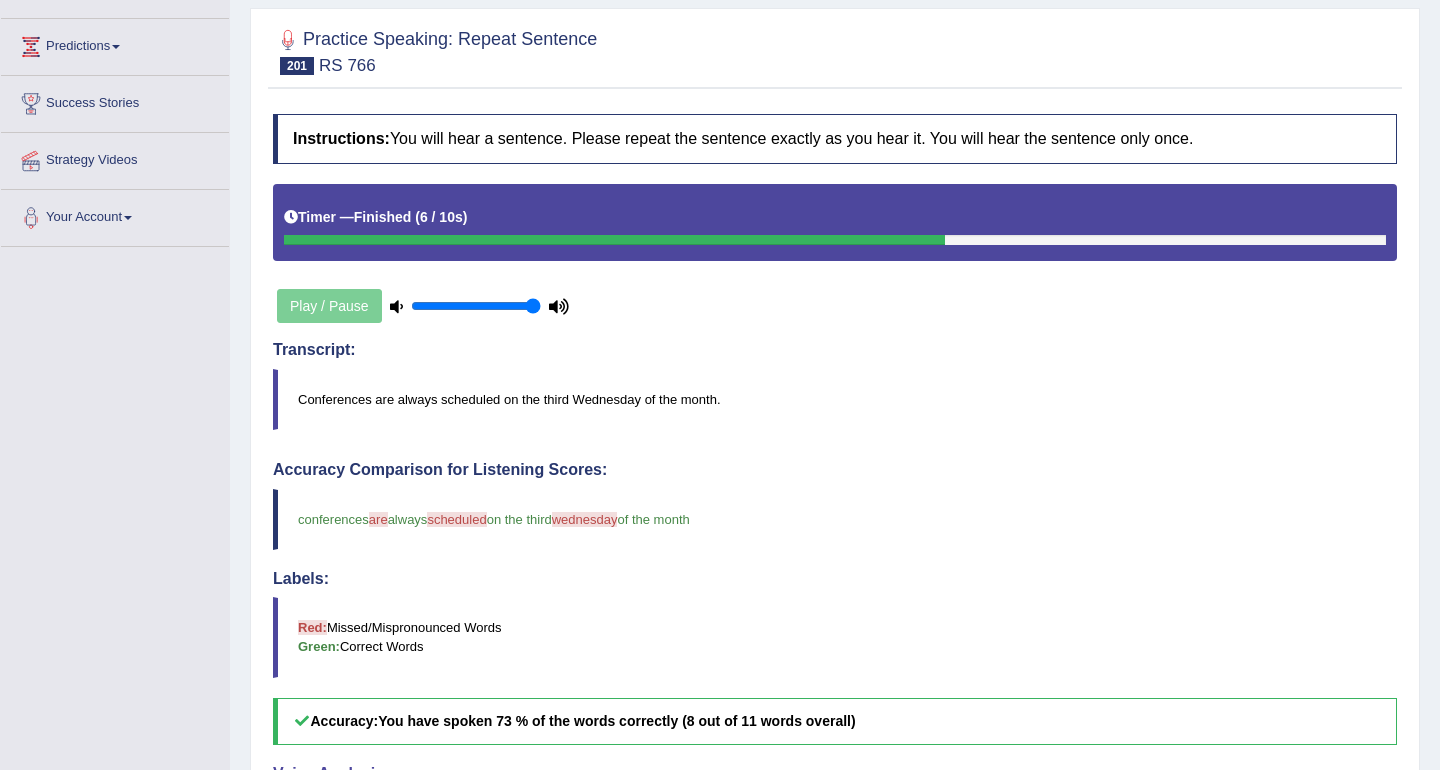 scroll, scrollTop: 0, scrollLeft: 0, axis: both 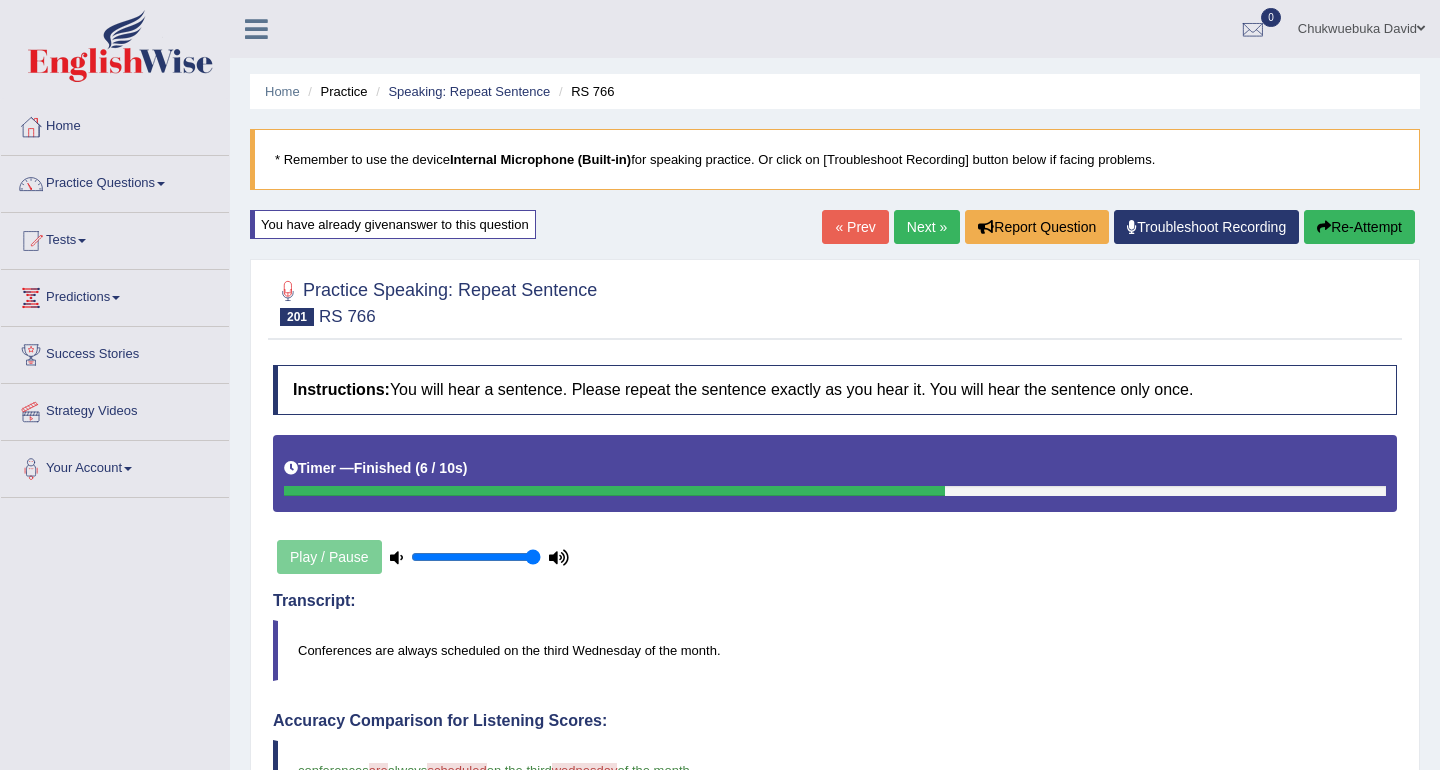 click on "Re-Attempt" at bounding box center [1359, 227] 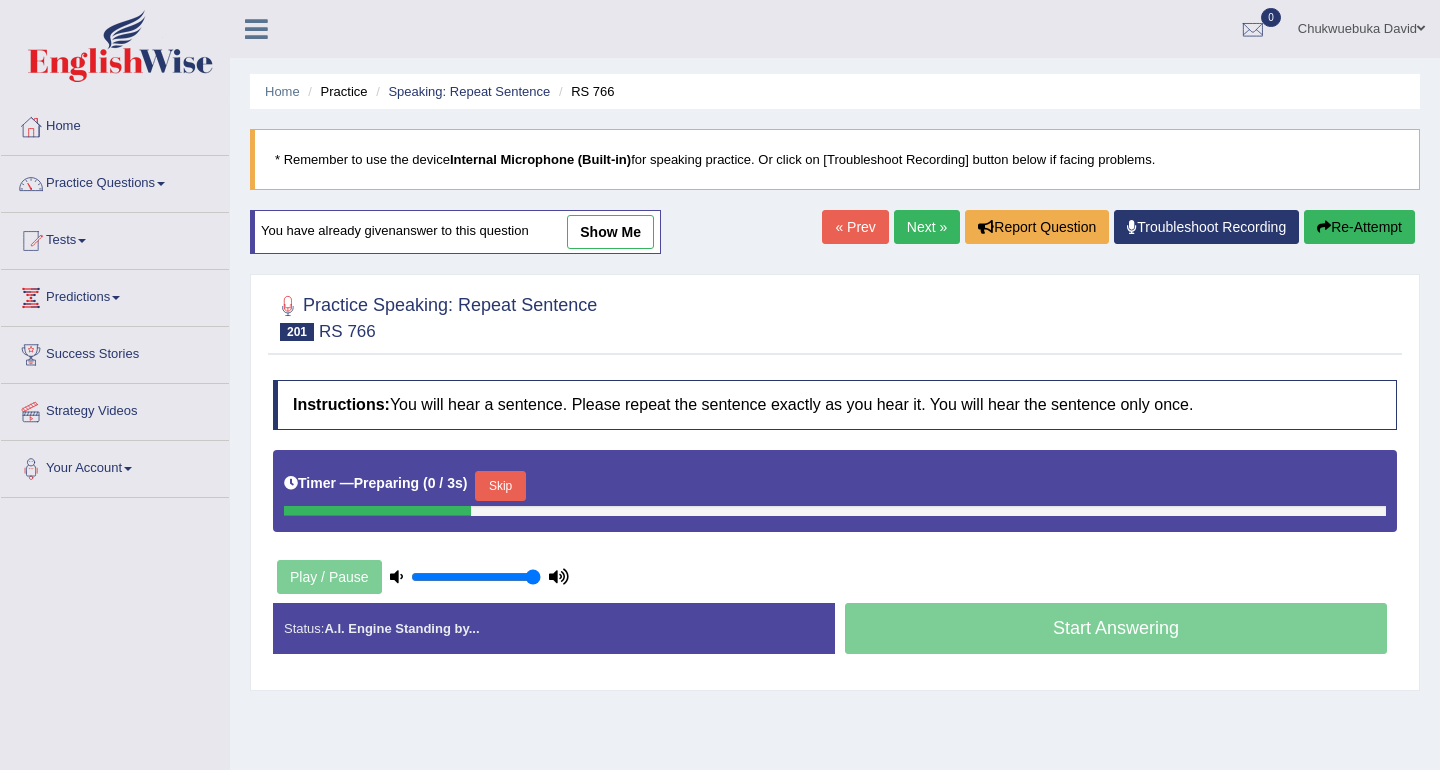 scroll, scrollTop: 0, scrollLeft: 0, axis: both 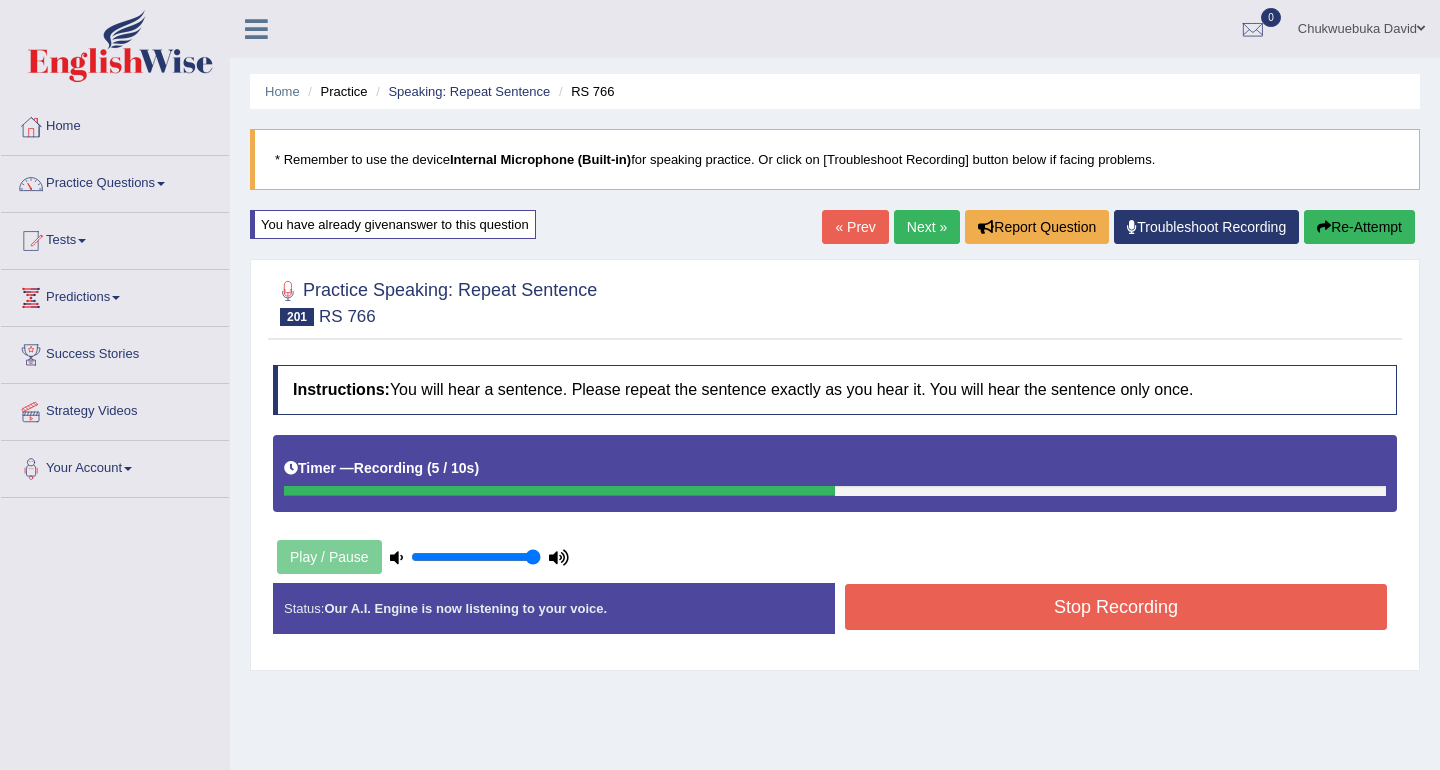 click on "Stop Recording" at bounding box center [1116, 607] 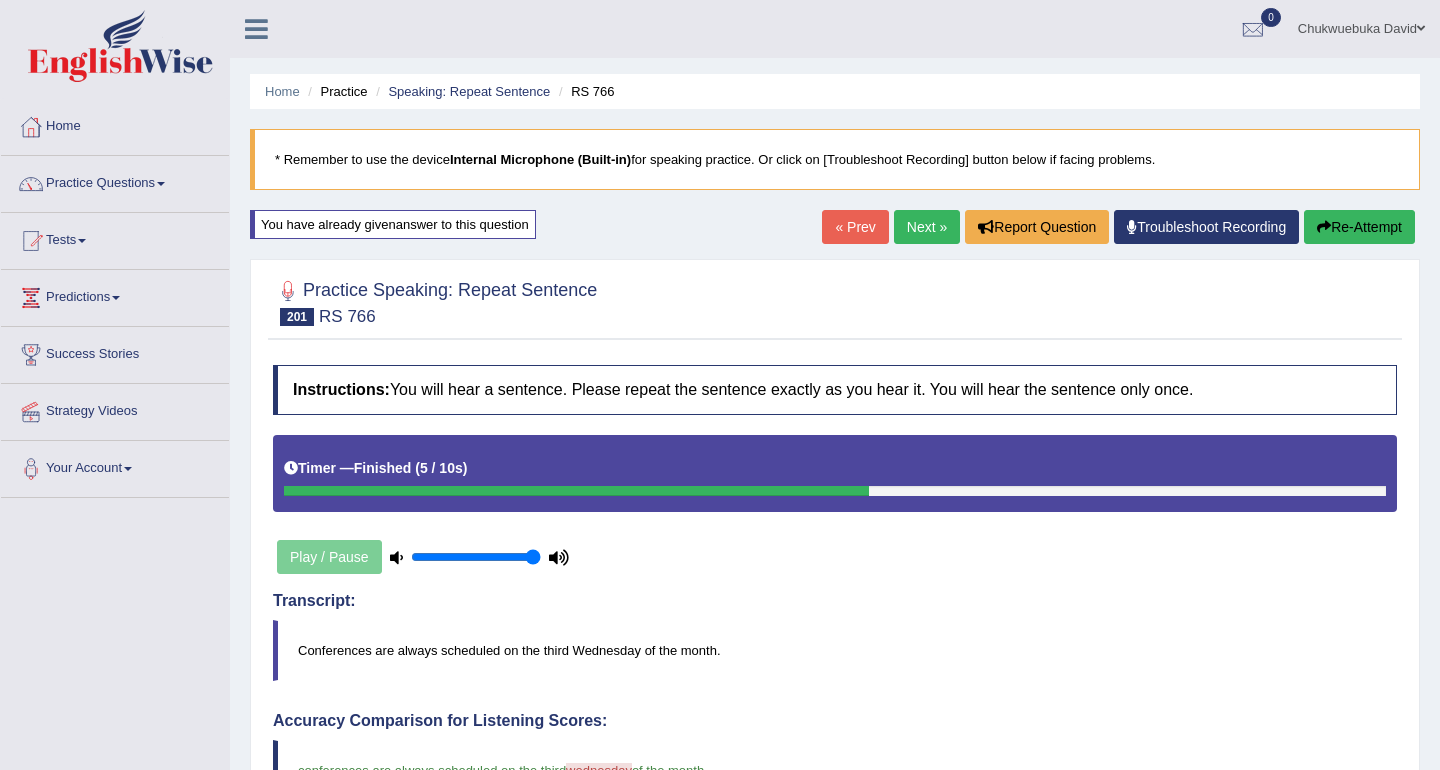 click on "Updating answer..." at bounding box center (0, 0) 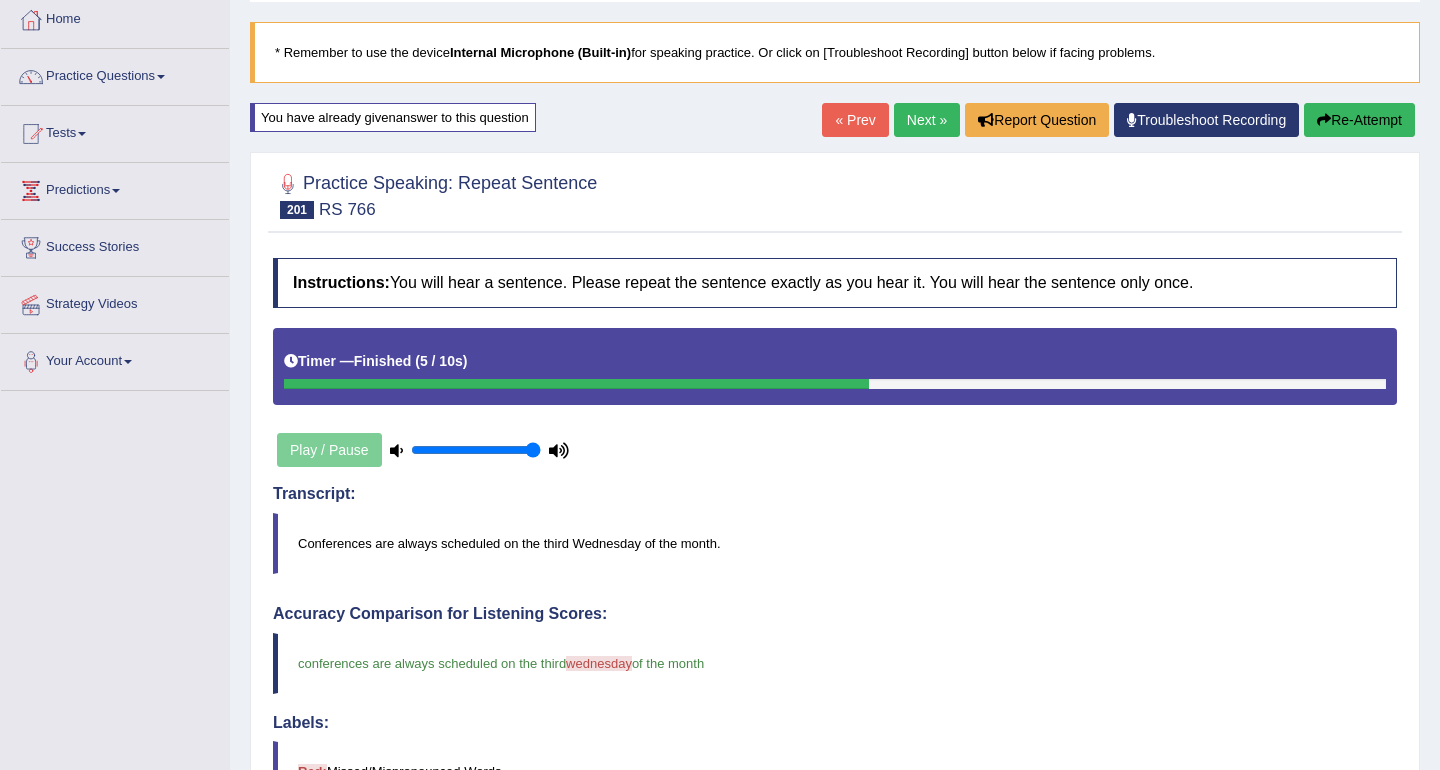 scroll, scrollTop: 0, scrollLeft: 0, axis: both 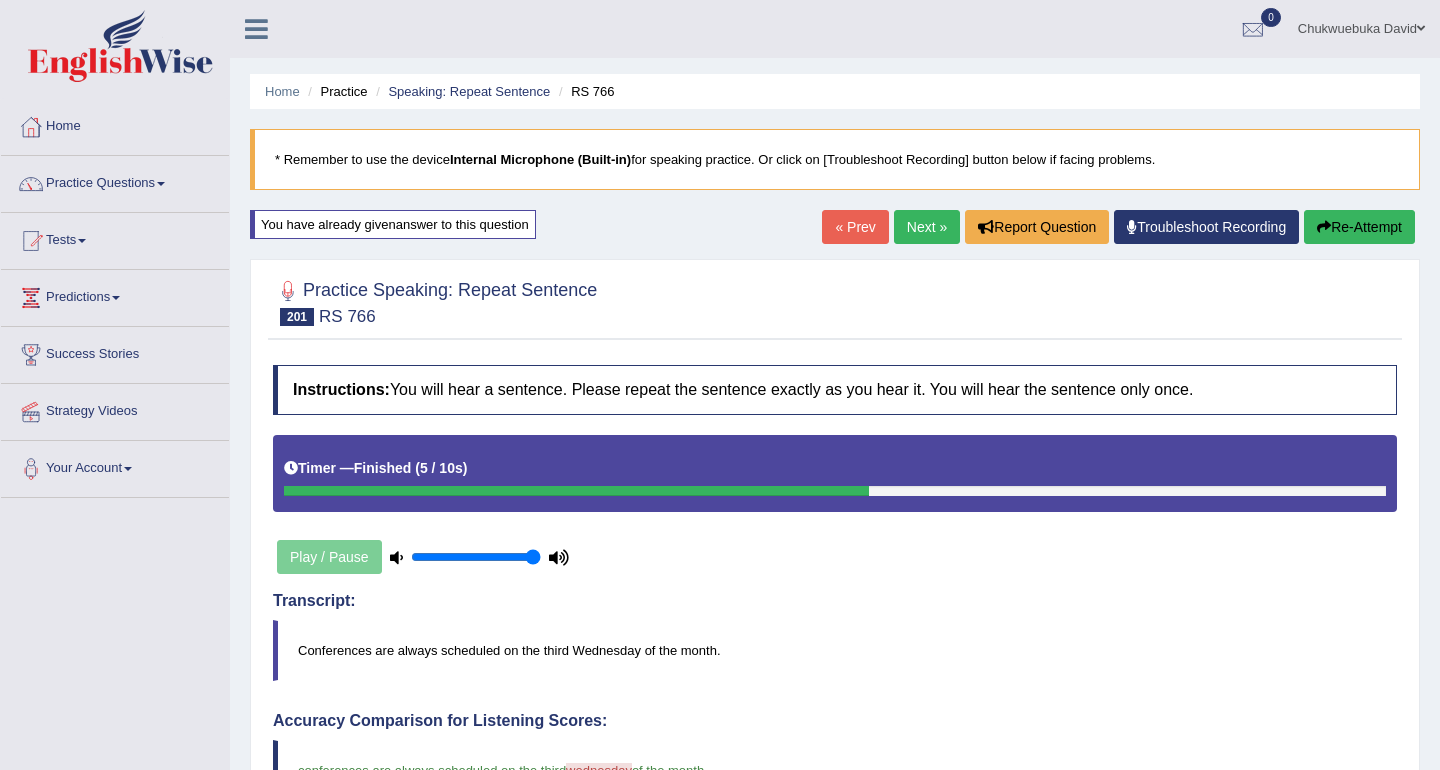 click on "Next »" at bounding box center [927, 227] 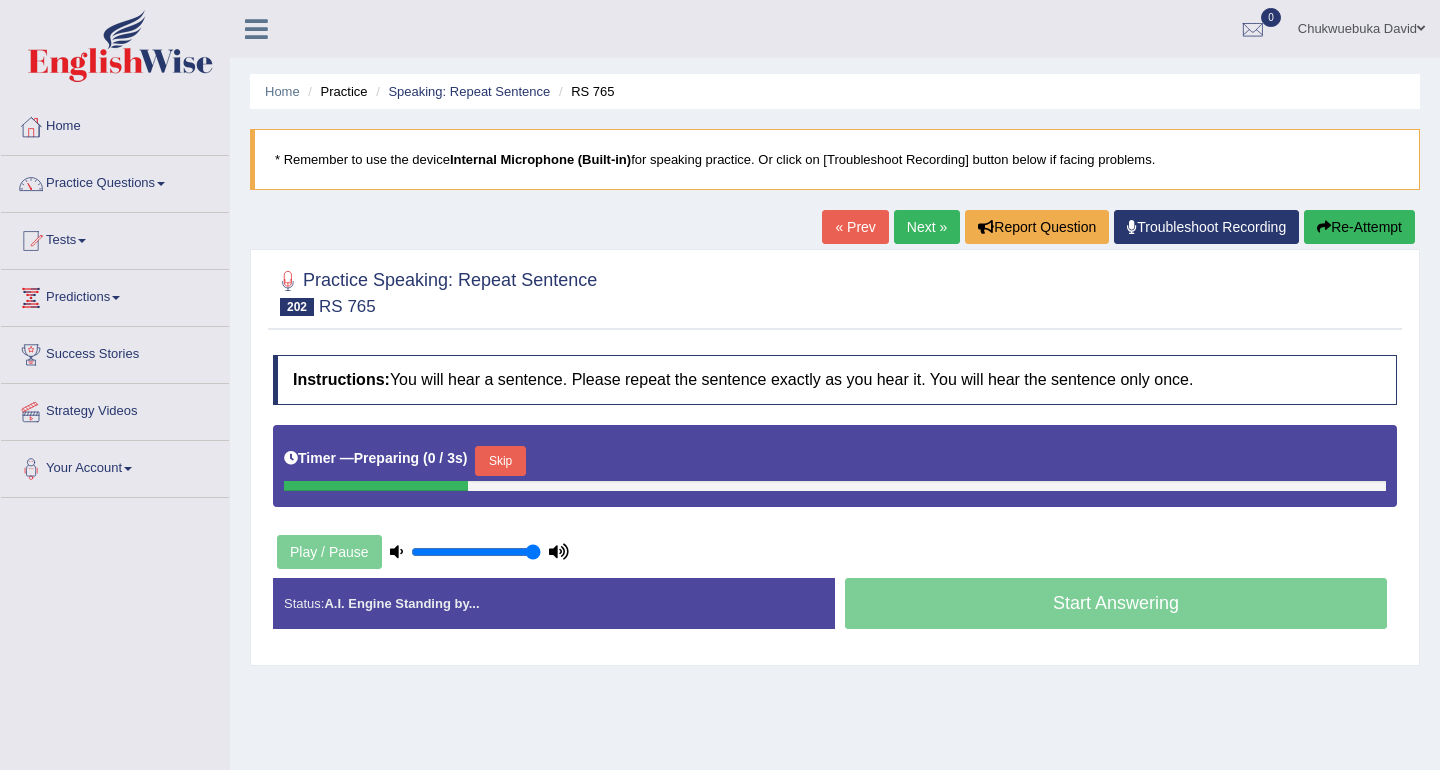 scroll, scrollTop: 0, scrollLeft: 0, axis: both 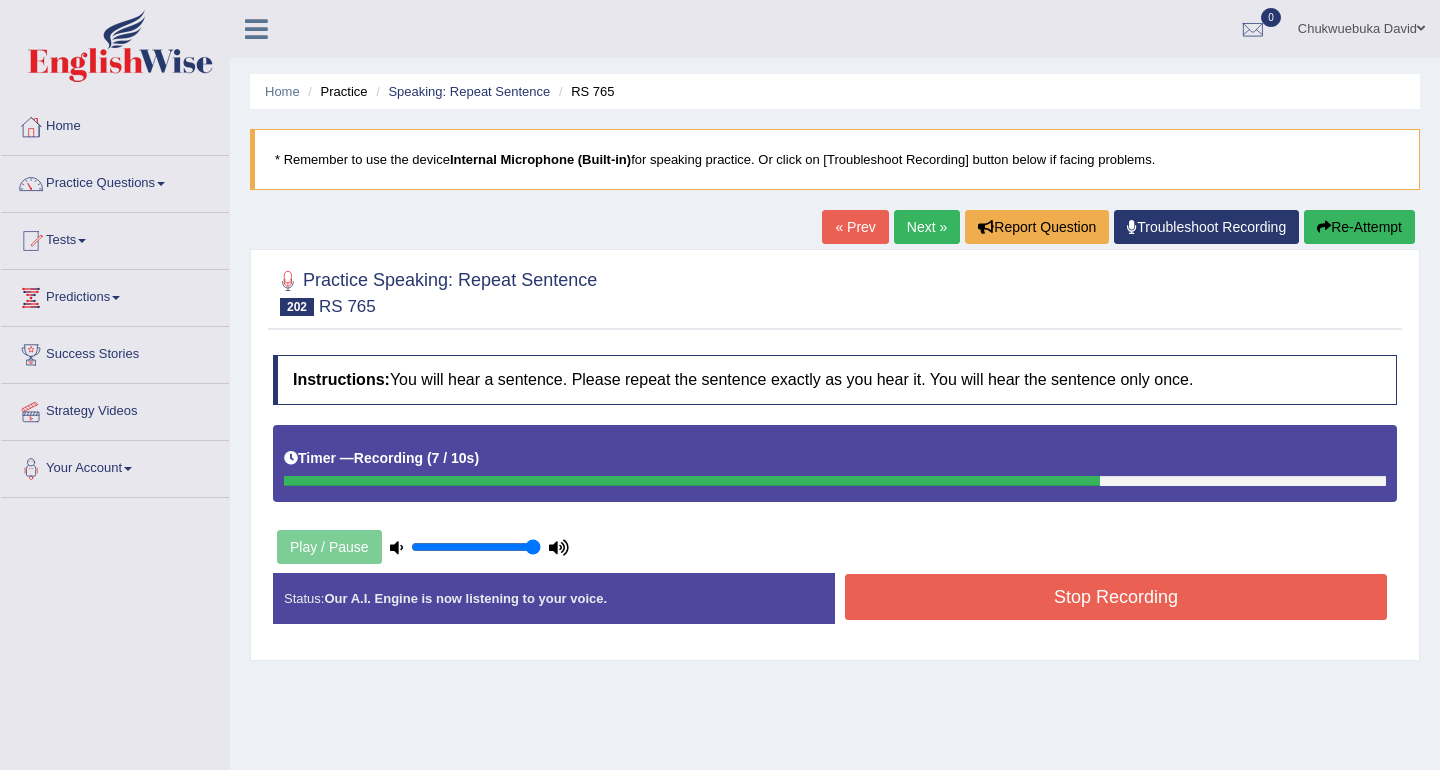 click on "Stop Recording" at bounding box center [1116, 597] 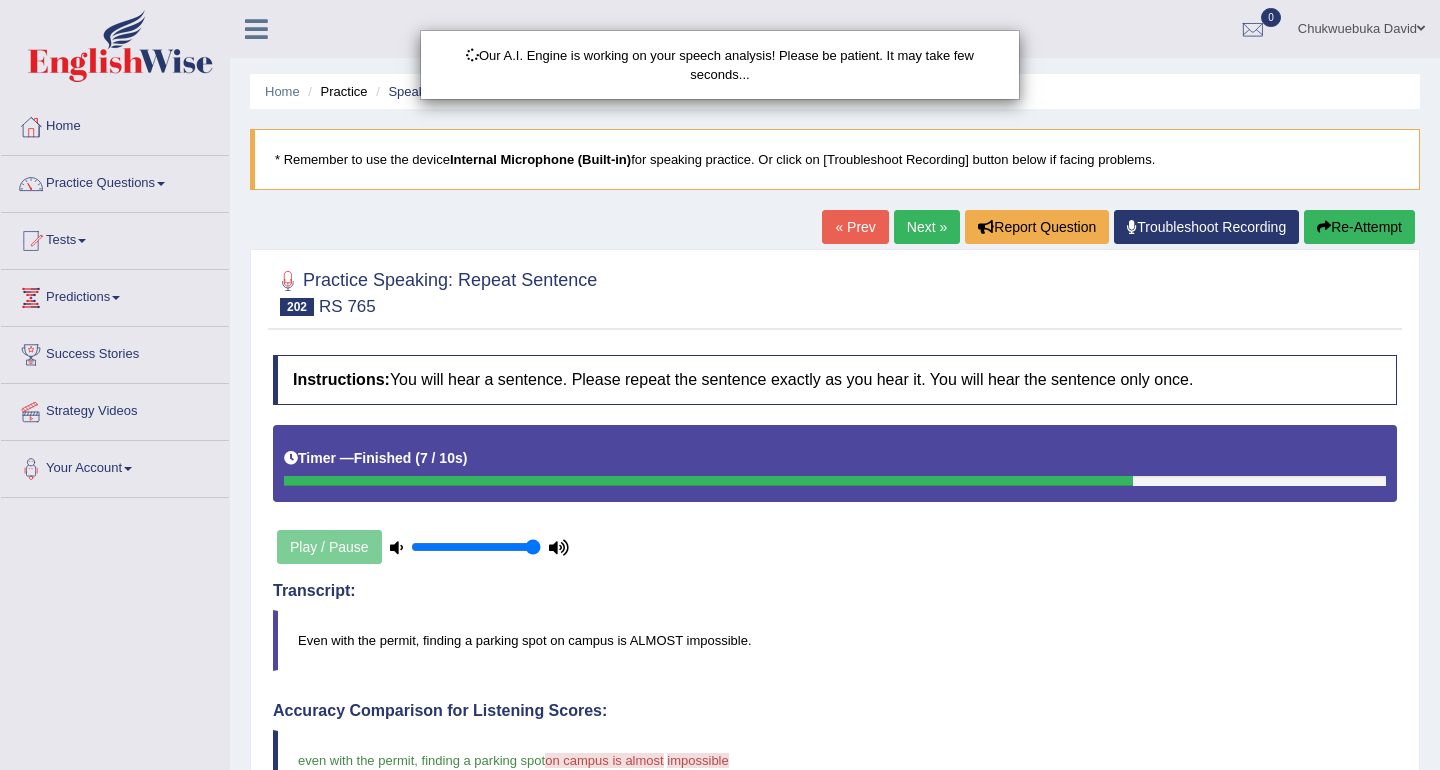 click on "Our A.I. Engine is working on your speech analysis! Please be patient. It may take few seconds..." at bounding box center (720, 385) 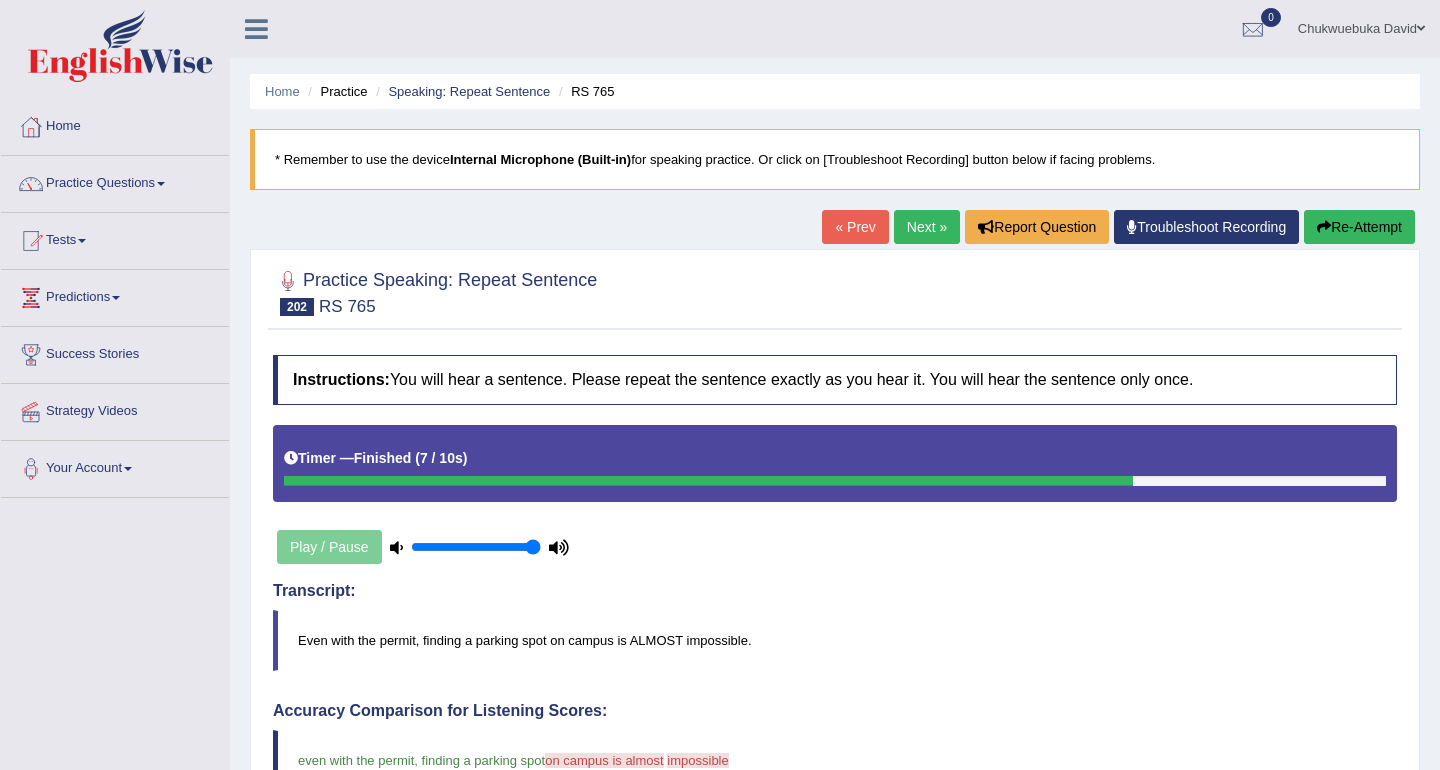 click on "Re-Attempt" at bounding box center [1359, 227] 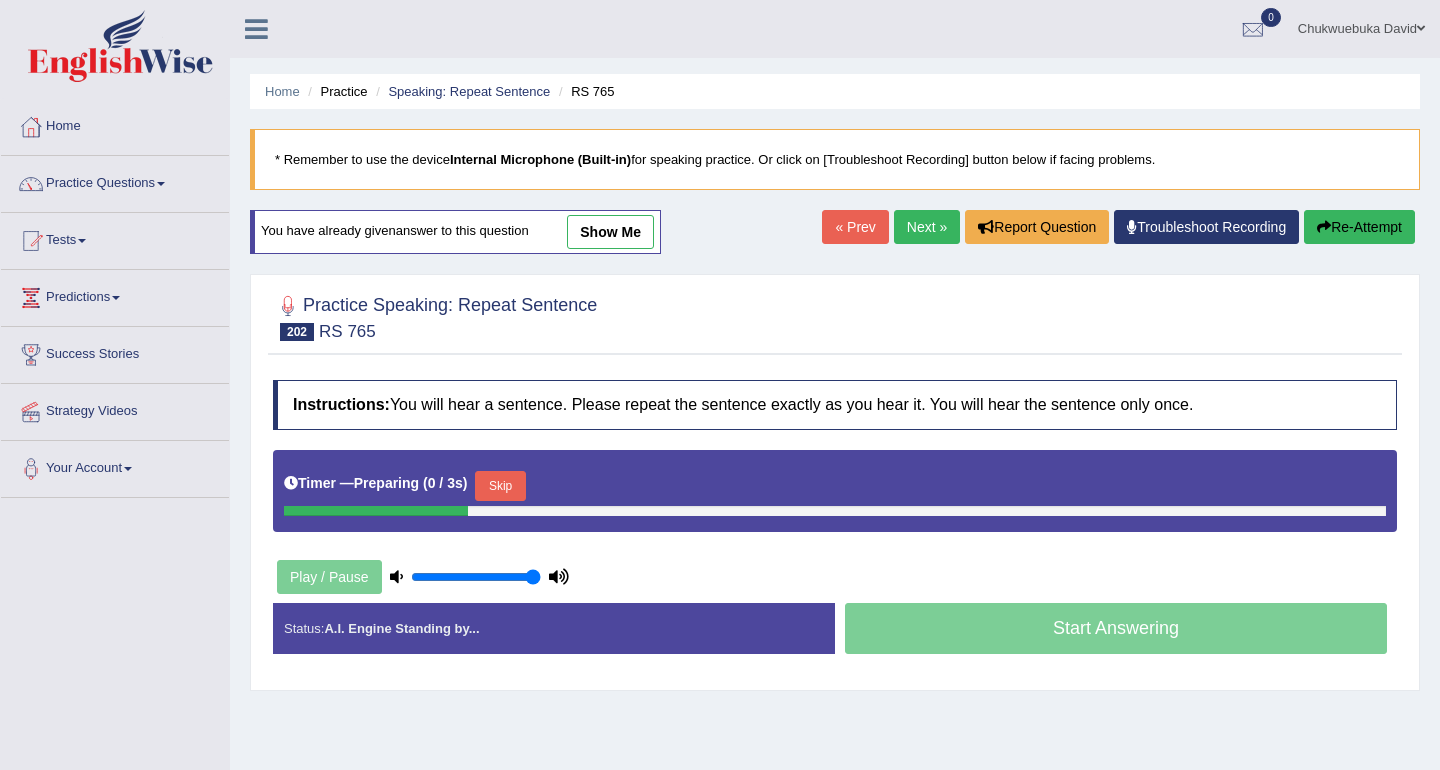 scroll, scrollTop: 0, scrollLeft: 0, axis: both 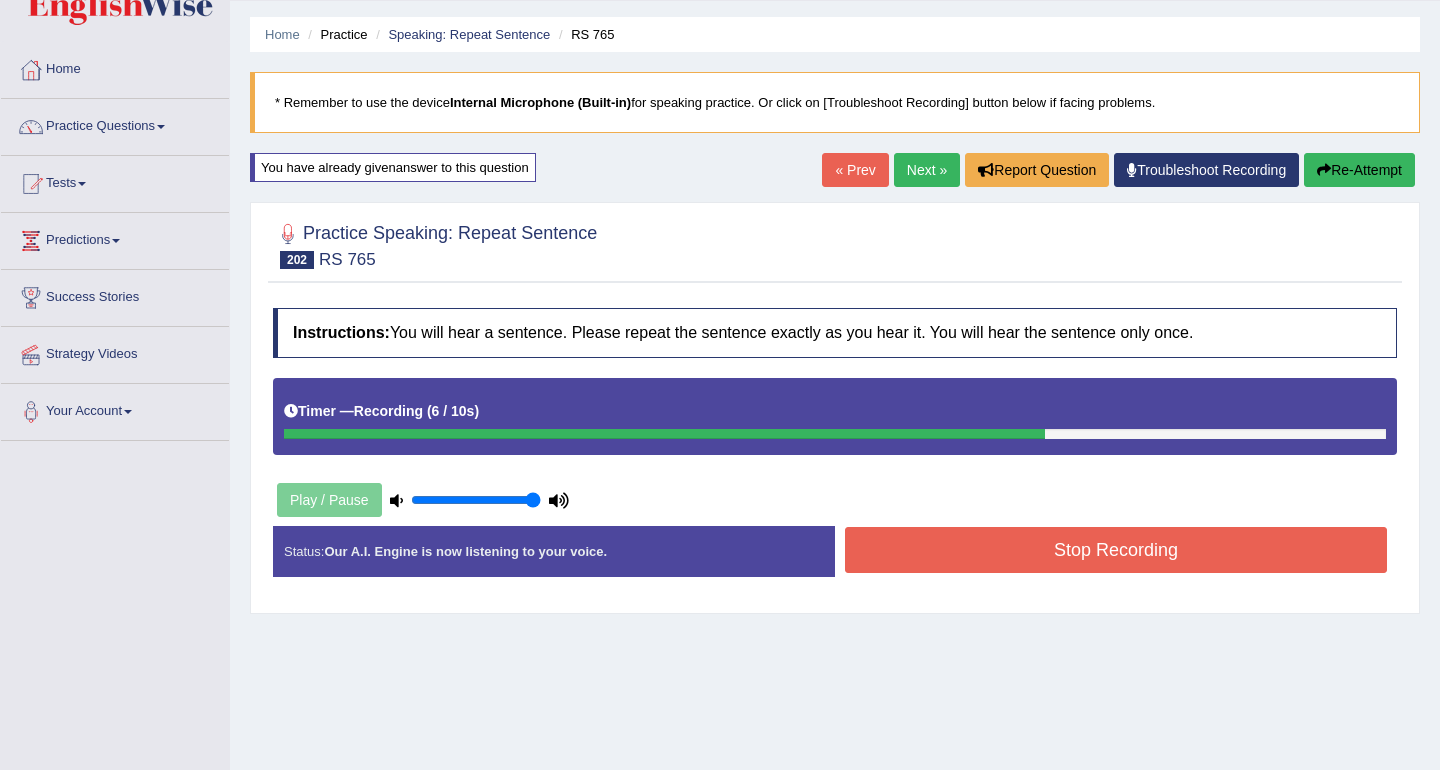 click on "Stop Recording" at bounding box center [1116, 550] 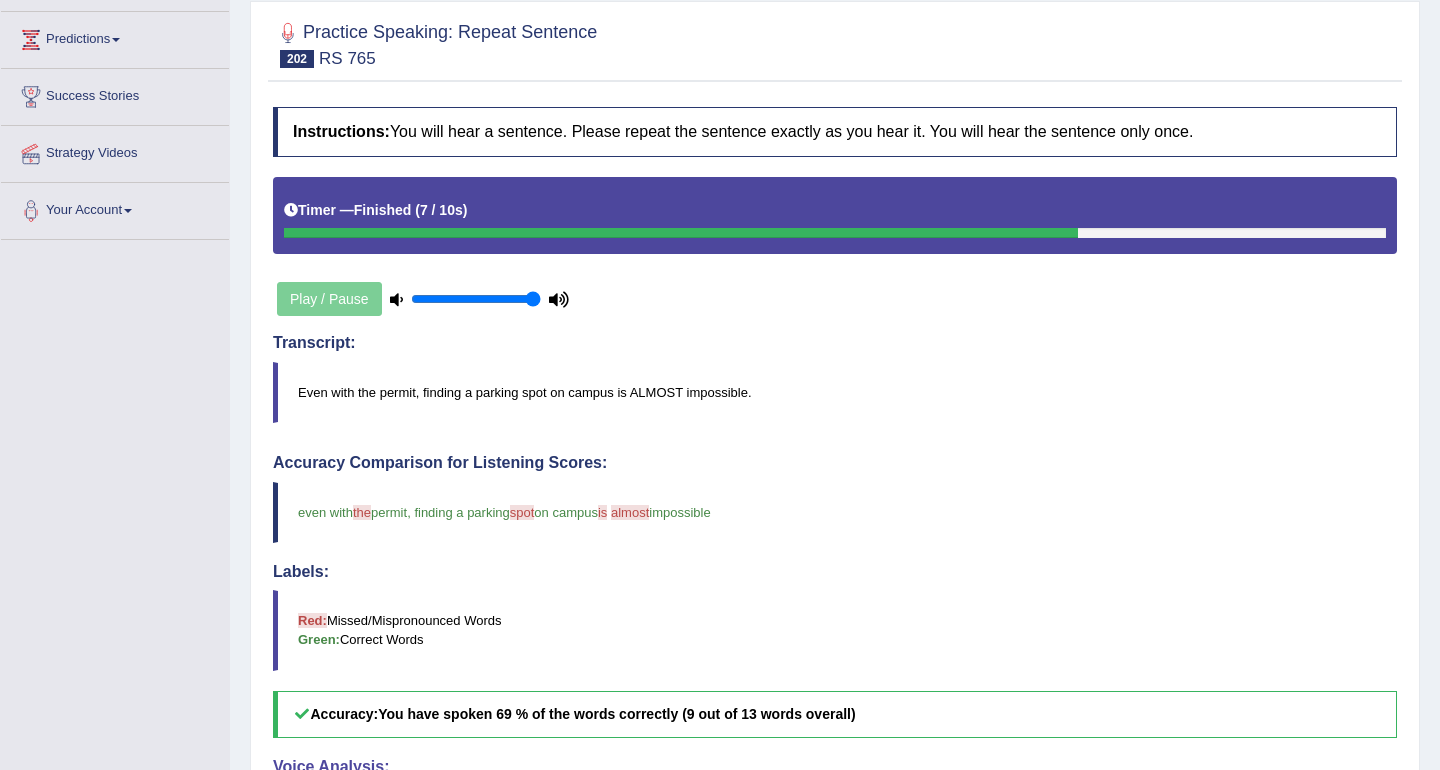 scroll, scrollTop: 259, scrollLeft: 0, axis: vertical 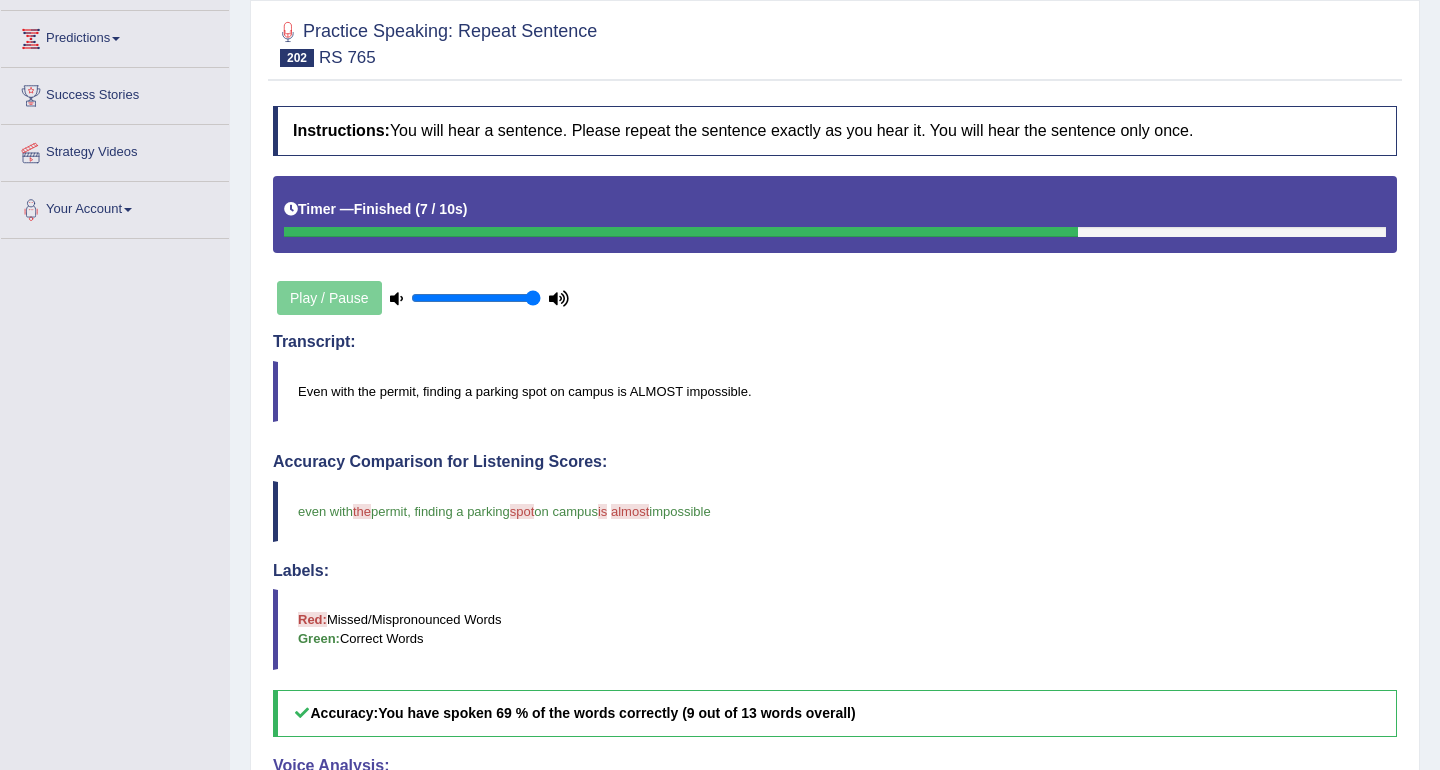 drag, startPoint x: 1005, startPoint y: 467, endPoint x: 1134, endPoint y: 701, distance: 267.20218 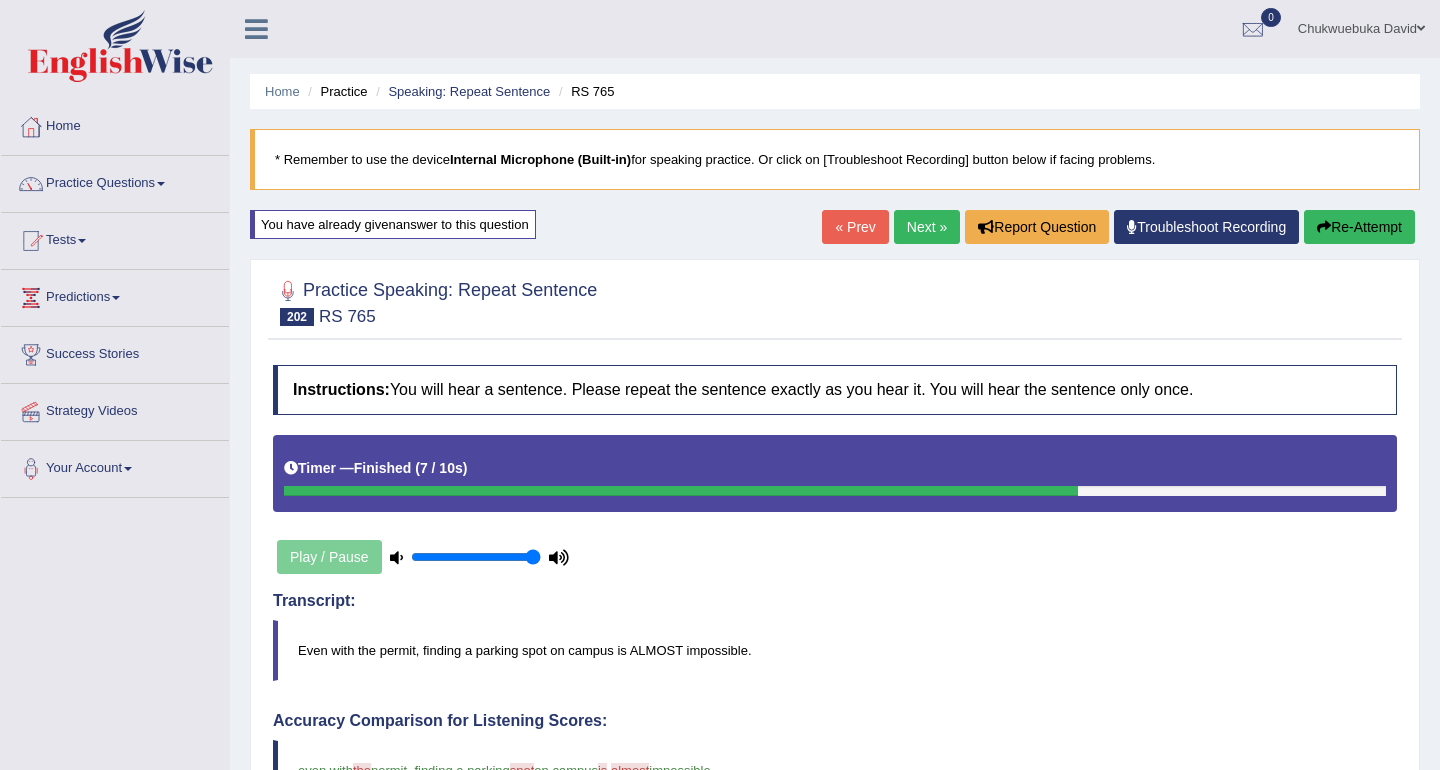 click on "Next »" at bounding box center (927, 227) 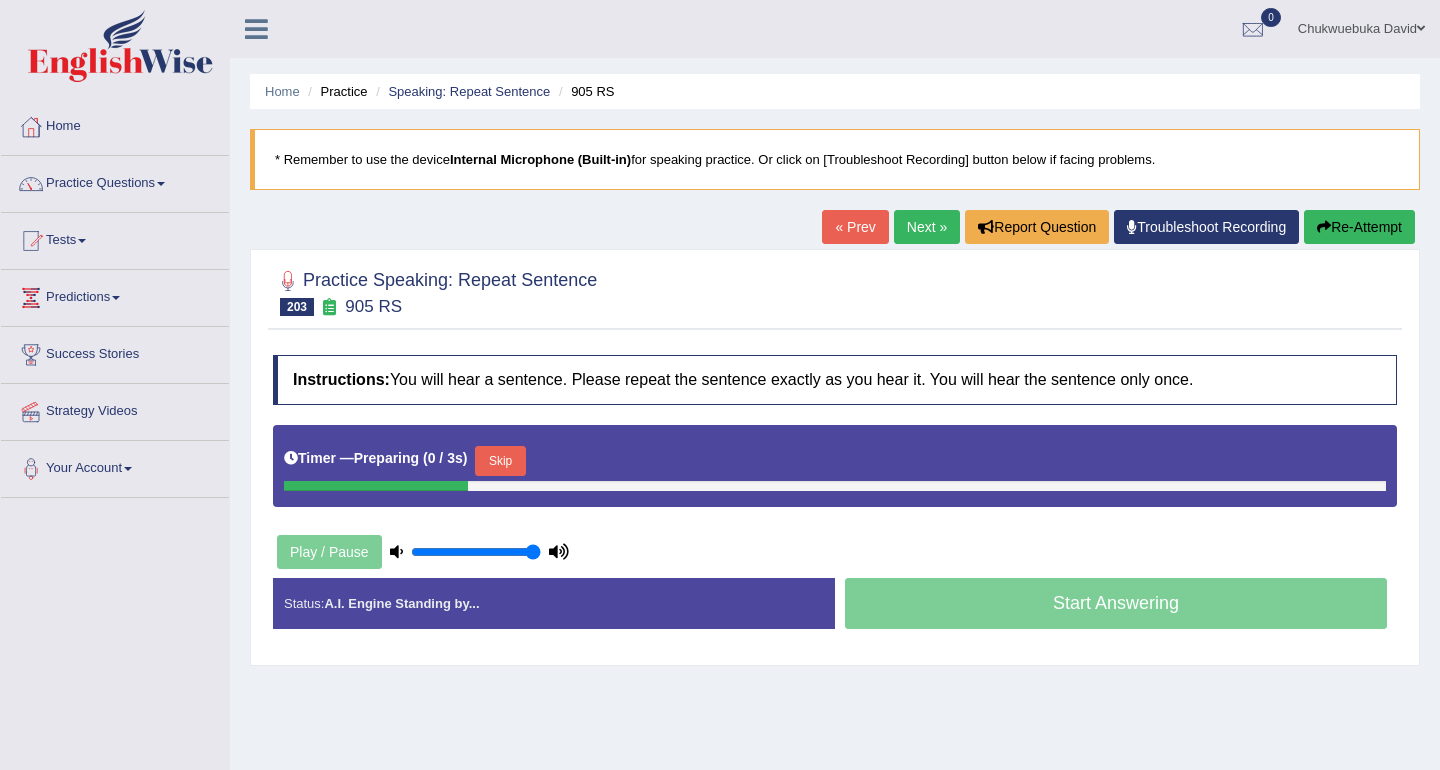 scroll, scrollTop: 0, scrollLeft: 0, axis: both 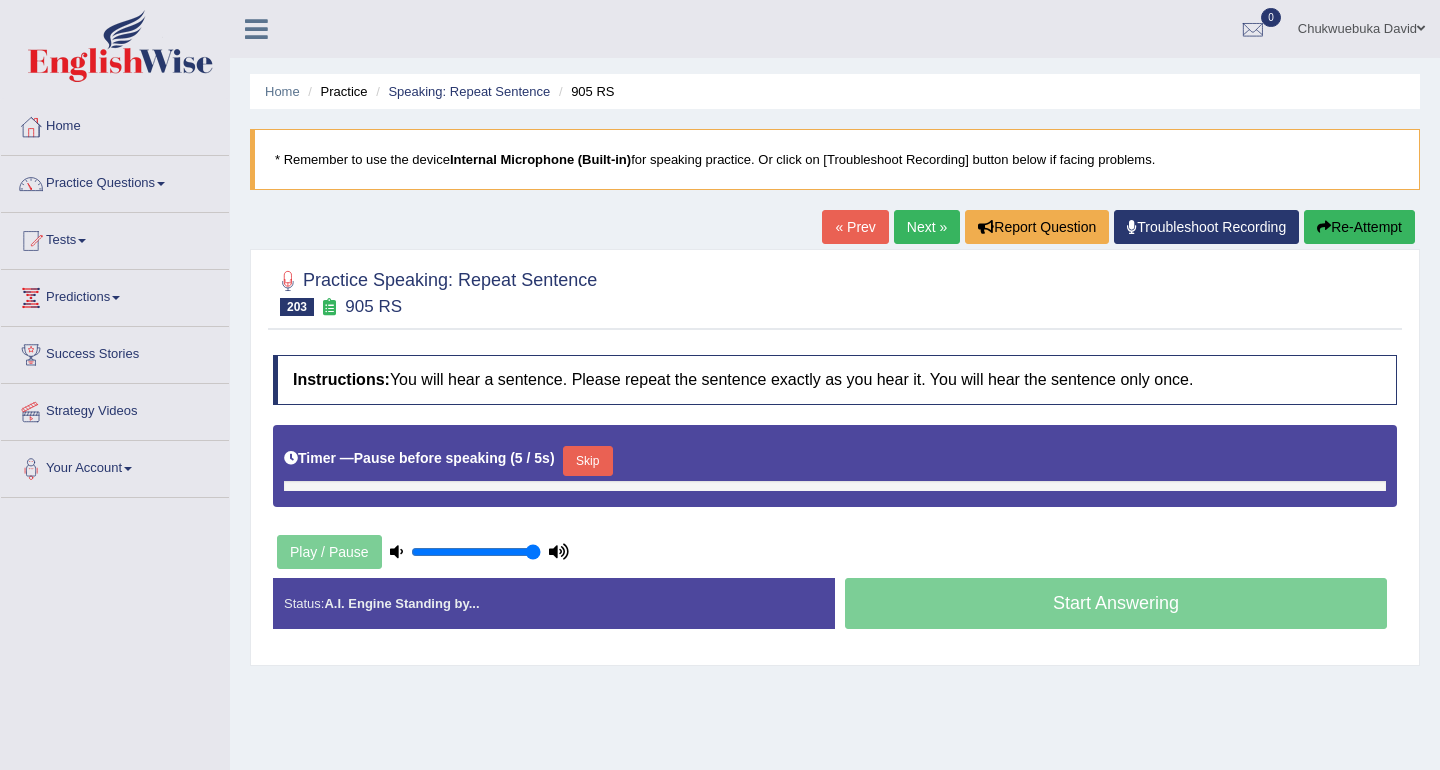 click on "Re-Attempt" at bounding box center (1359, 227) 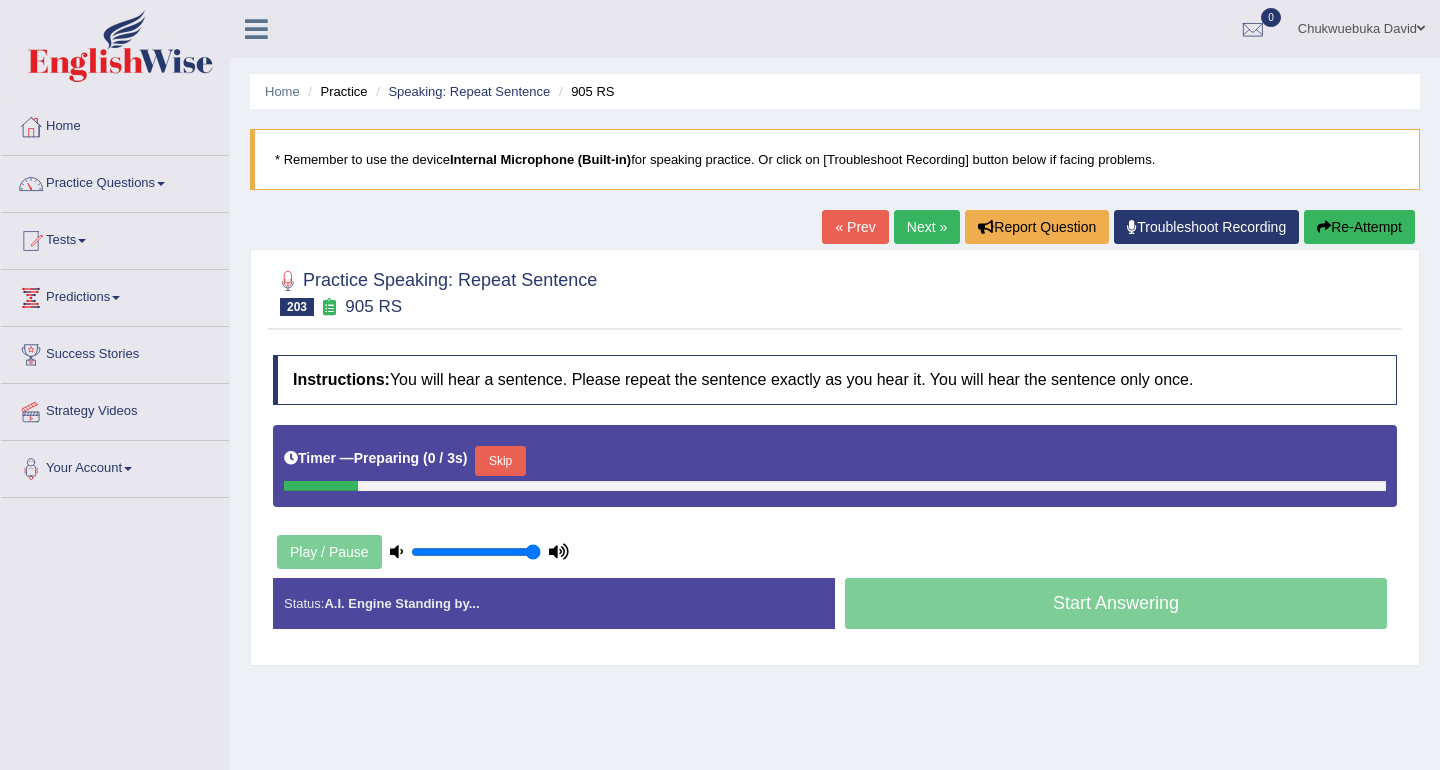 scroll, scrollTop: 0, scrollLeft: 0, axis: both 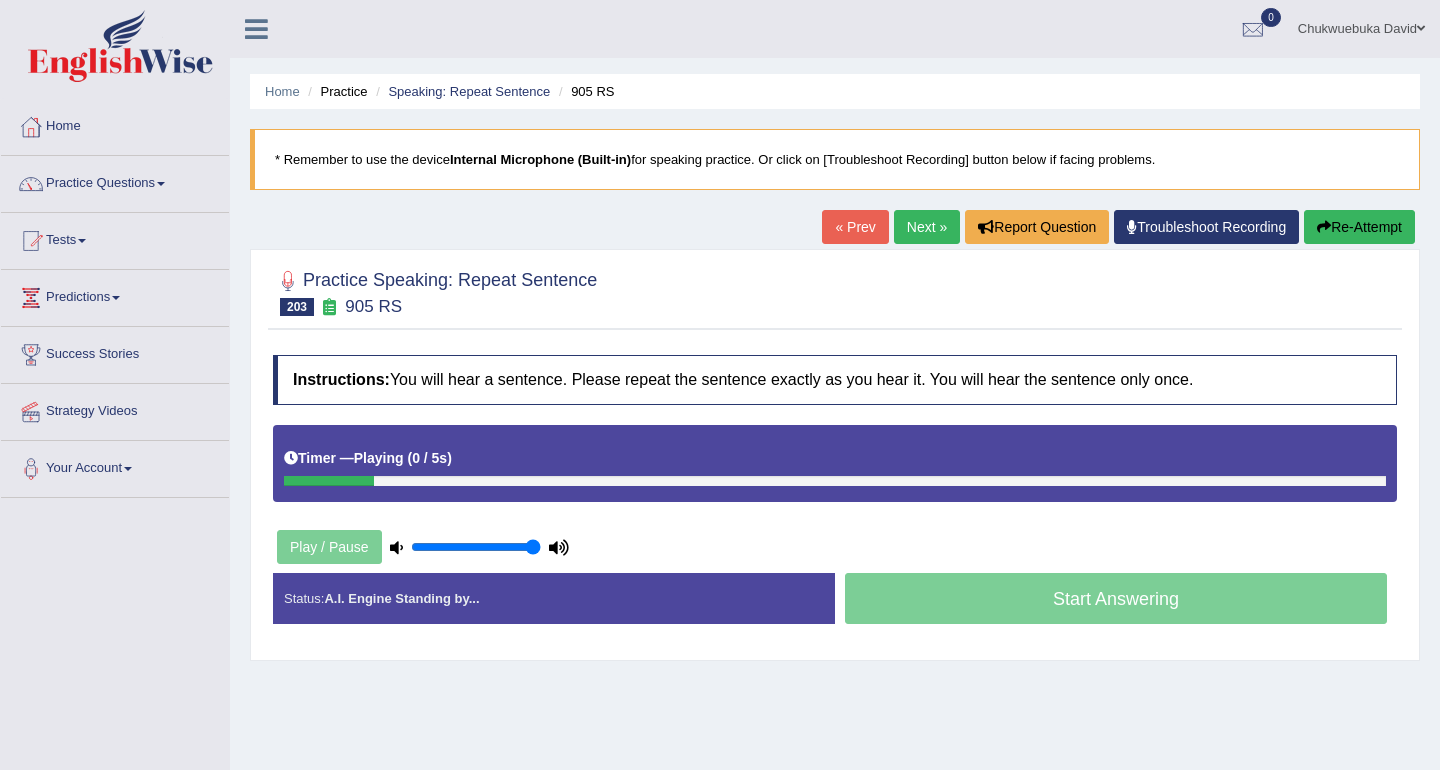 click on "Re-Attempt" at bounding box center (1359, 227) 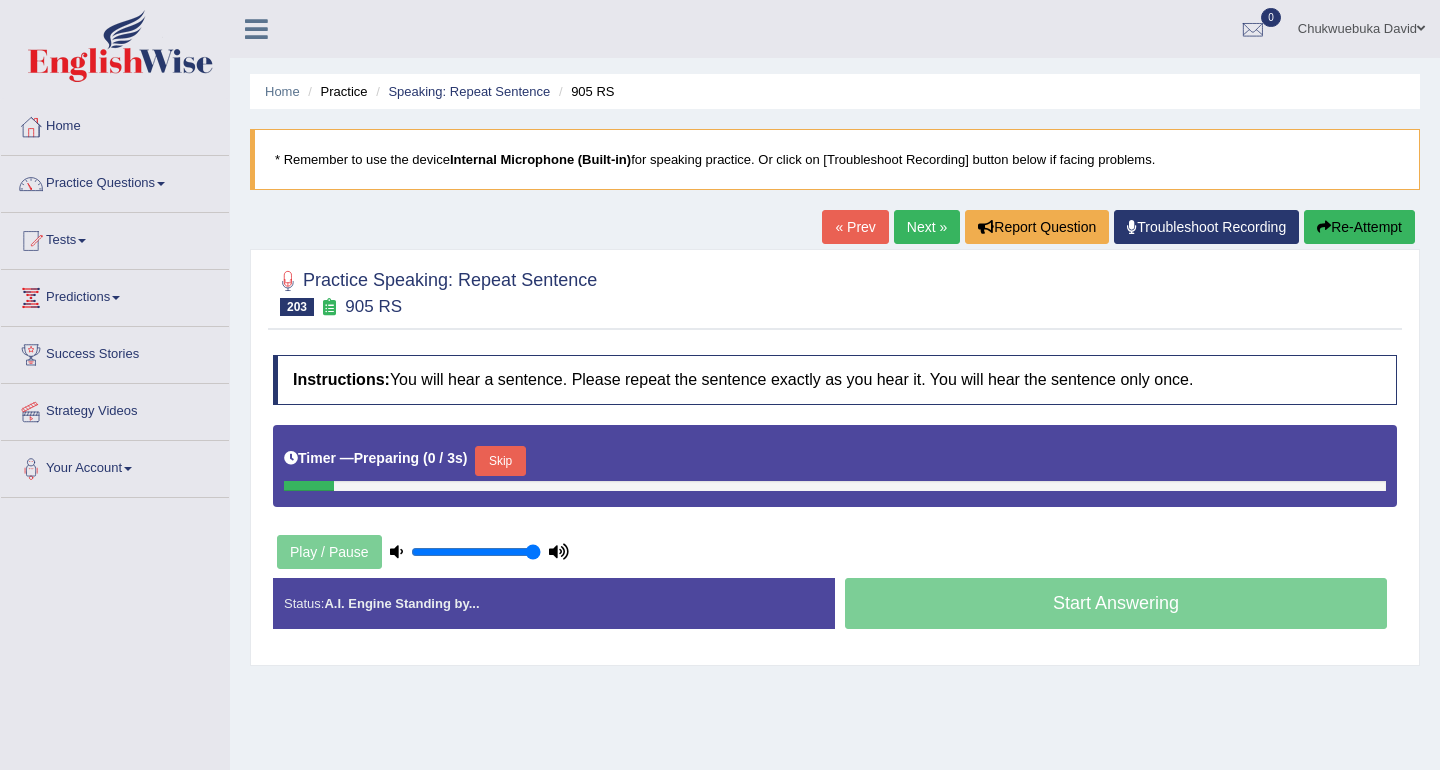 scroll, scrollTop: 0, scrollLeft: 0, axis: both 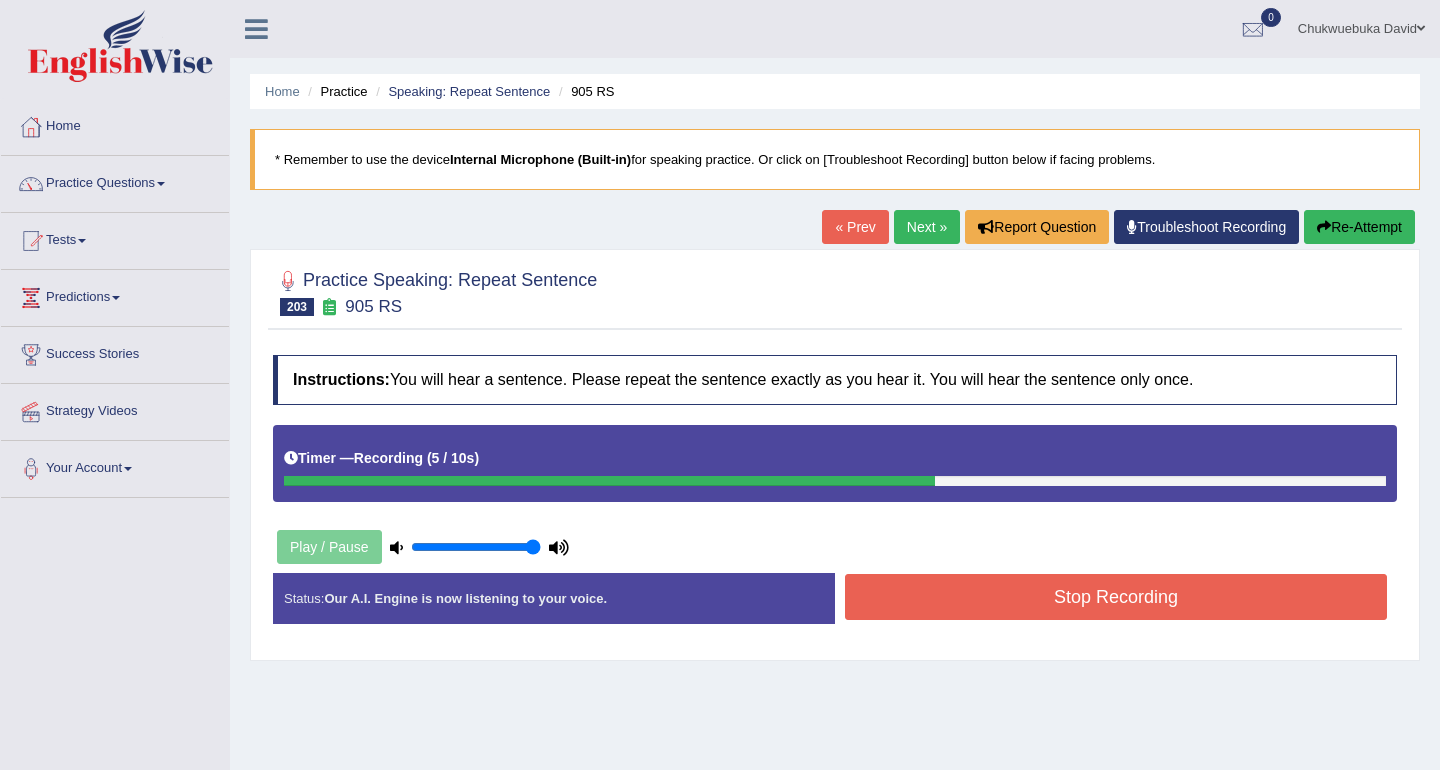 click on "Stop Recording" at bounding box center (1116, 597) 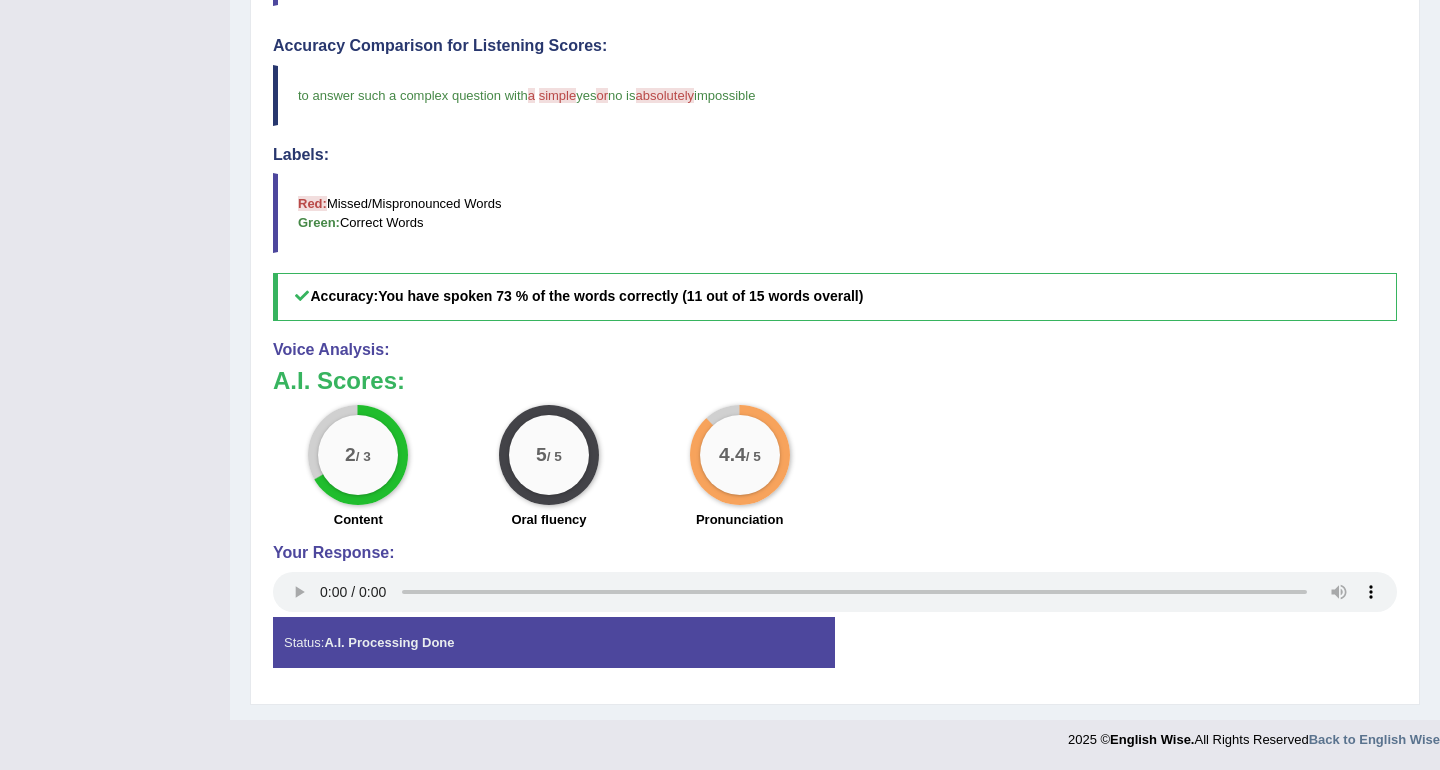 scroll, scrollTop: 0, scrollLeft: 0, axis: both 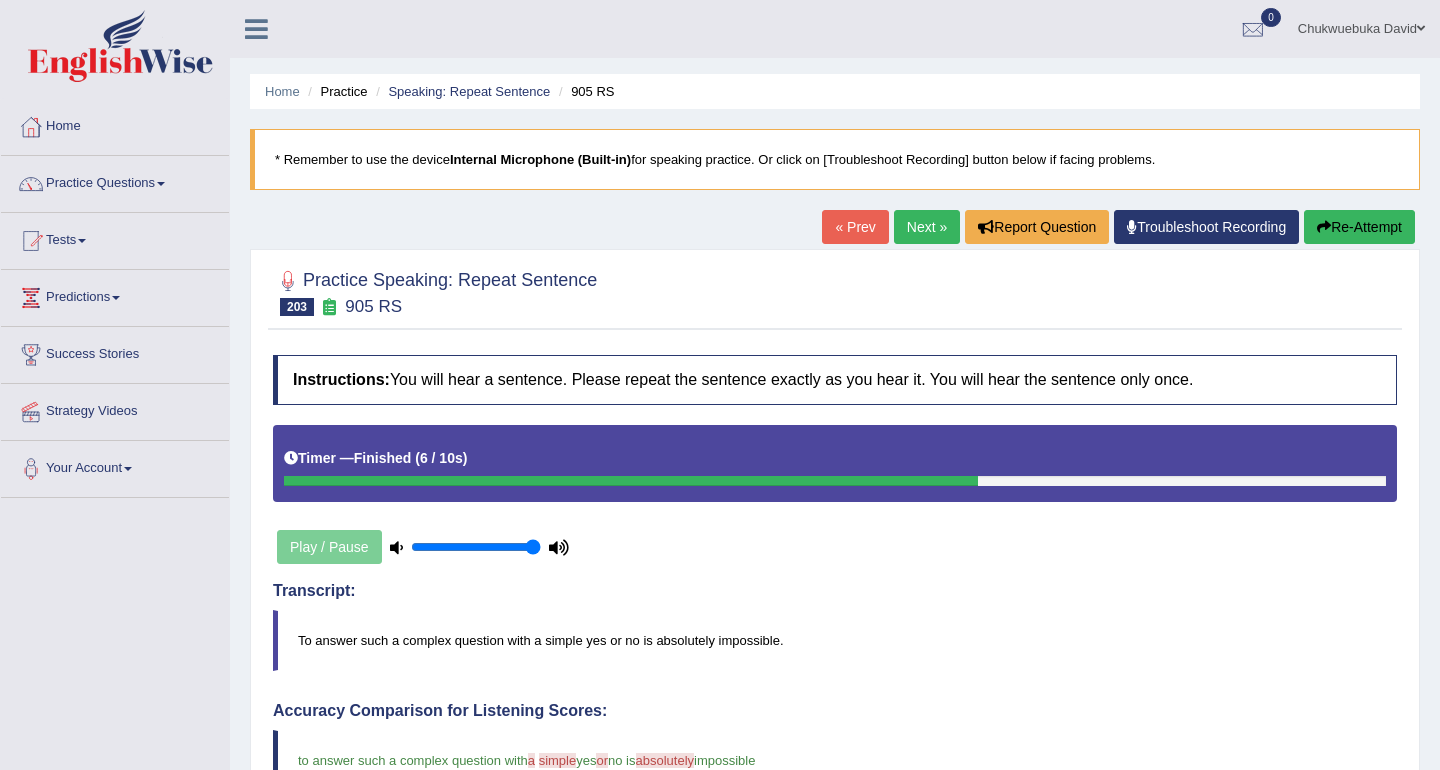 click on "Next »" at bounding box center [927, 227] 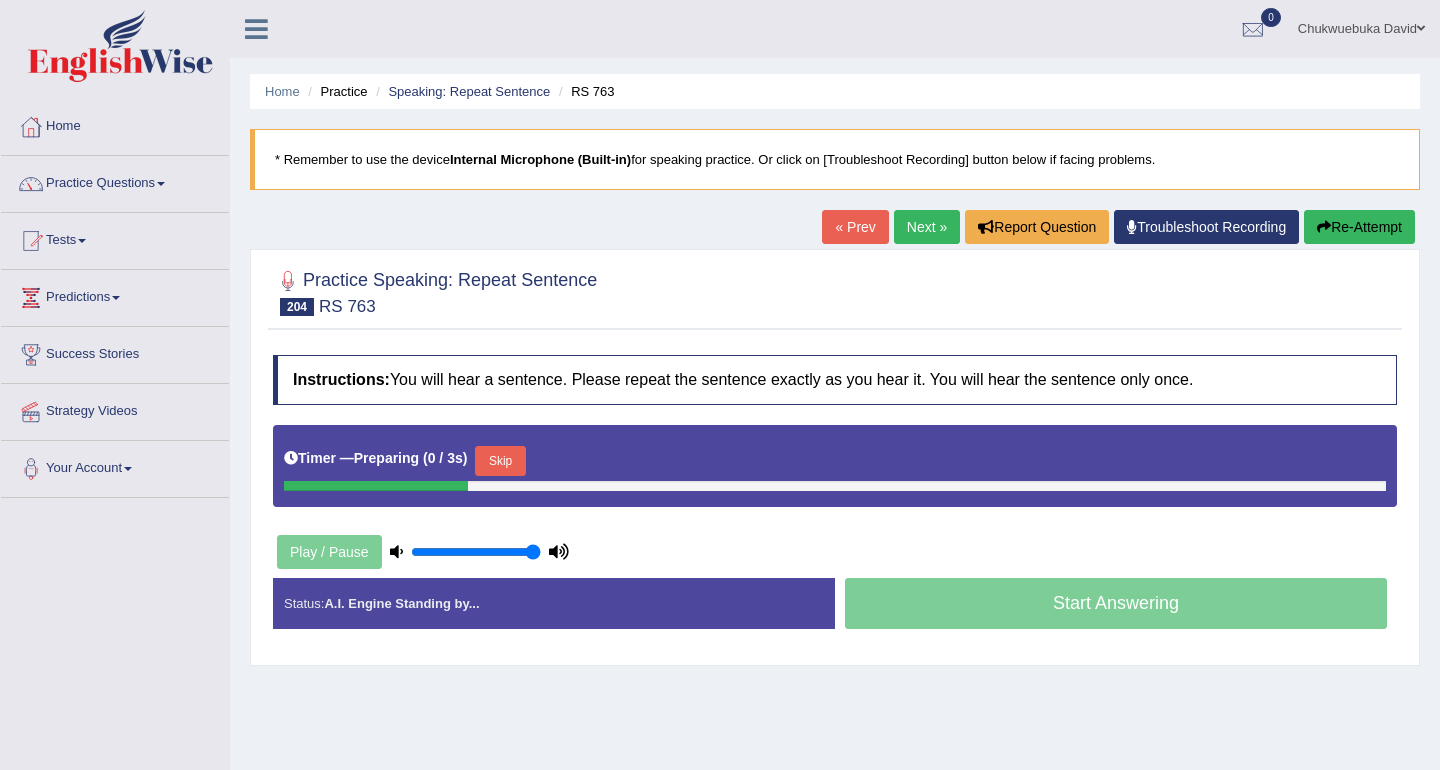 scroll, scrollTop: 257, scrollLeft: 0, axis: vertical 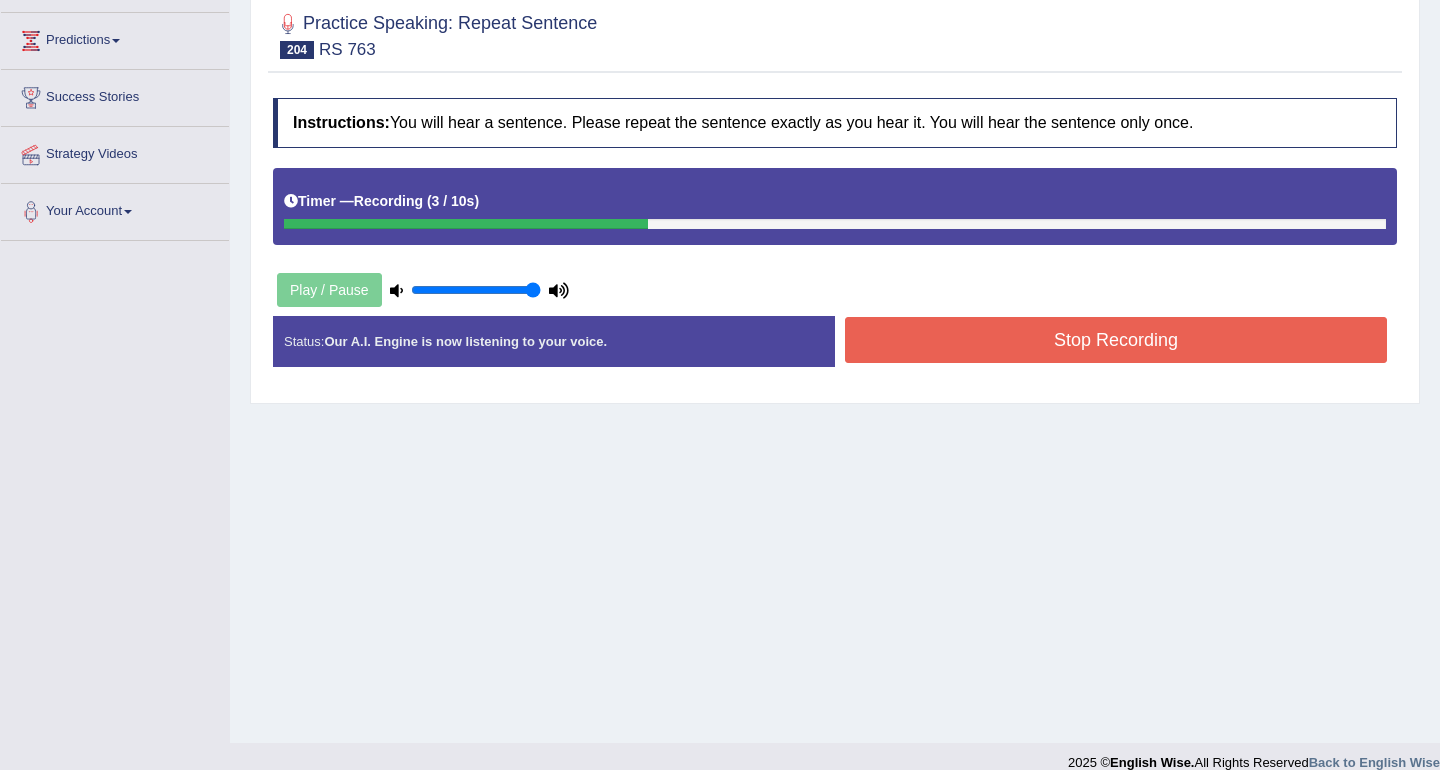 click on "Stop Recording" at bounding box center (1116, 340) 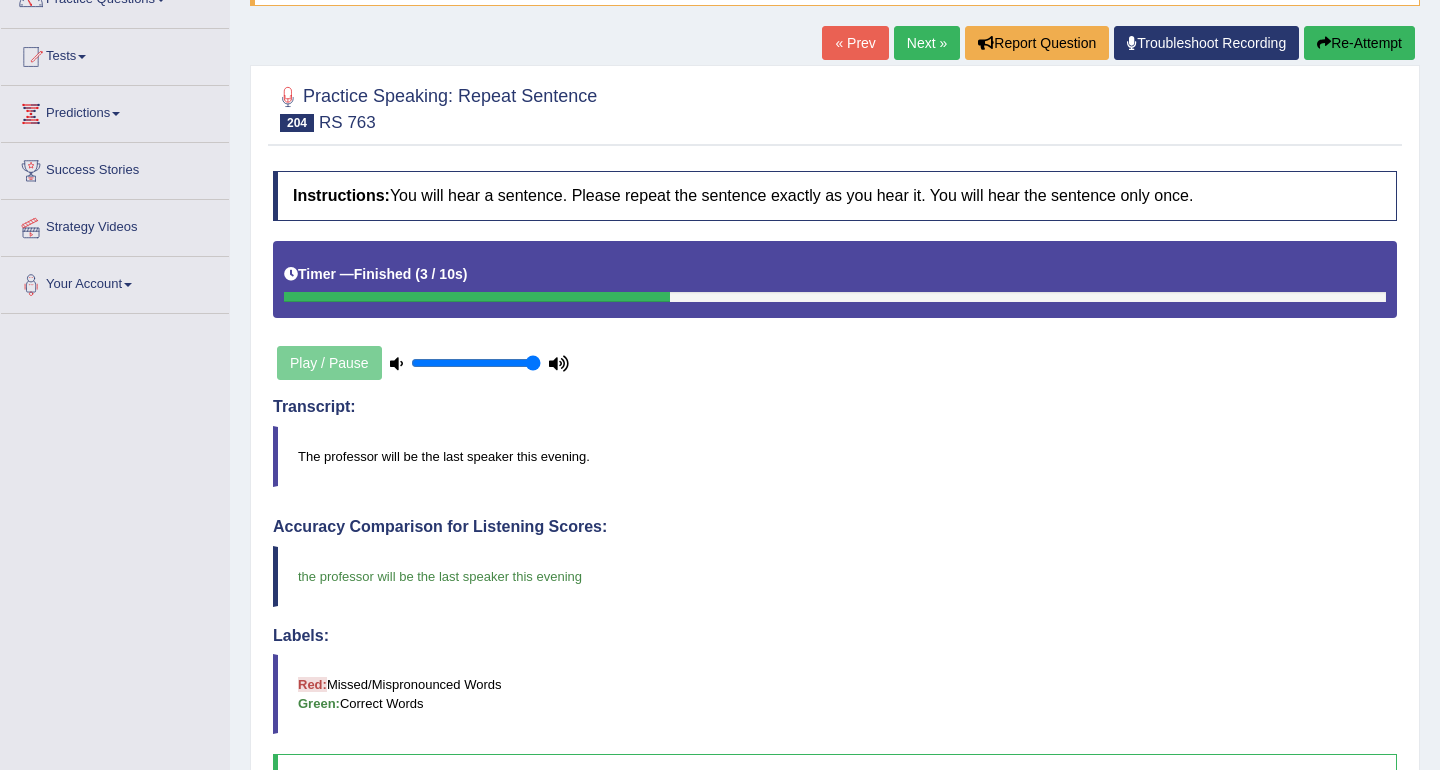 scroll, scrollTop: 112, scrollLeft: 0, axis: vertical 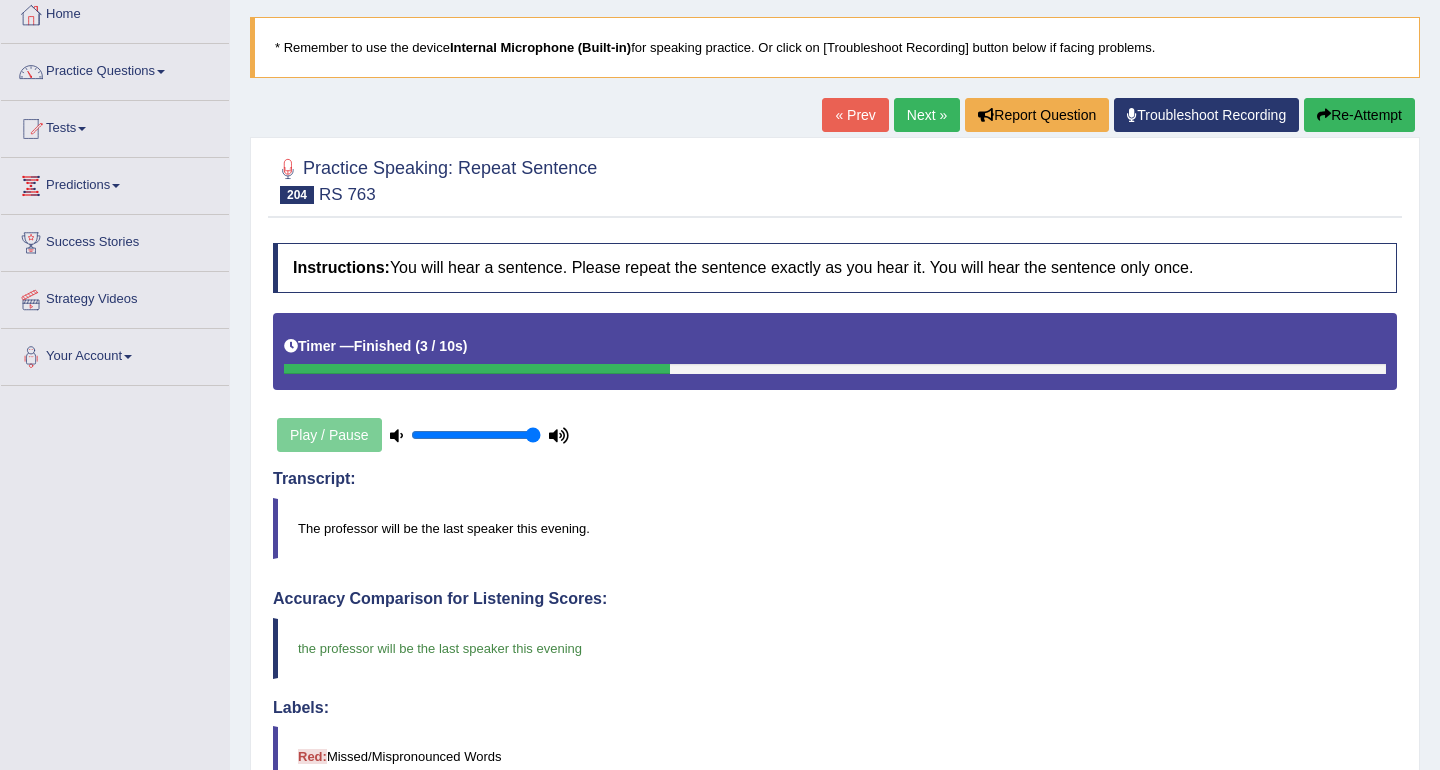 click on "Next »" at bounding box center (927, 115) 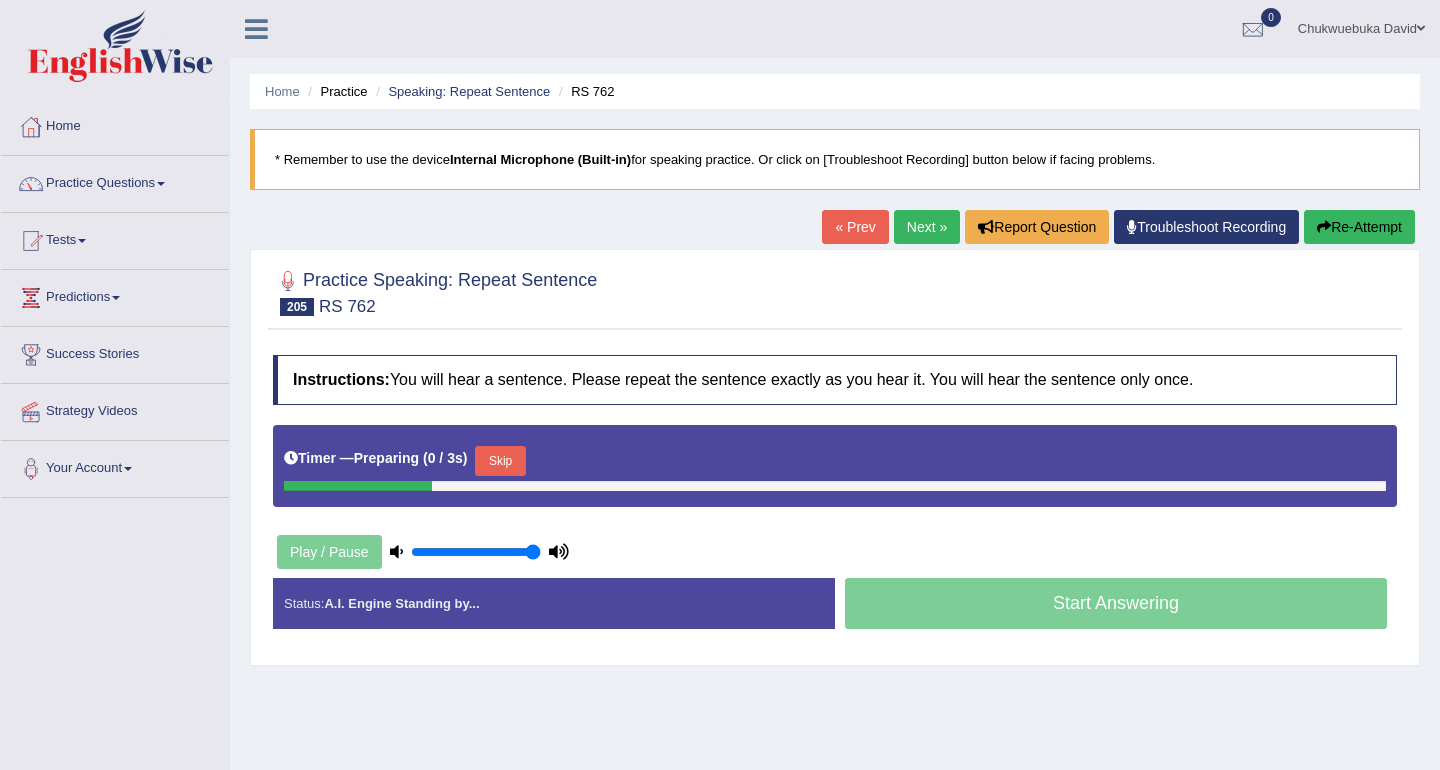 scroll, scrollTop: 0, scrollLeft: 0, axis: both 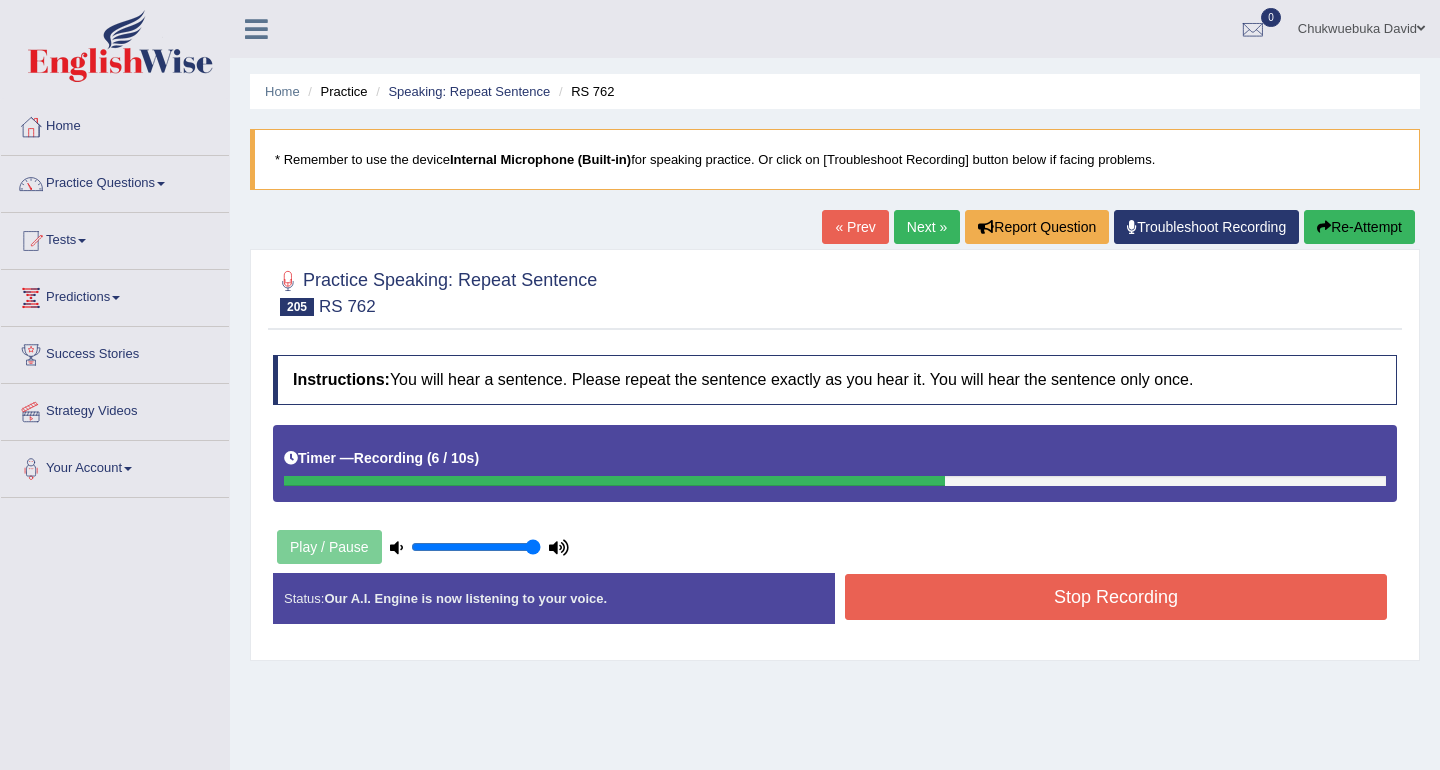 click on "Stop Recording" at bounding box center (1116, 597) 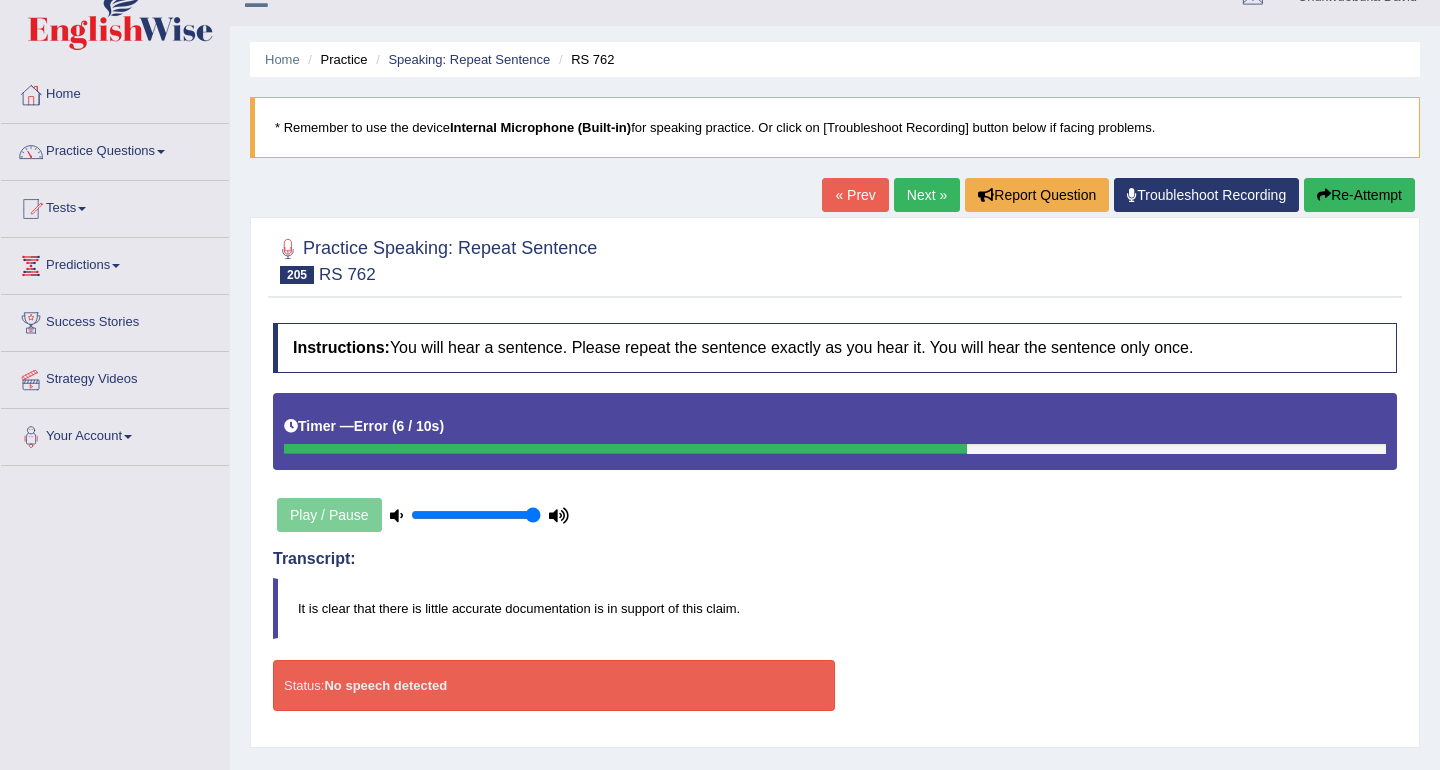 scroll, scrollTop: 0, scrollLeft: 0, axis: both 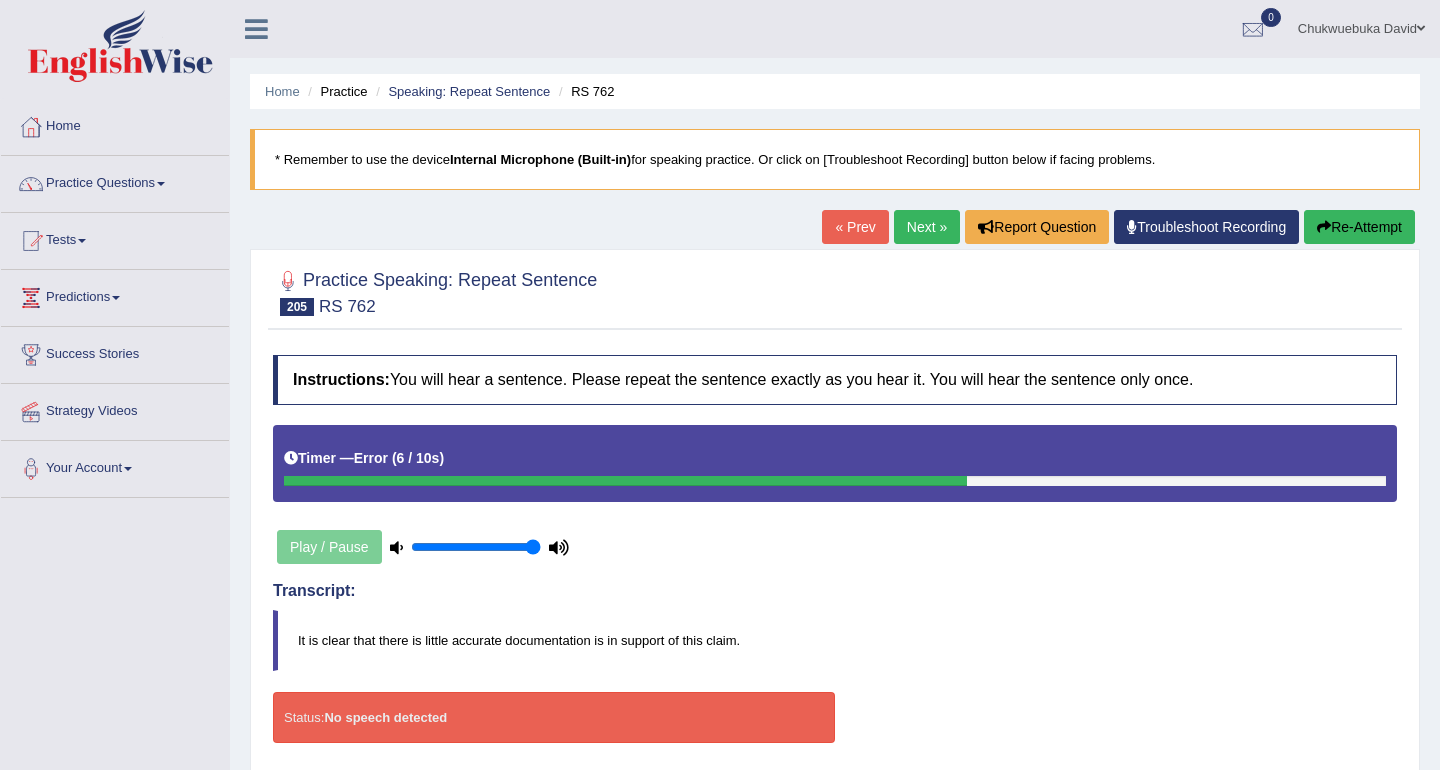 click on "Re-Attempt" at bounding box center (1359, 227) 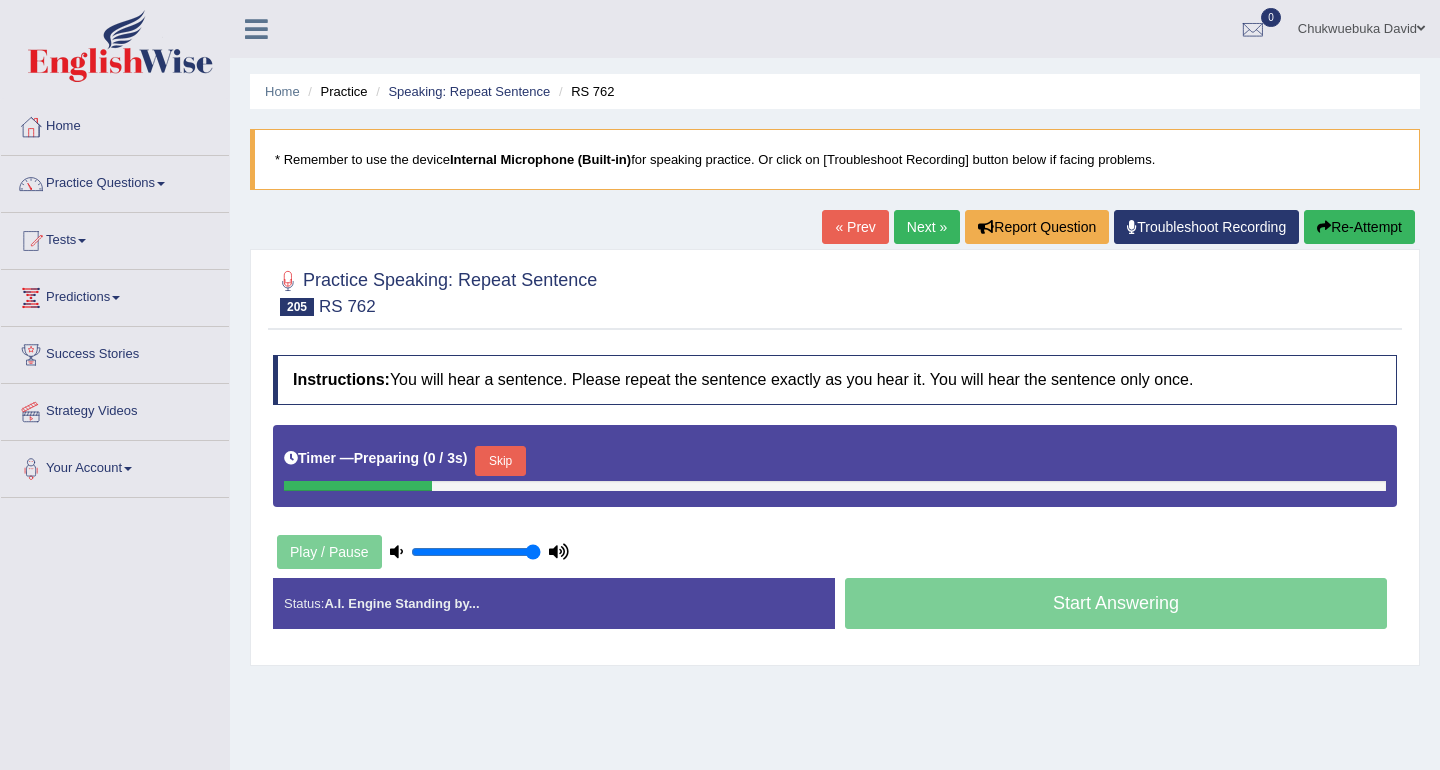 scroll, scrollTop: 0, scrollLeft: 0, axis: both 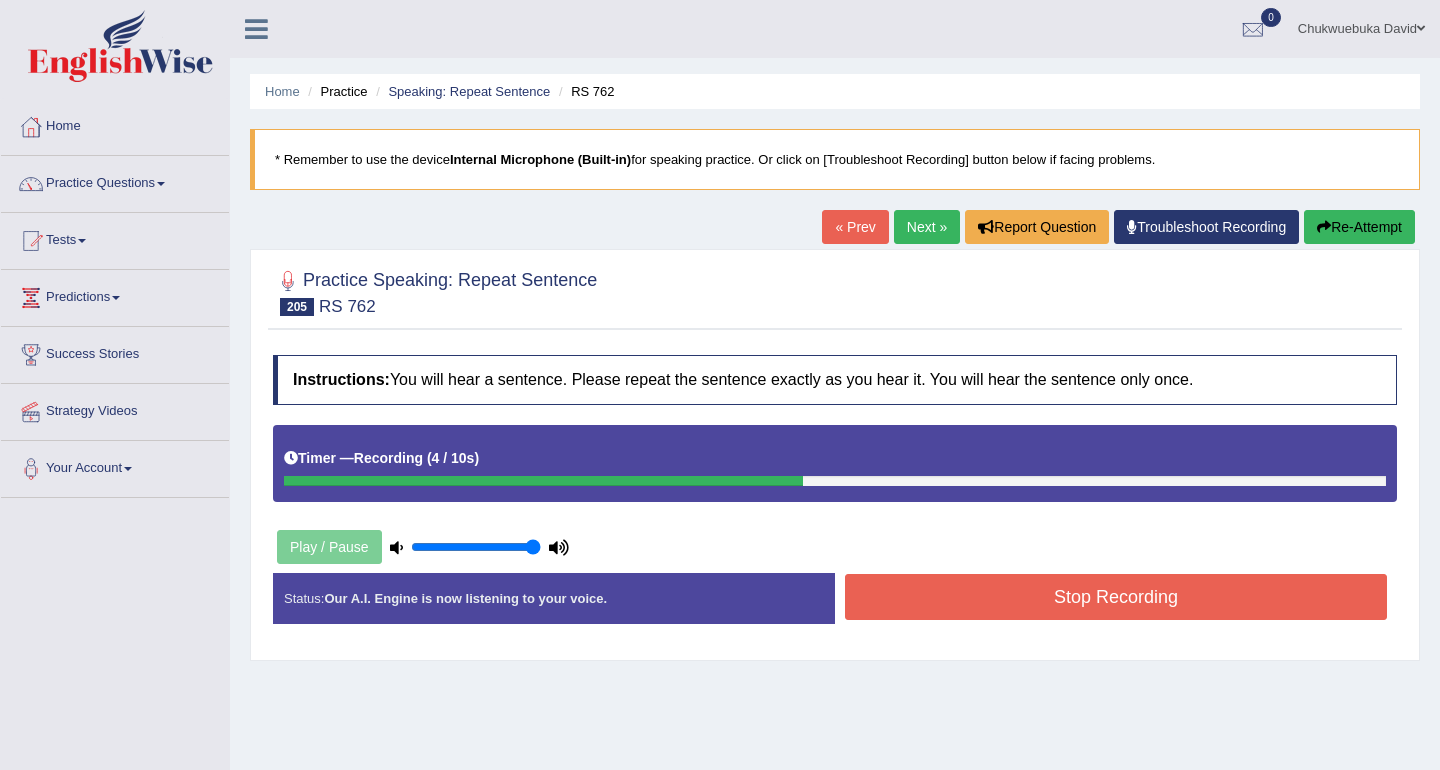click on "Stop Recording" at bounding box center (1116, 597) 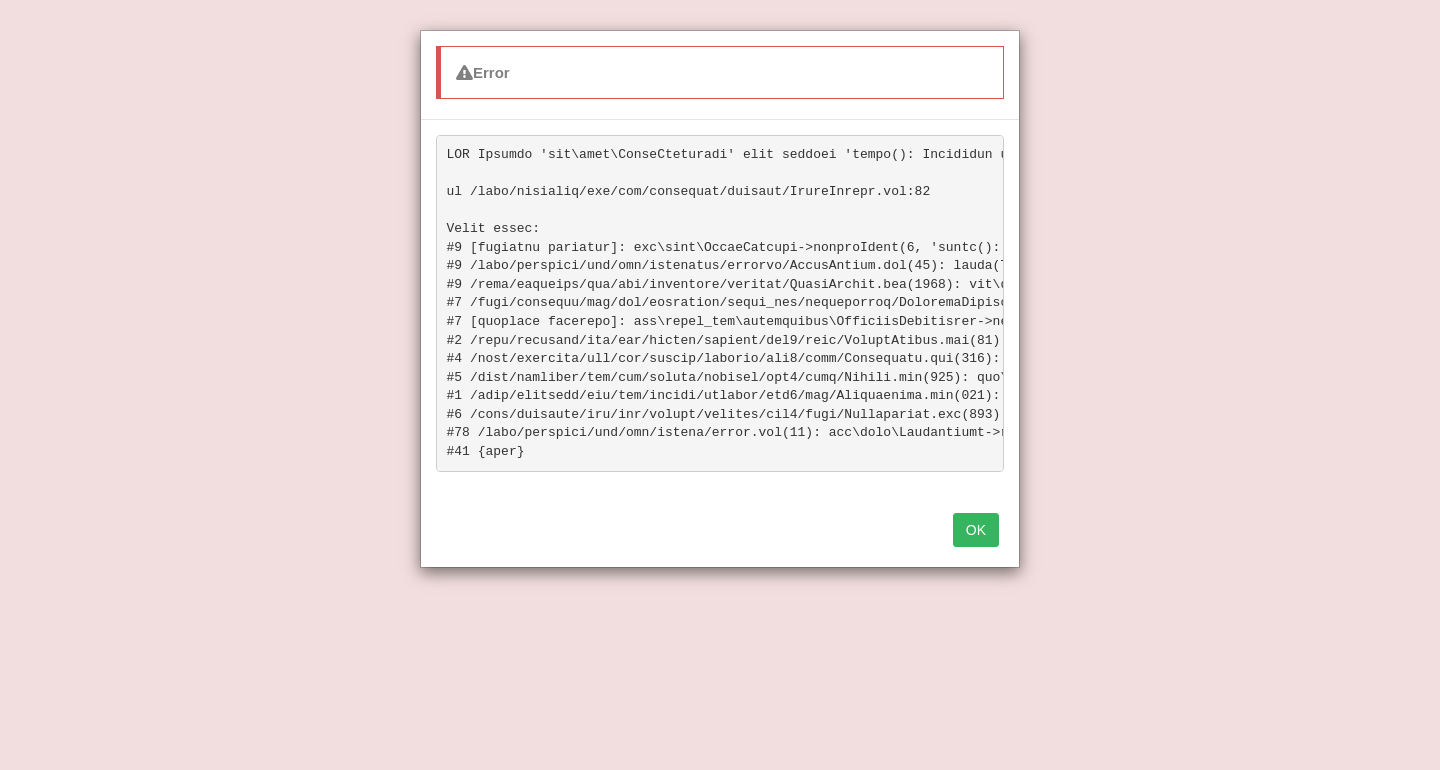 click on "OK" at bounding box center (976, 530) 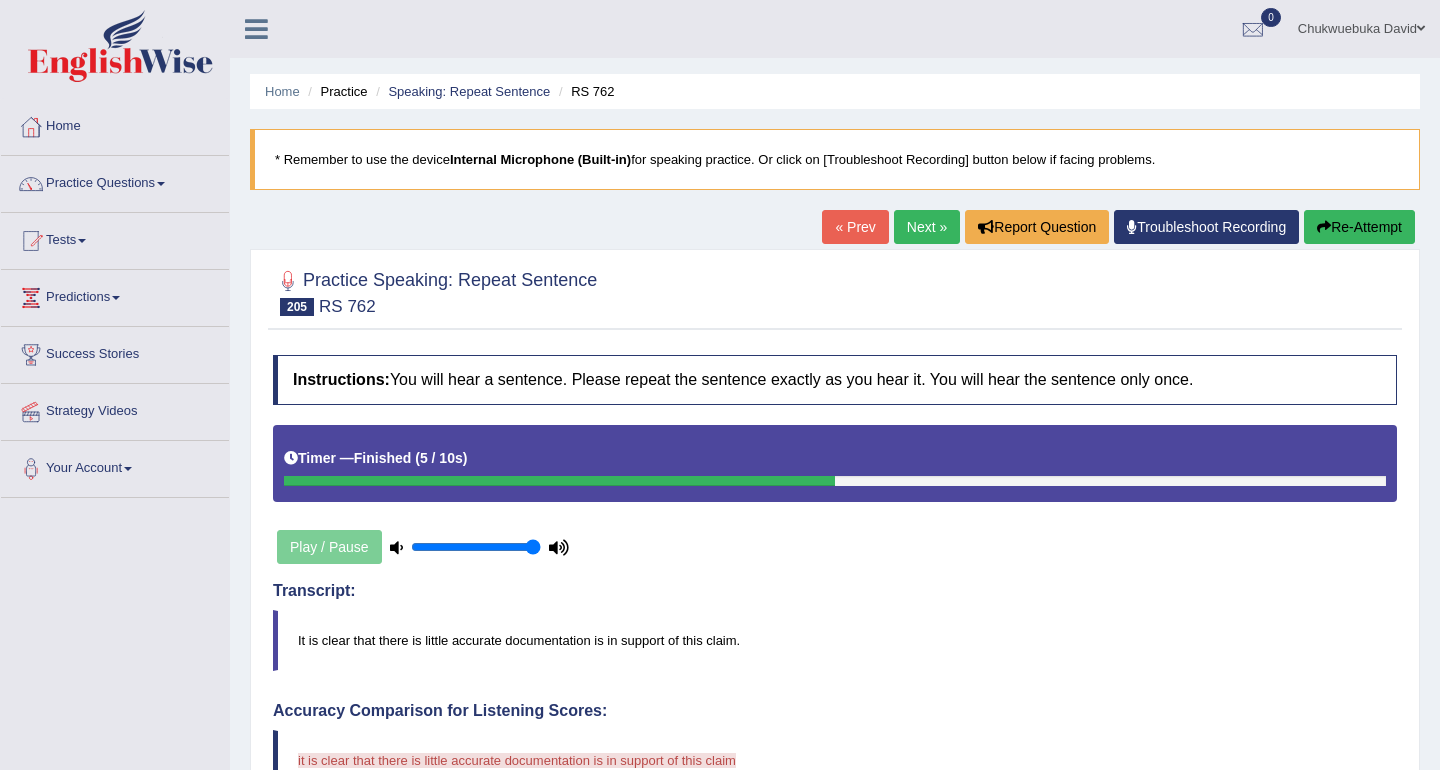 scroll, scrollTop: 3, scrollLeft: 0, axis: vertical 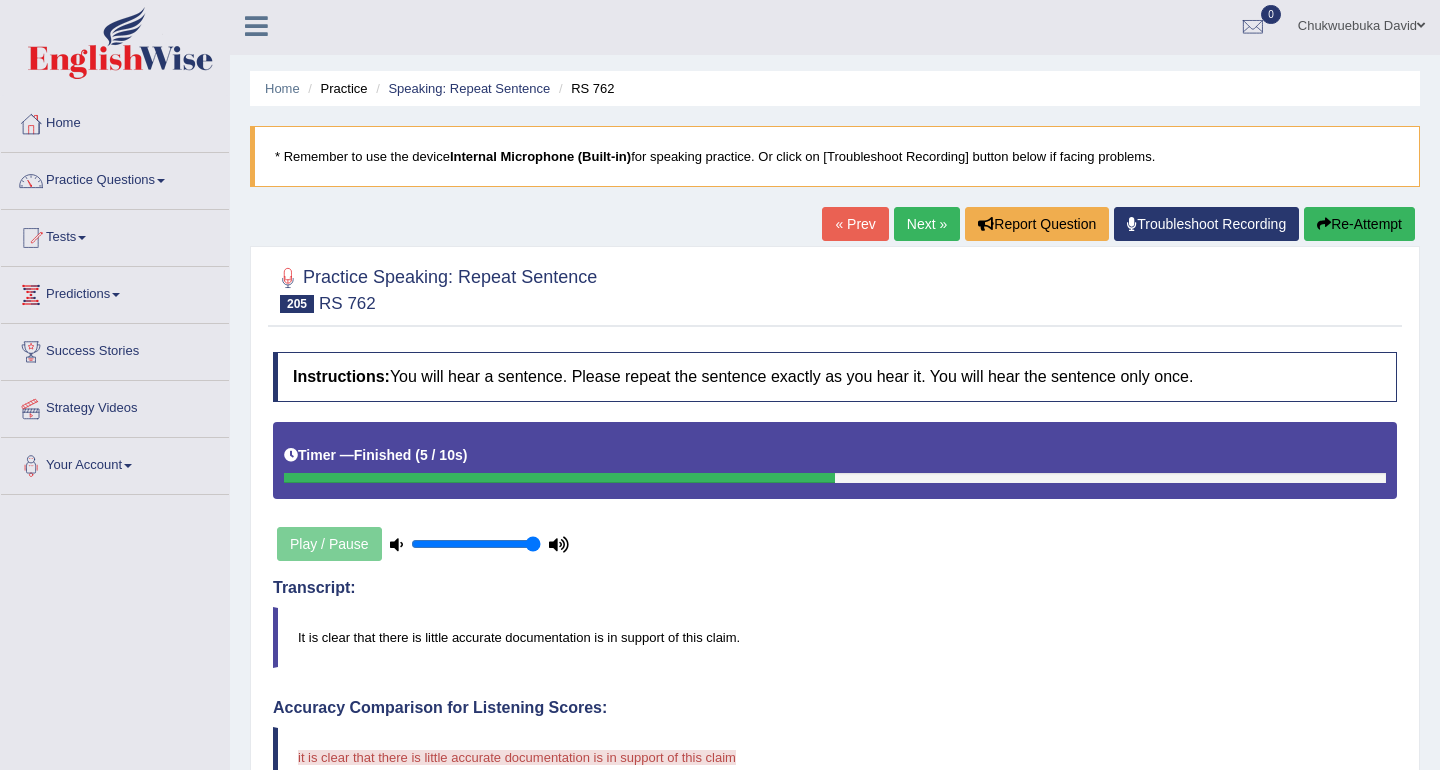 click on "Re-Attempt" at bounding box center [1359, 224] 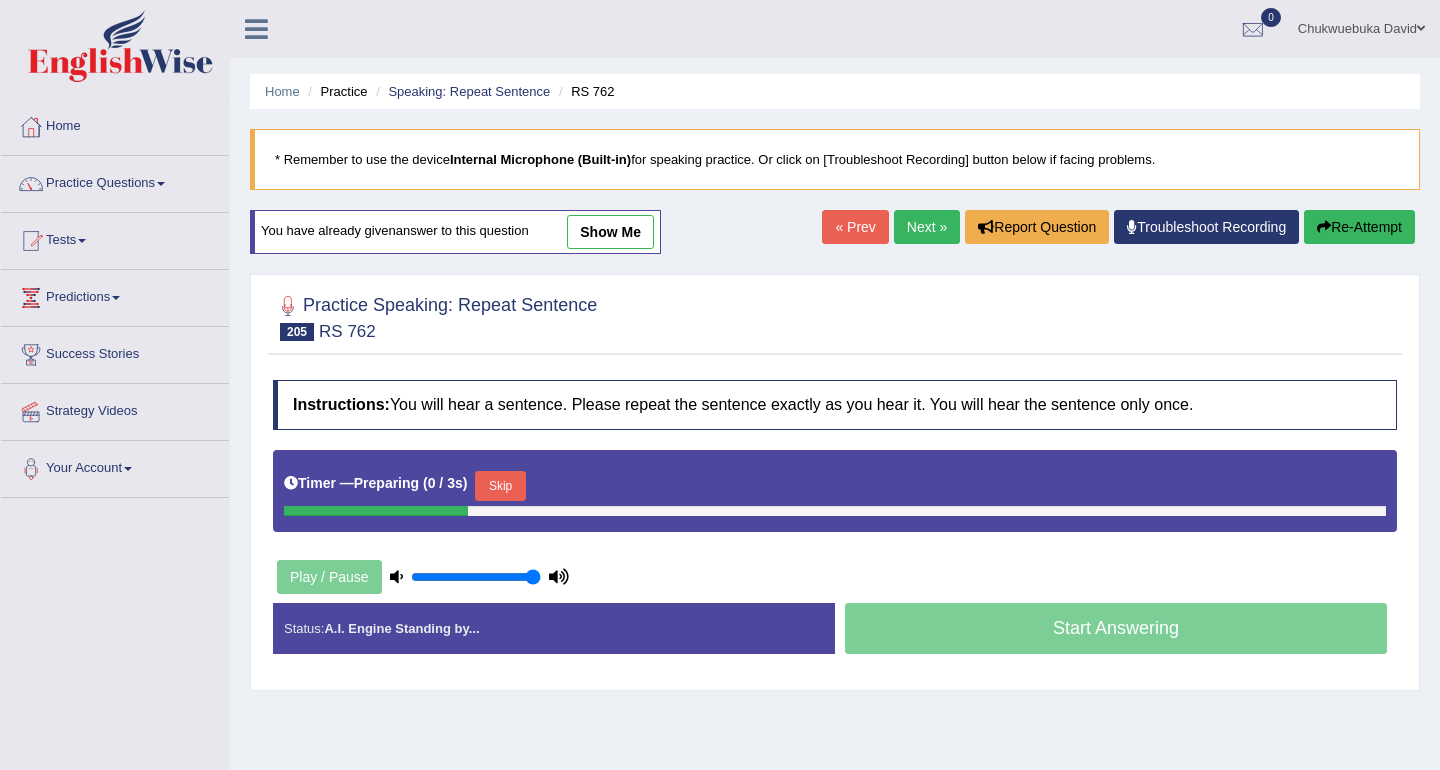 scroll, scrollTop: 3, scrollLeft: 0, axis: vertical 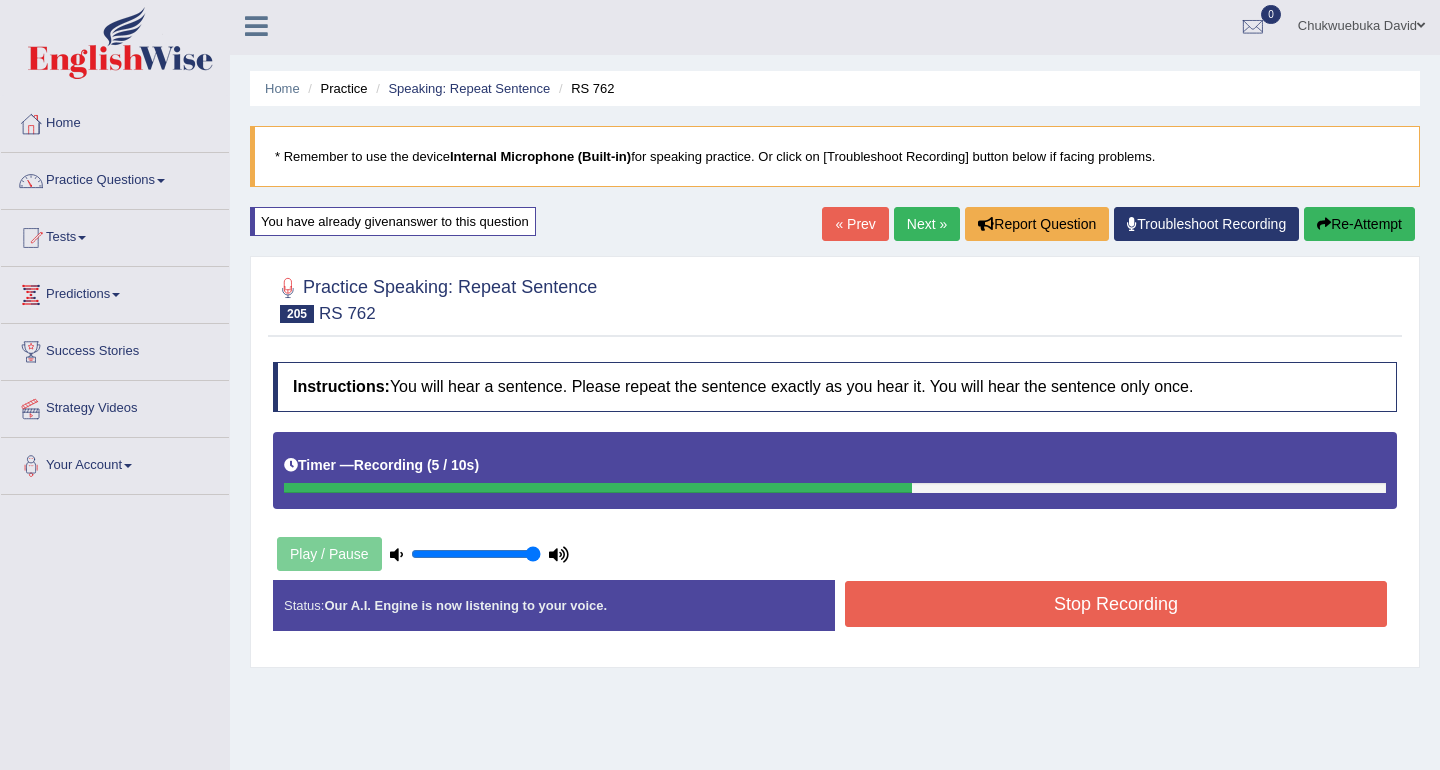 click on "Stop Recording" at bounding box center [1116, 604] 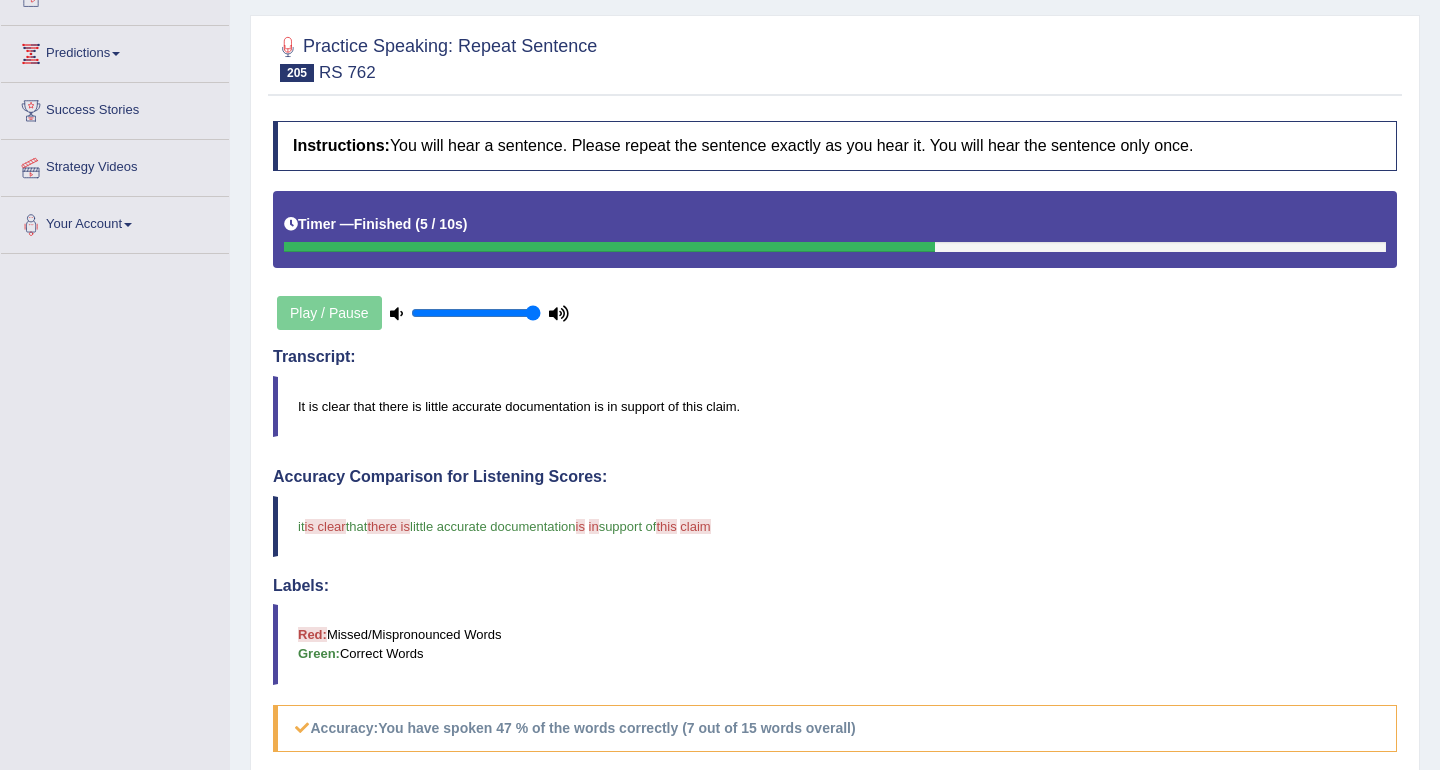 scroll, scrollTop: 63, scrollLeft: 0, axis: vertical 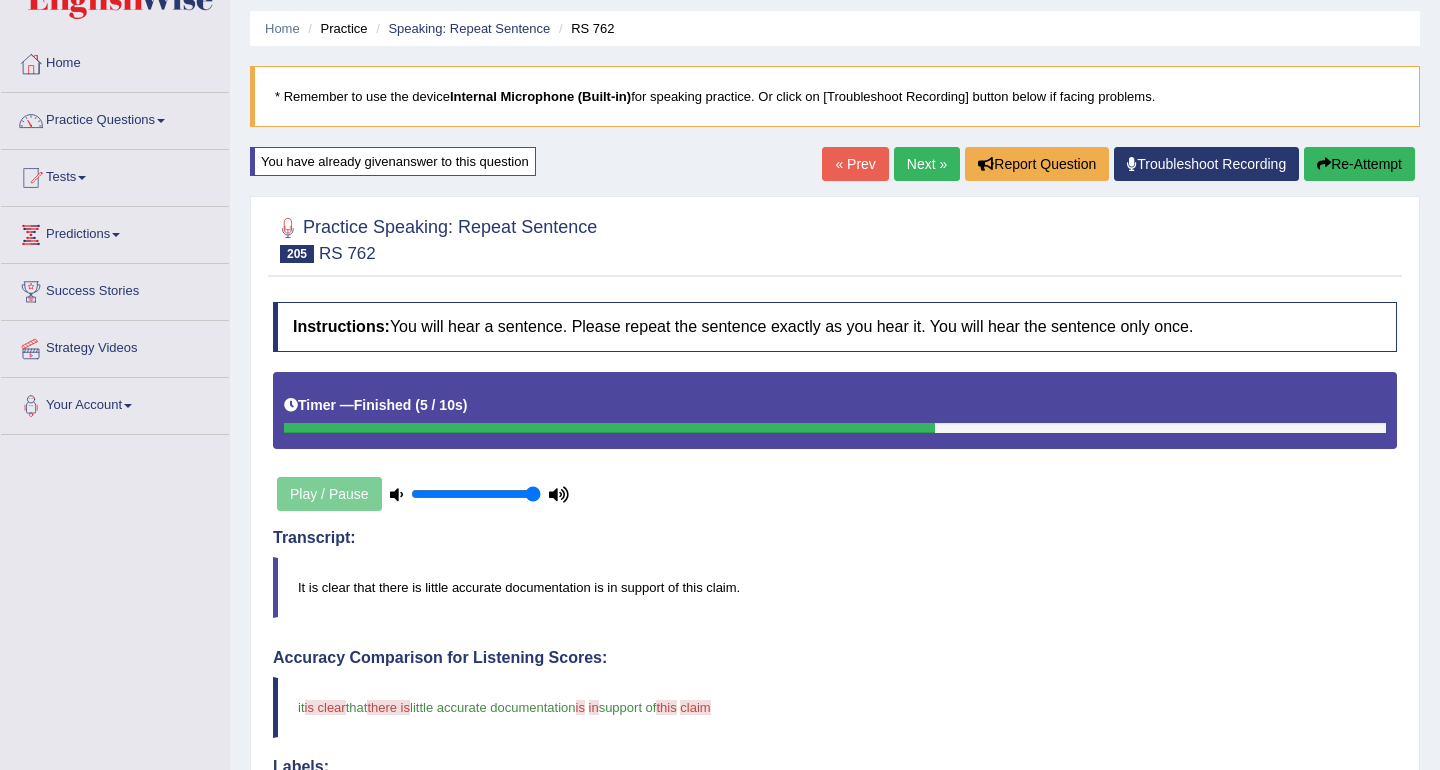 click on "Next »" at bounding box center [927, 164] 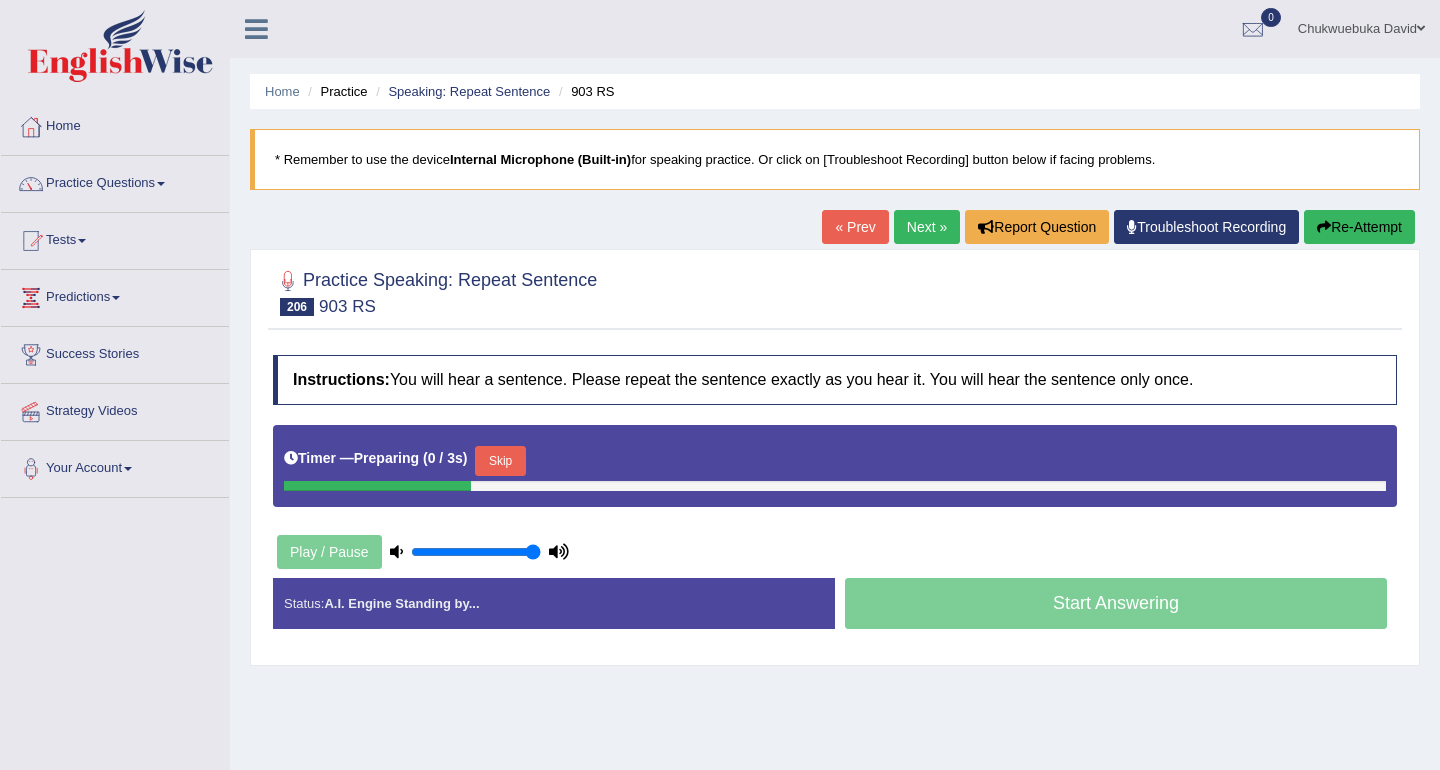 scroll, scrollTop: 280, scrollLeft: 0, axis: vertical 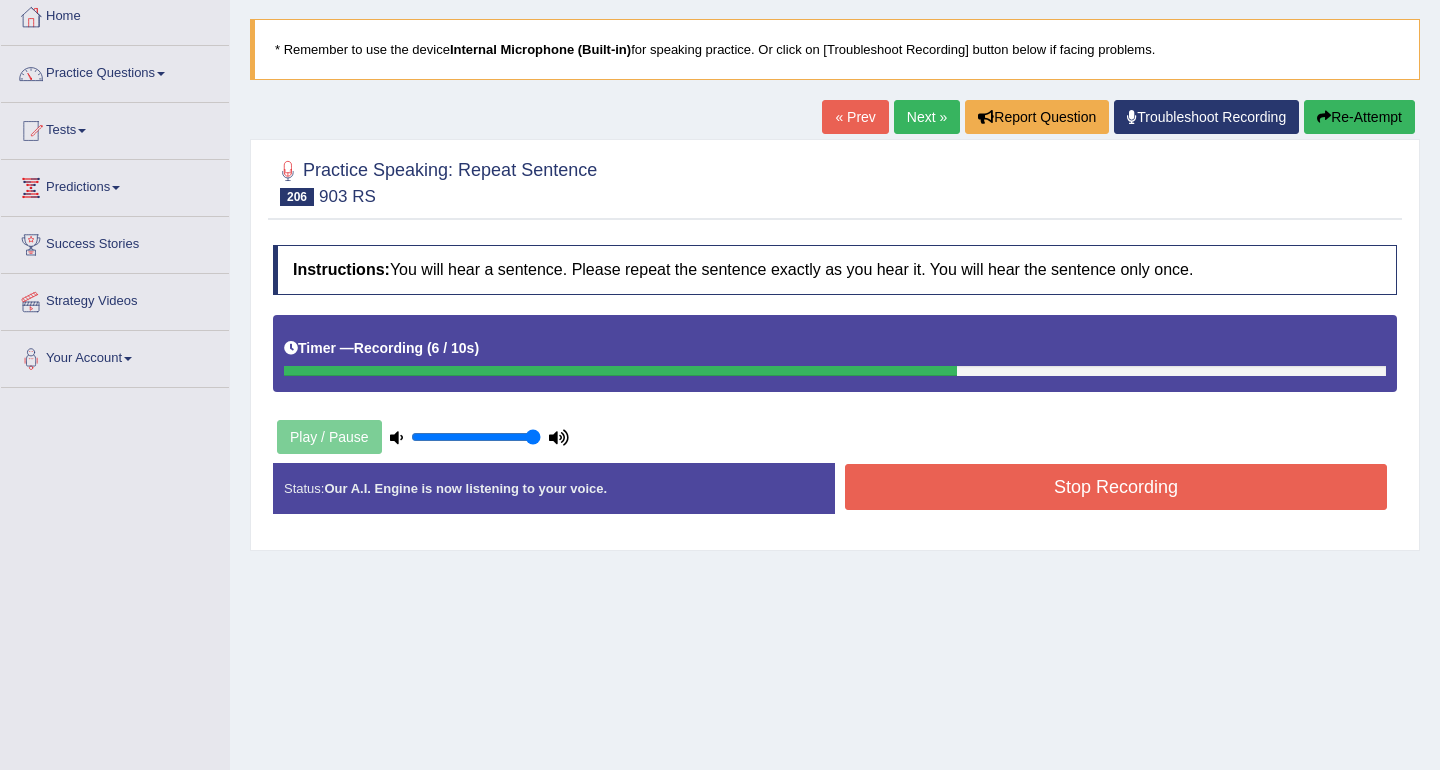click on "Stop Recording" at bounding box center [1116, 487] 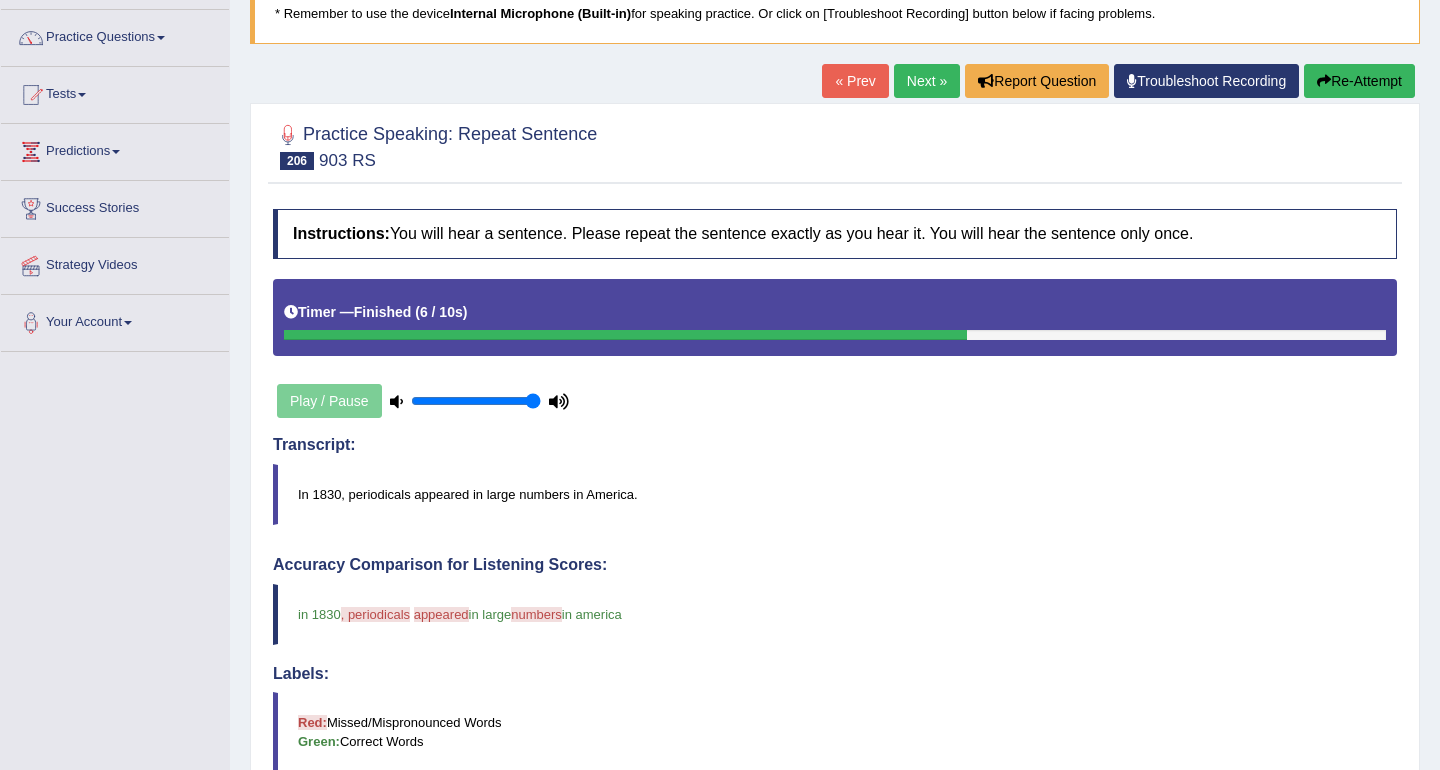 scroll, scrollTop: 124, scrollLeft: 0, axis: vertical 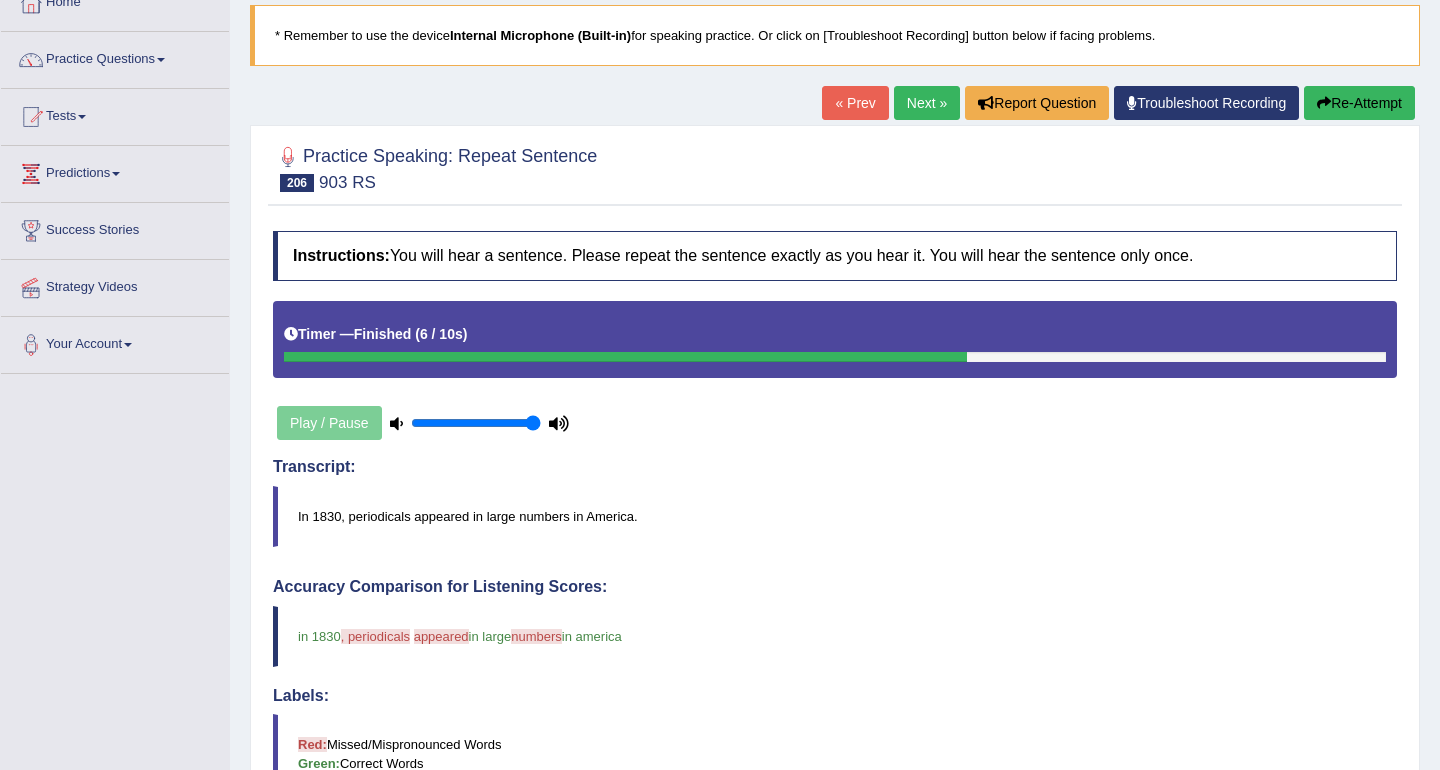 click on "Next »" at bounding box center (927, 103) 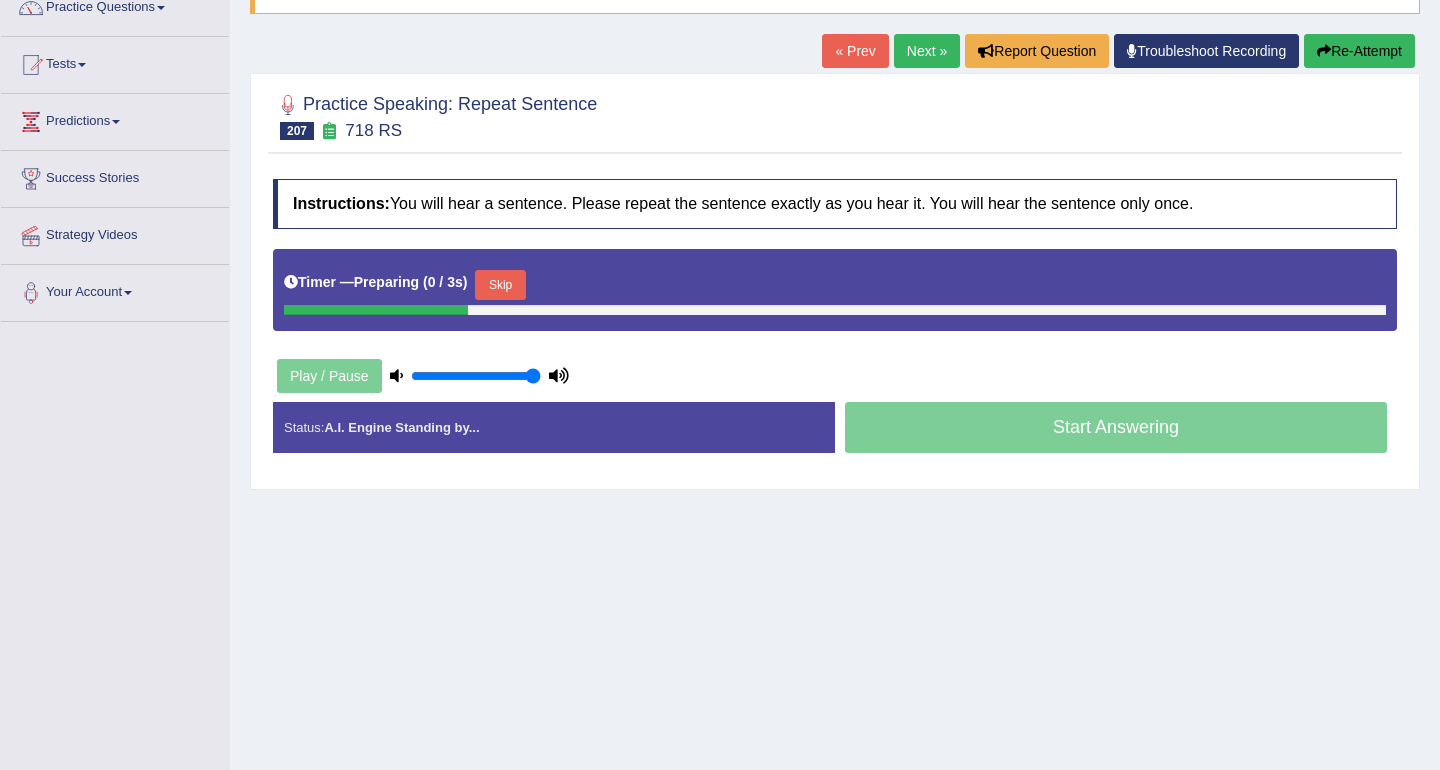 scroll, scrollTop: 0, scrollLeft: 0, axis: both 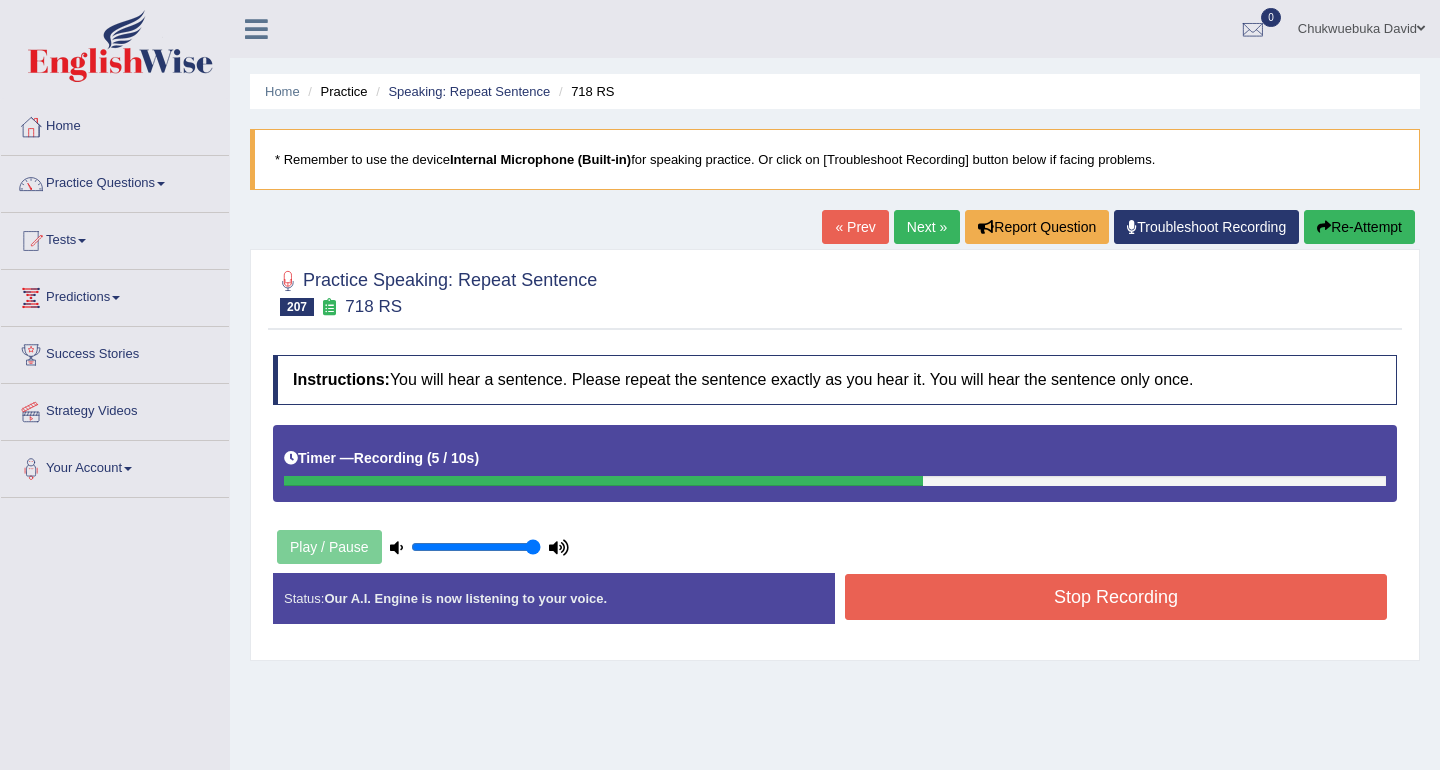 click on "Stop Recording" at bounding box center [1116, 597] 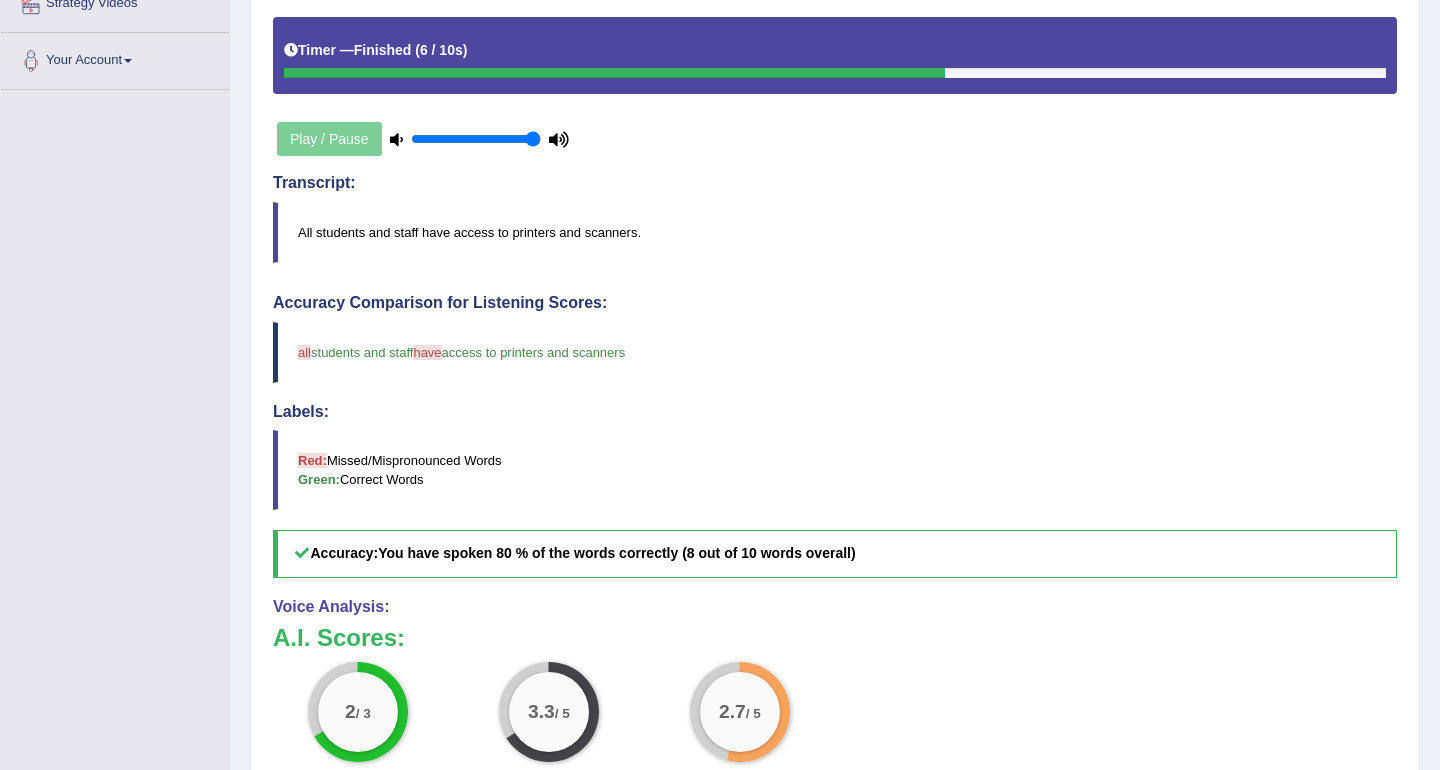 scroll, scrollTop: 0, scrollLeft: 0, axis: both 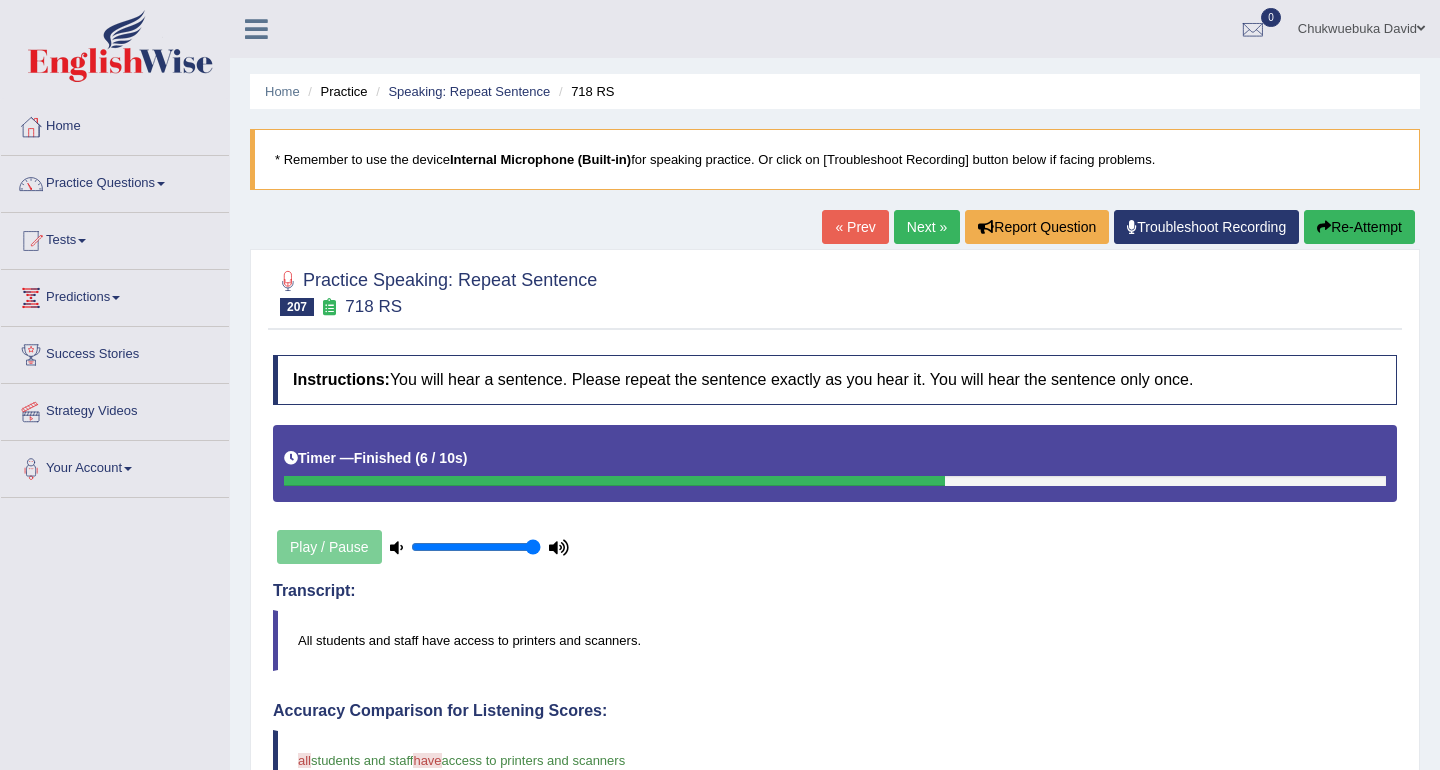 click on "Re-Attempt" at bounding box center (1359, 227) 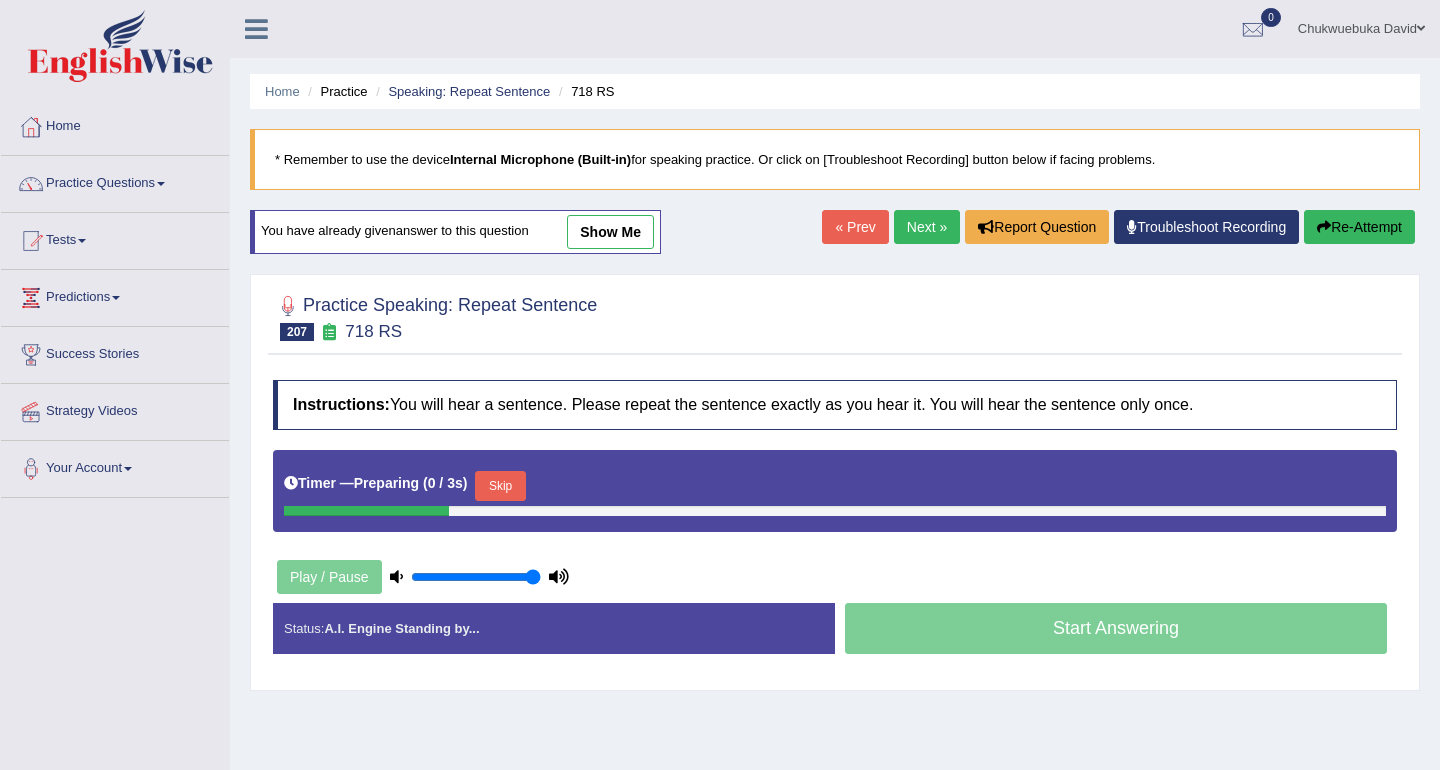 scroll, scrollTop: 0, scrollLeft: 0, axis: both 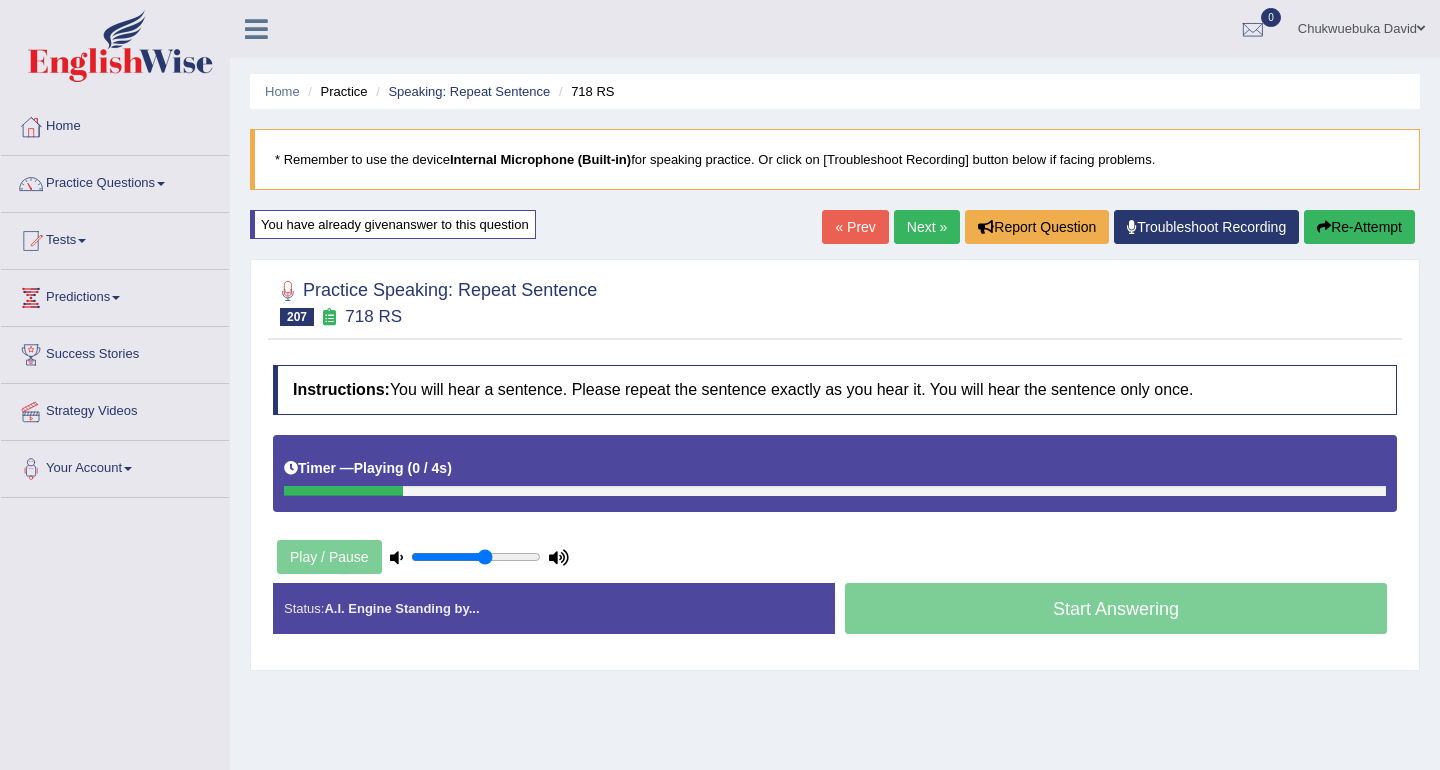 click at bounding box center (476, 557) 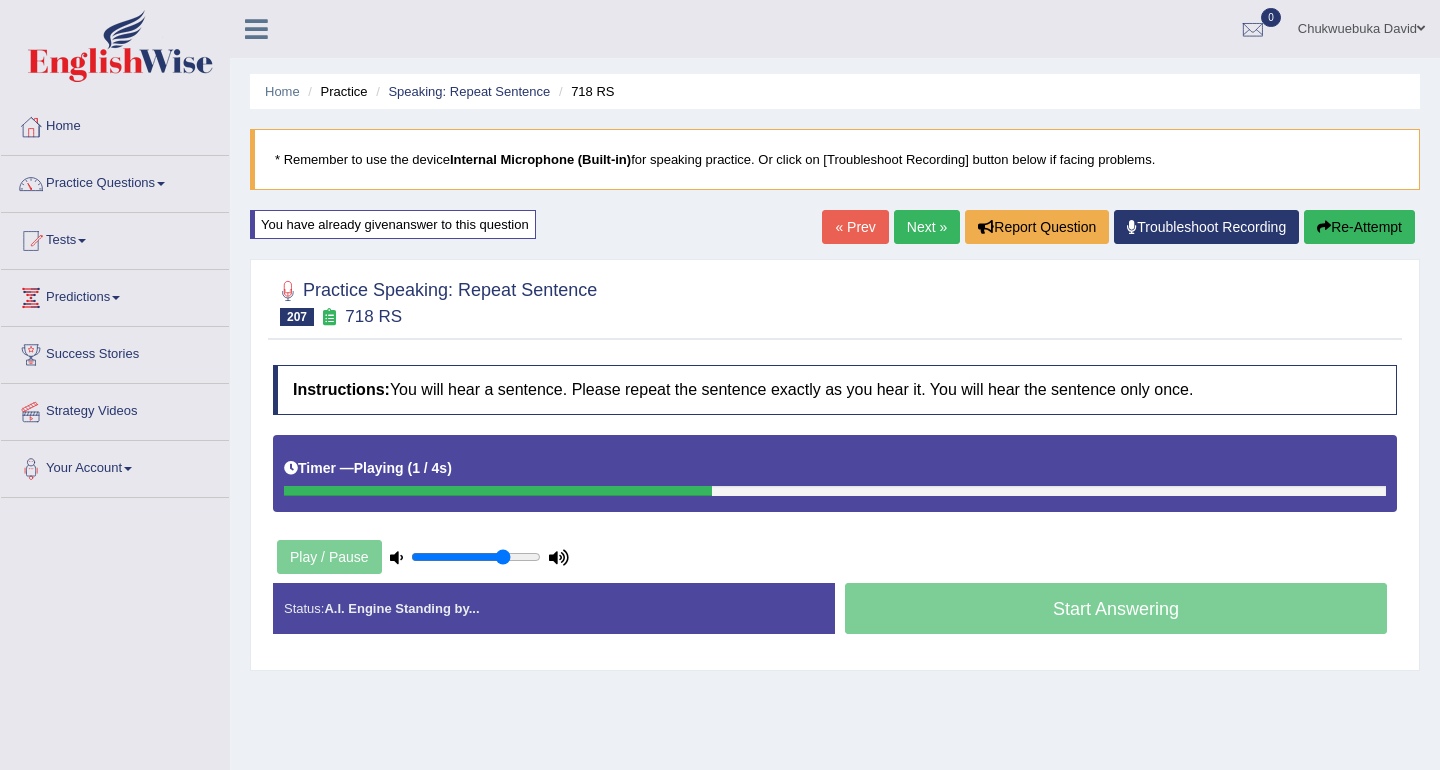 click at bounding box center [476, 557] 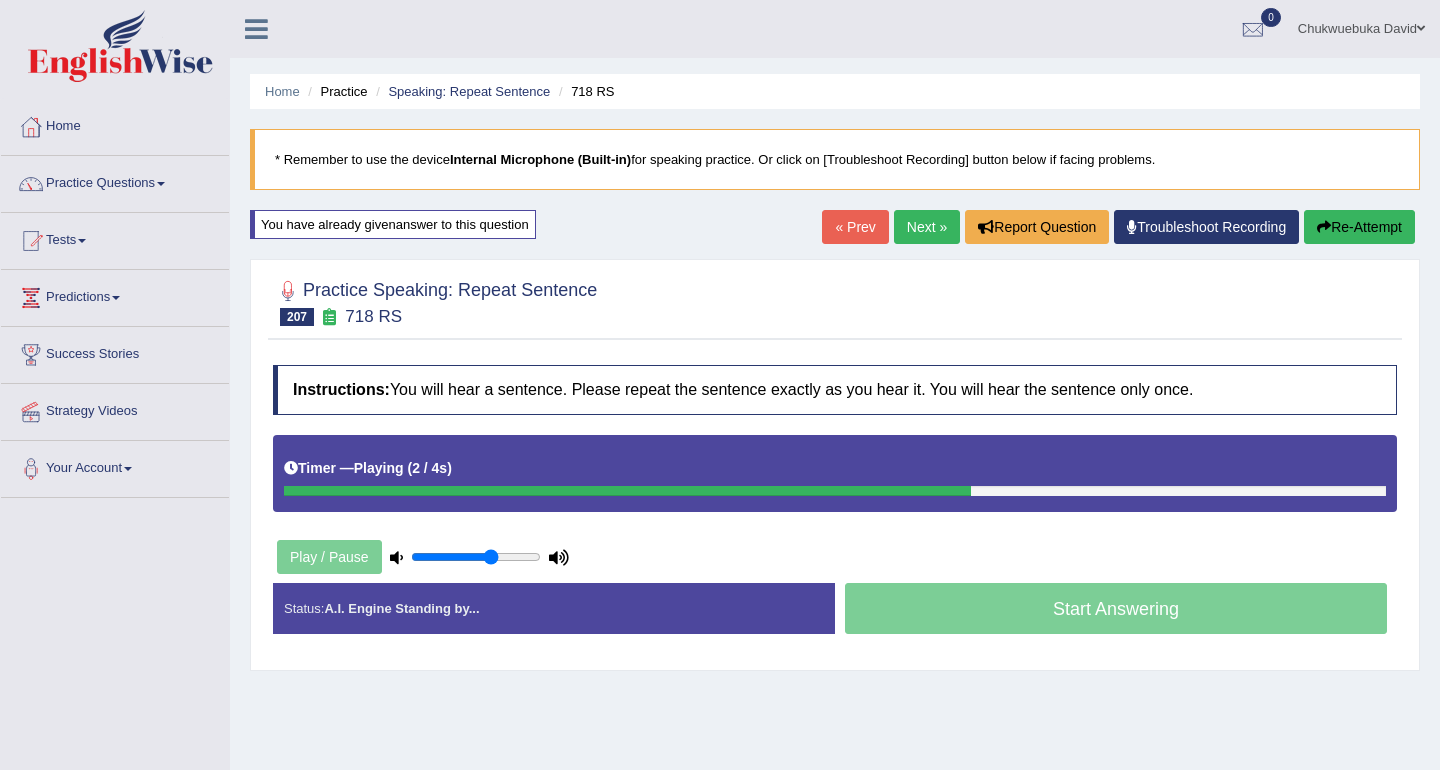 type on "0.65" 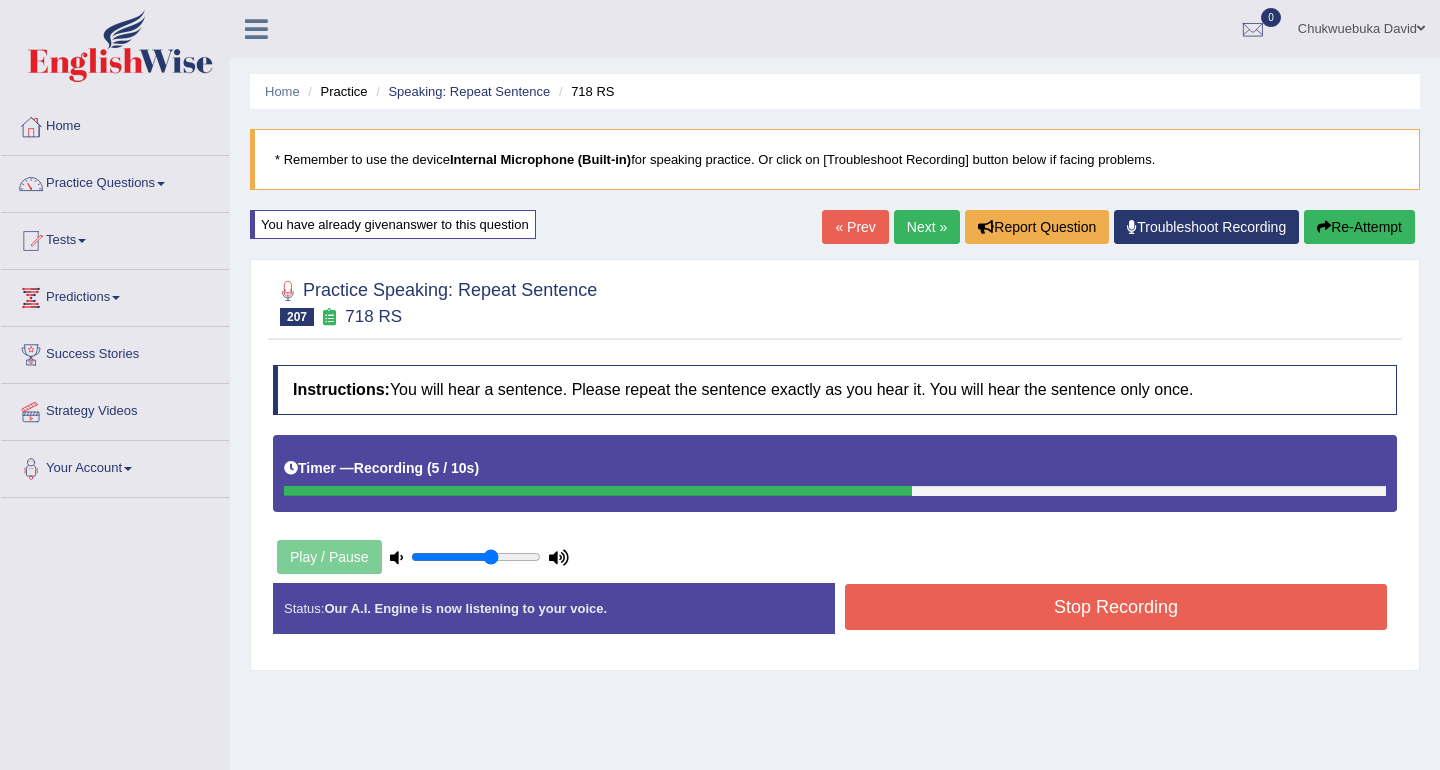 click on "Status:  Our A.I. Engine is now listening to your voice. Start Answering Stop Recording" at bounding box center [835, 618] 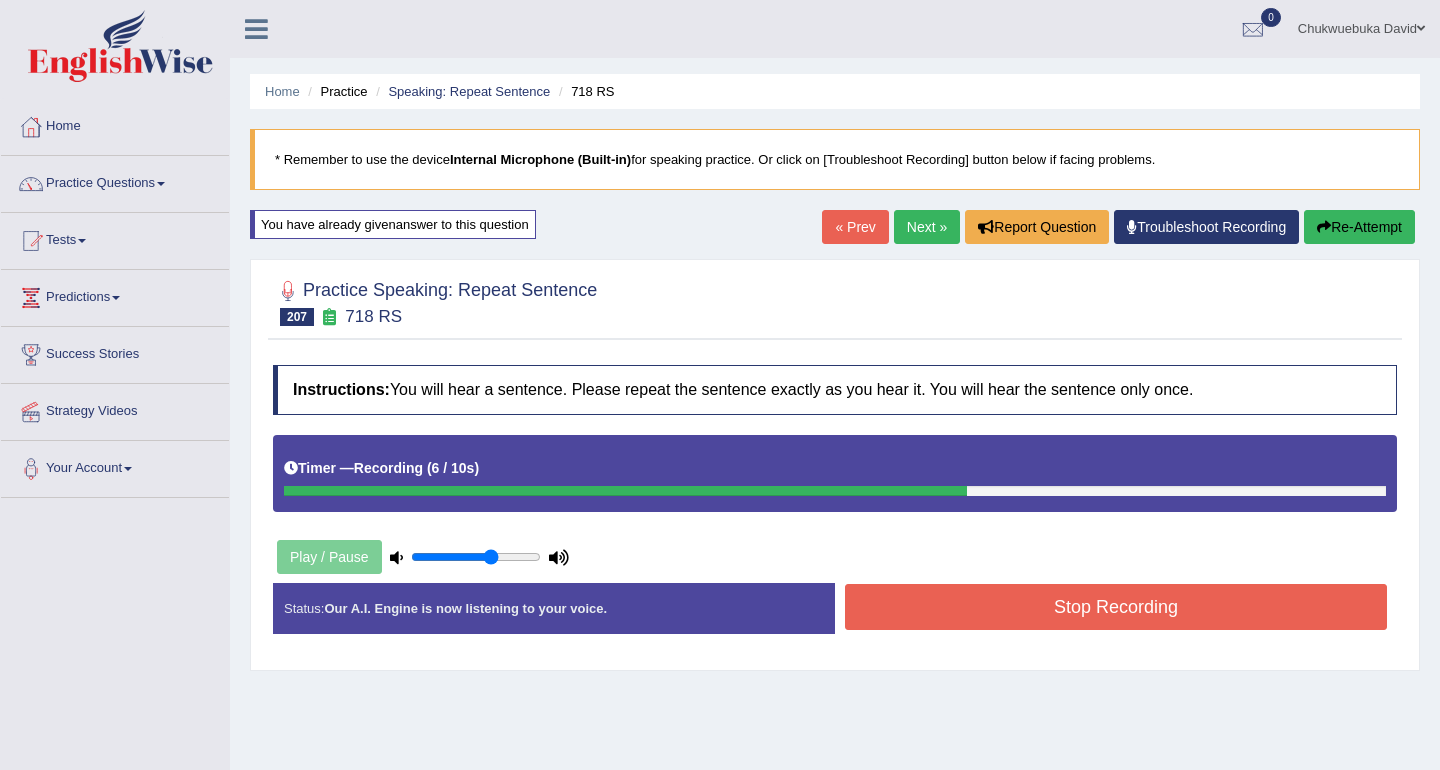 click on "Instructions:  You will hear a sentence. Please repeat the sentence exactly as you hear it. You will hear the sentence only once.
Timer —  Recording   ( 6 / 10s ) Play / Pause Transcript: All students and staff have access to printers and scanners. Created with Highcharts 7.1.2 Too low Too high Time Pitch meter: 0 2 4 6 8 10 Created with Highcharts 7.1.2 Great Too slow Too fast Time Speech pace meter: 0 10 20 30 40 Accuracy Comparison for Listening Scores: Labels:
Red:  Missed/Mispronounced Words
Green:  Correct Words
Accuracy:  Voice Analysis: A.I. Scores:
2  / 3              Content
3.3  / 5              Oral fluency
2.7  / 5              Pronunciation
Your Response: Status:  Our A.I. Engine is now listening to your voice. Start Answering Stop Recording" at bounding box center (835, 507) 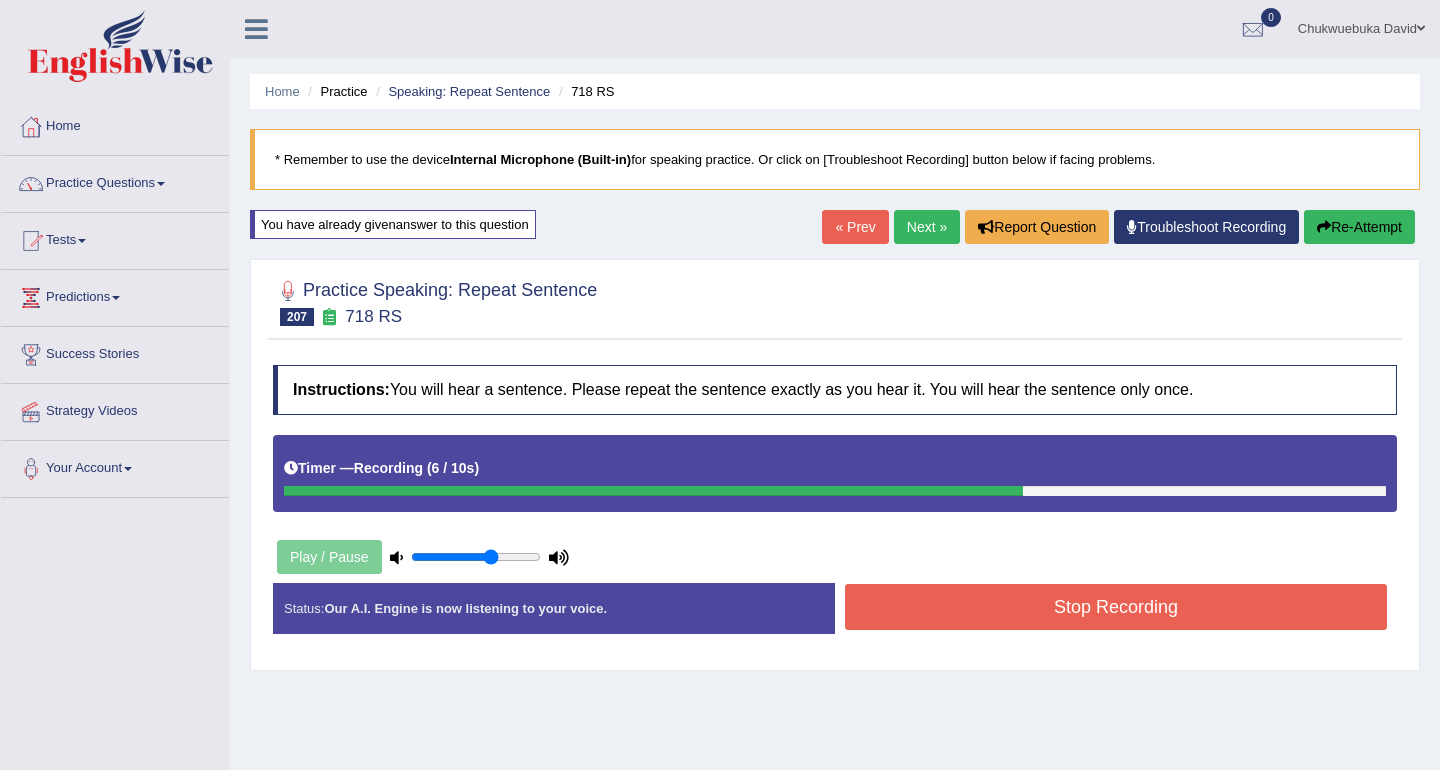 click on "Stop Recording" at bounding box center [1116, 607] 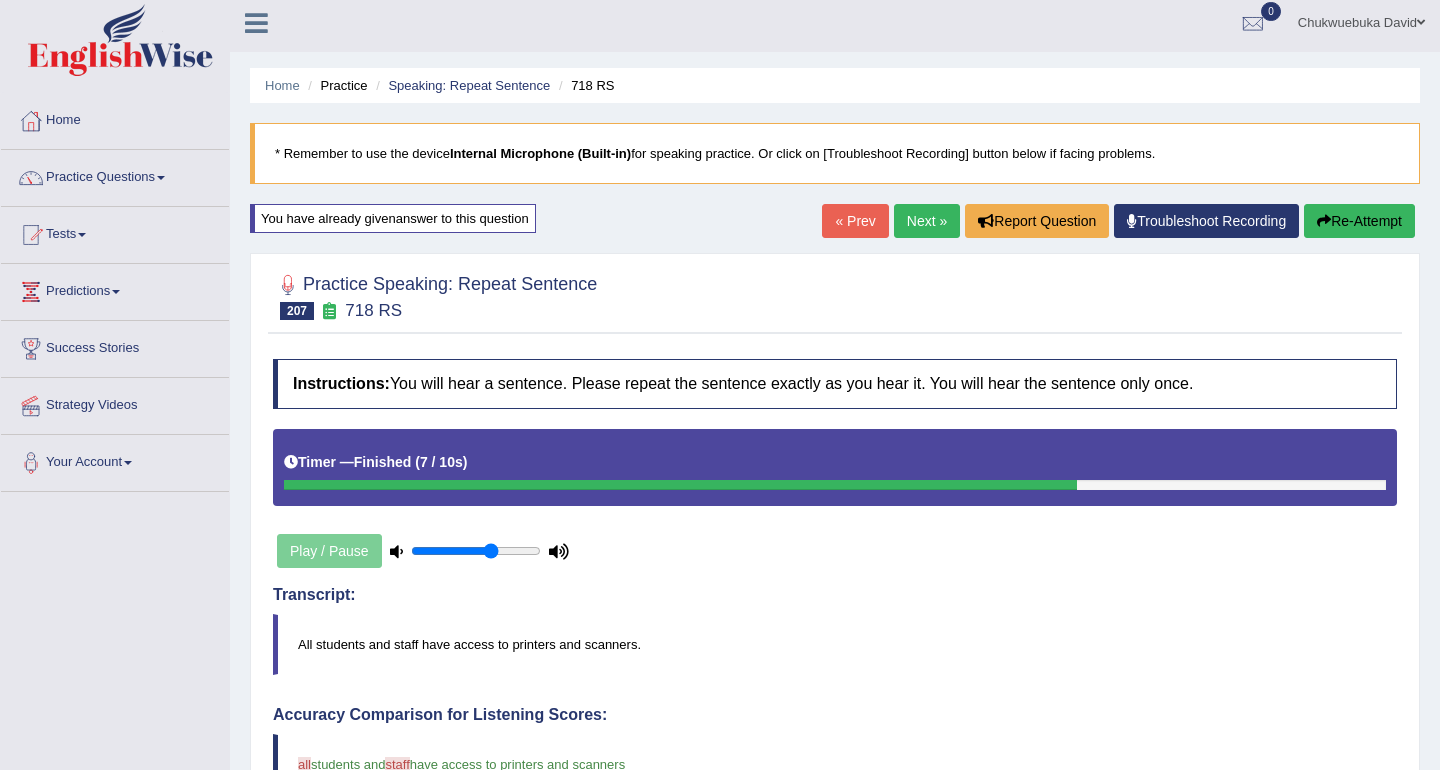 scroll, scrollTop: 0, scrollLeft: 0, axis: both 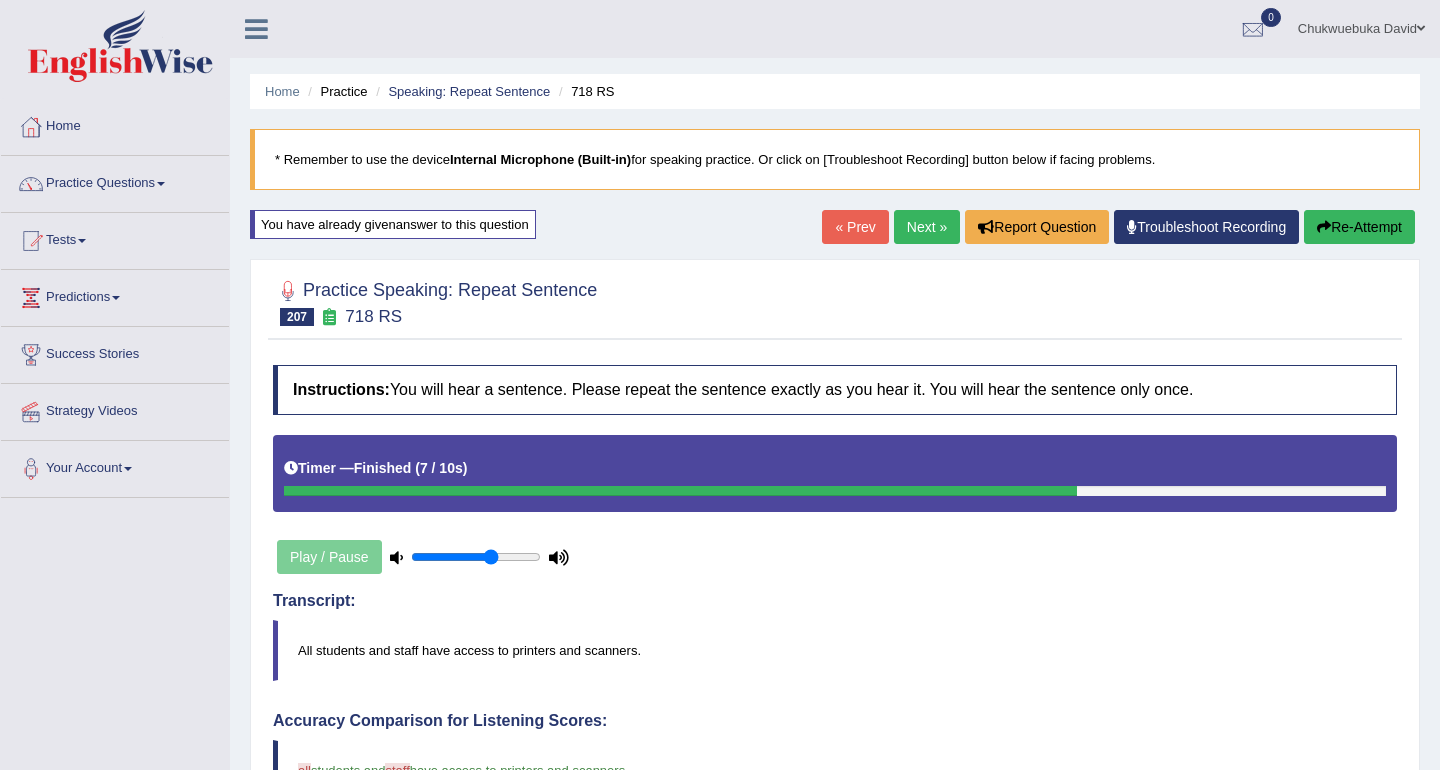 click on "Next »" at bounding box center [927, 227] 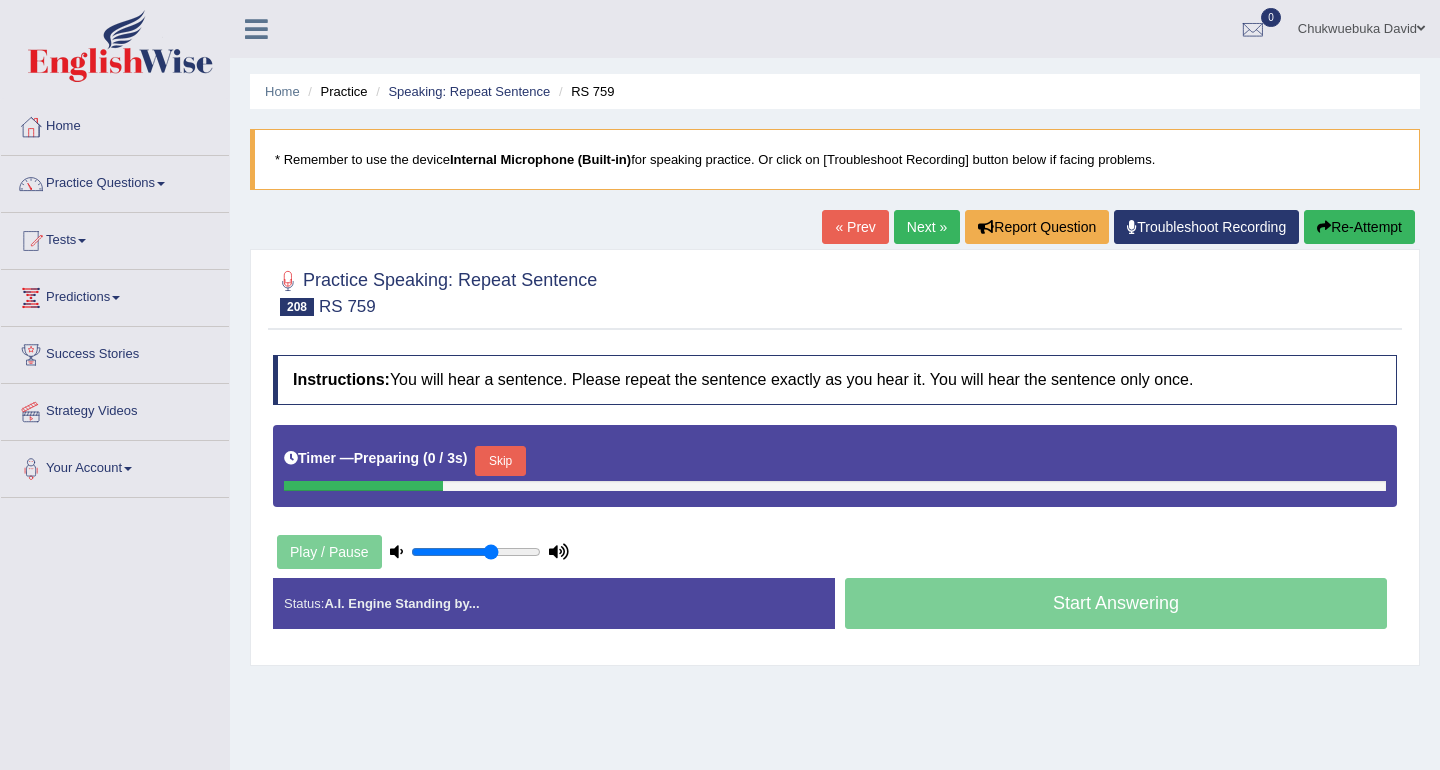 scroll, scrollTop: 172, scrollLeft: 0, axis: vertical 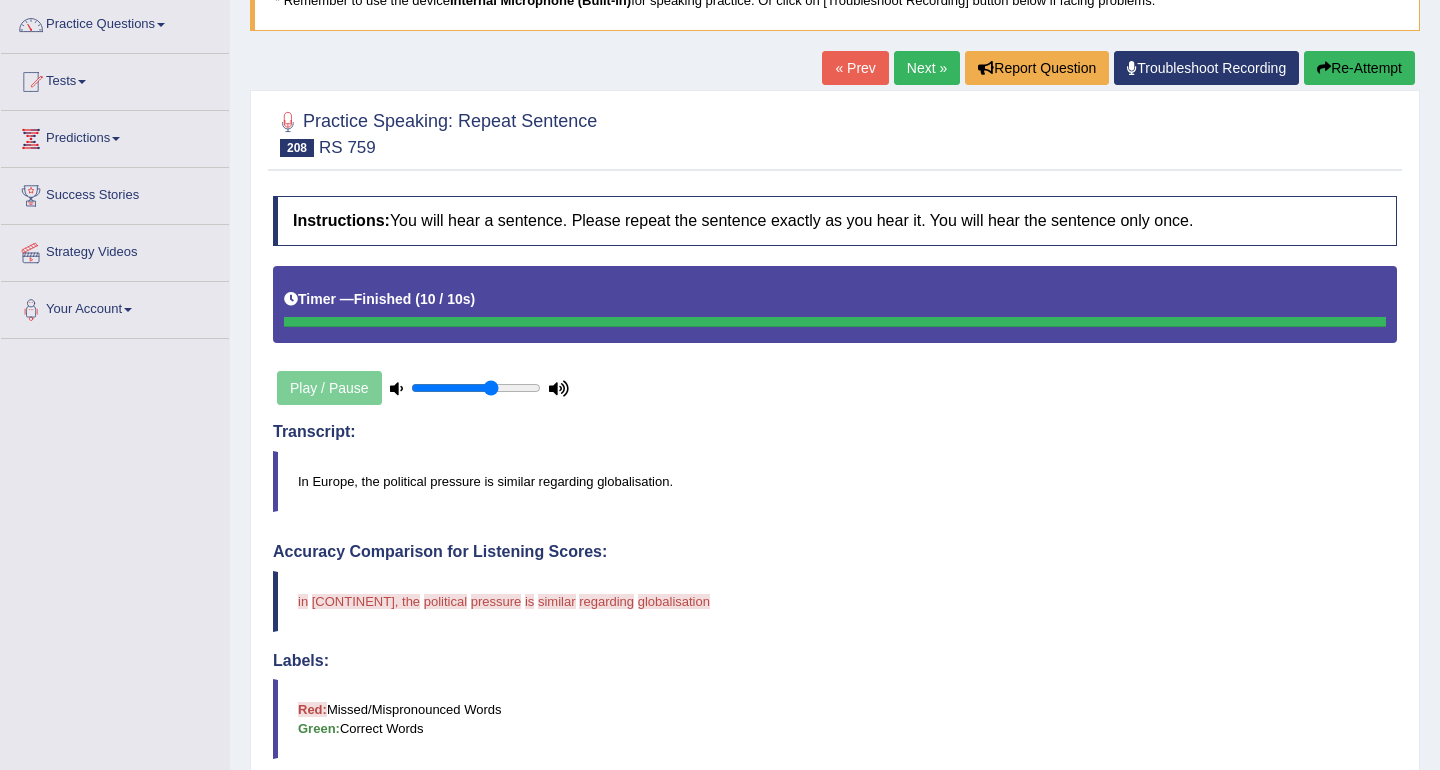 click on "Re-Attempt" at bounding box center (1359, 68) 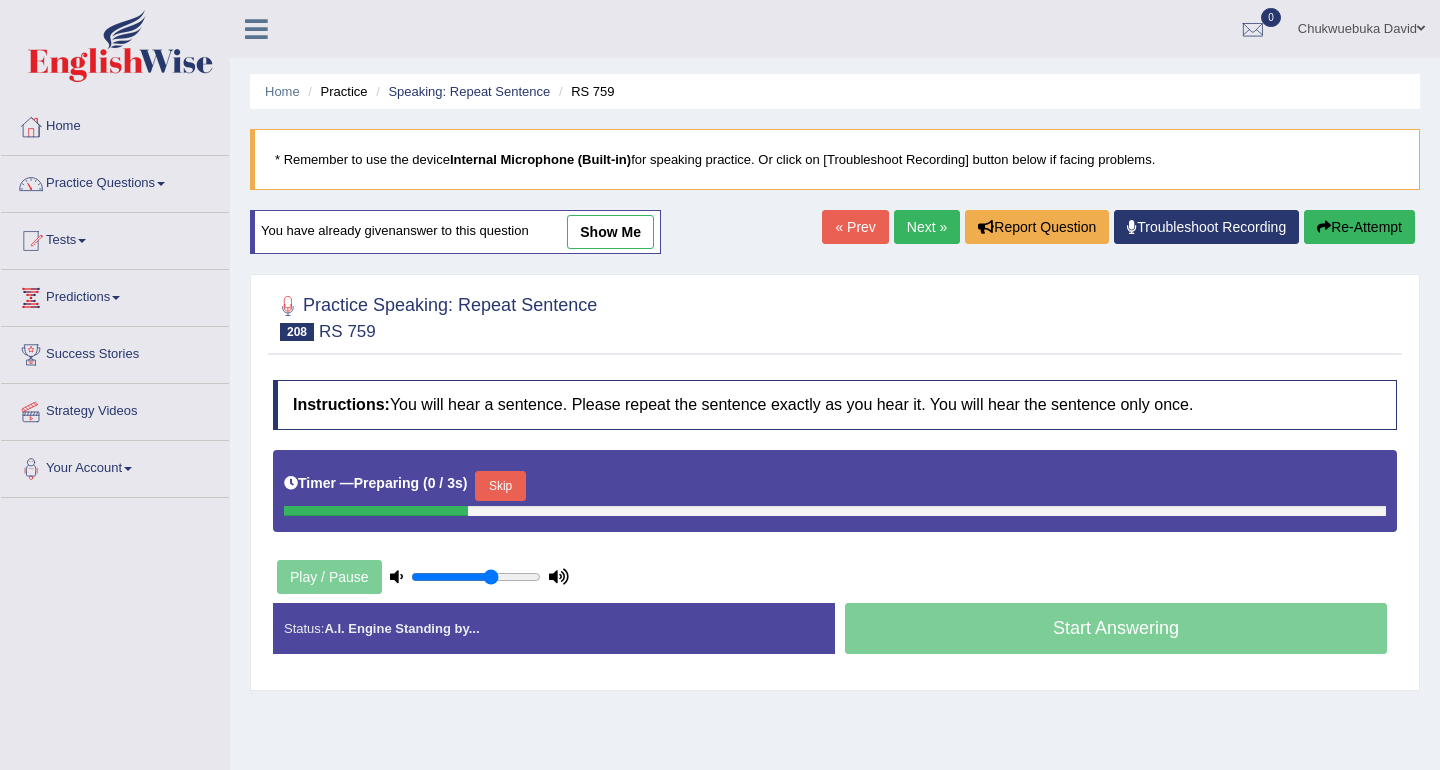 scroll, scrollTop: 165, scrollLeft: 0, axis: vertical 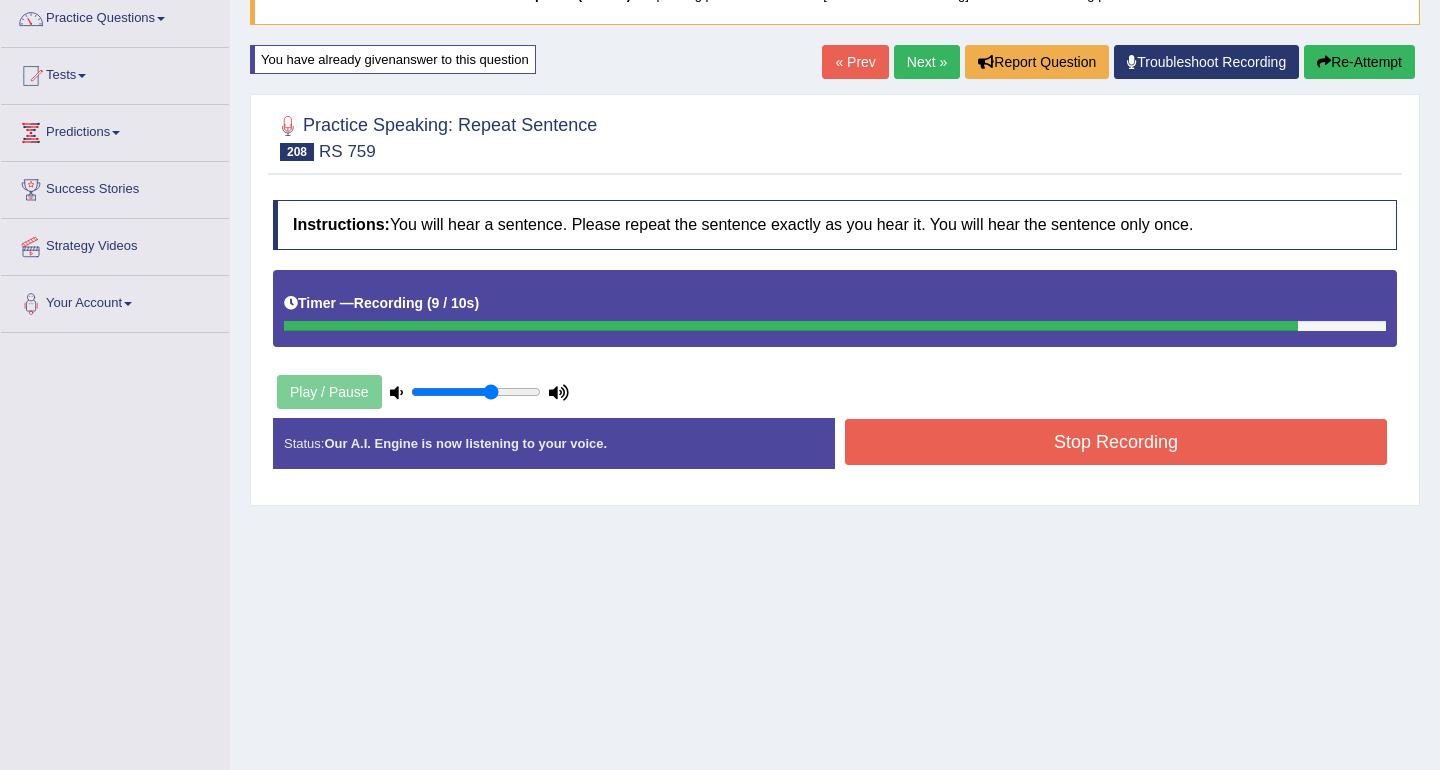 click on "Stop Recording" at bounding box center [1116, 442] 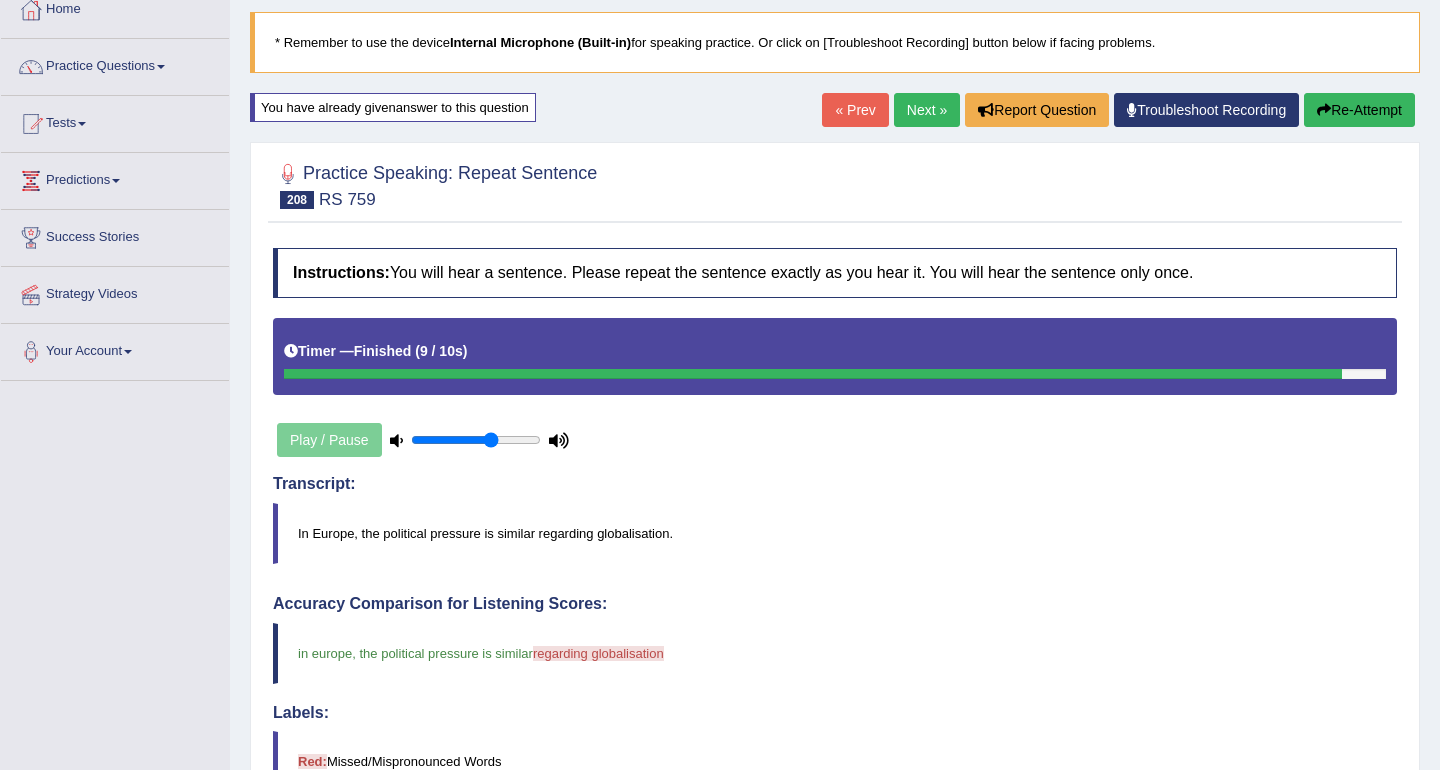 scroll, scrollTop: 111, scrollLeft: 0, axis: vertical 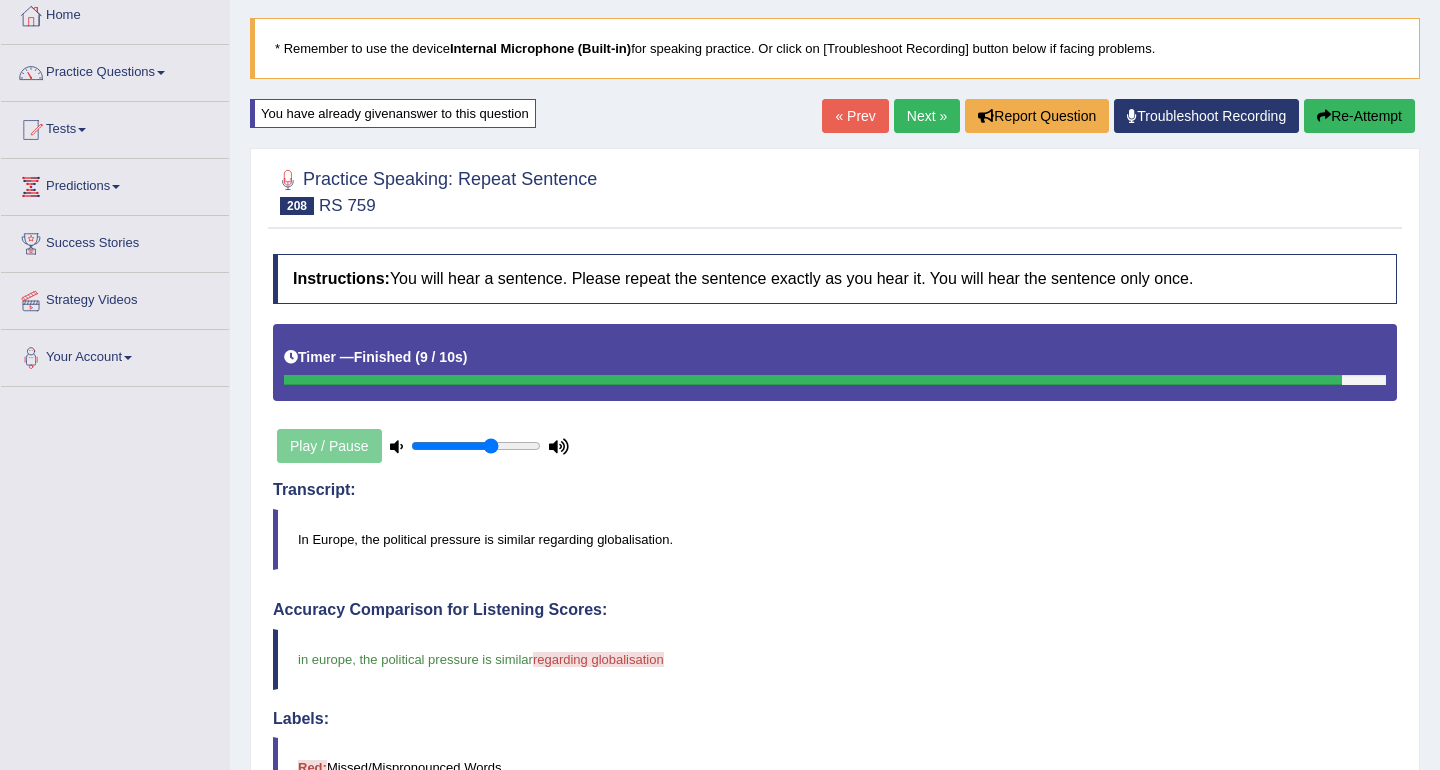 click on "Next »" at bounding box center (927, 116) 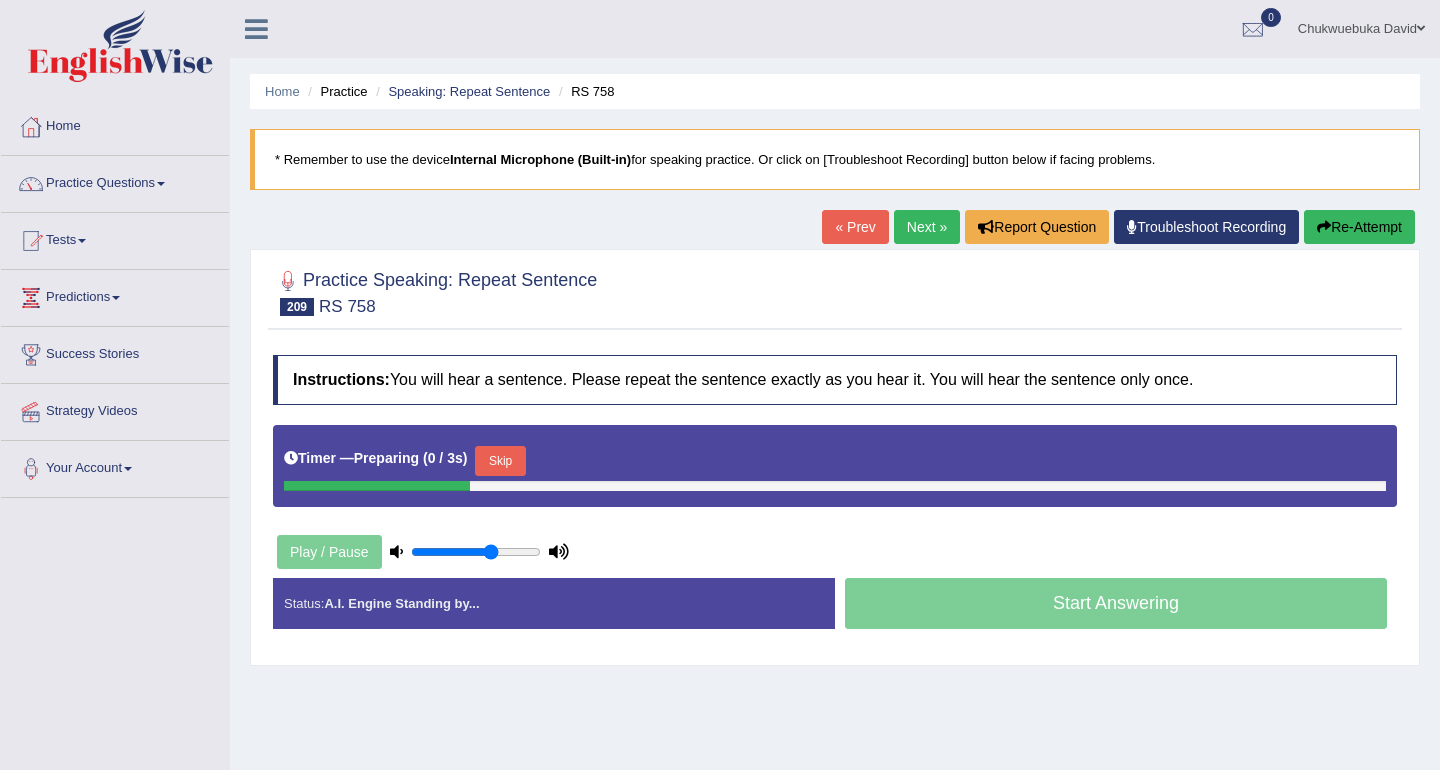 scroll, scrollTop: 62, scrollLeft: 0, axis: vertical 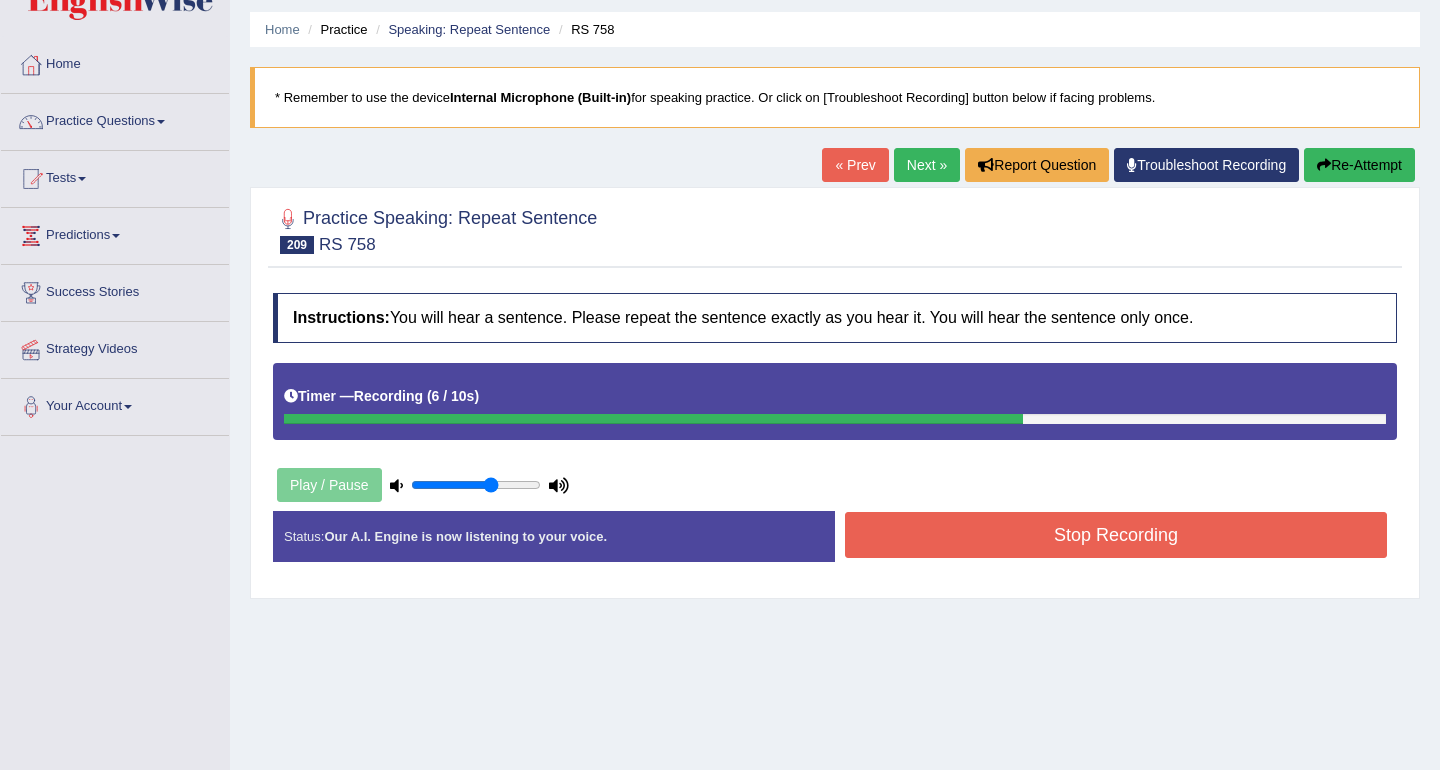 click on "Stop Recording" at bounding box center (1116, 535) 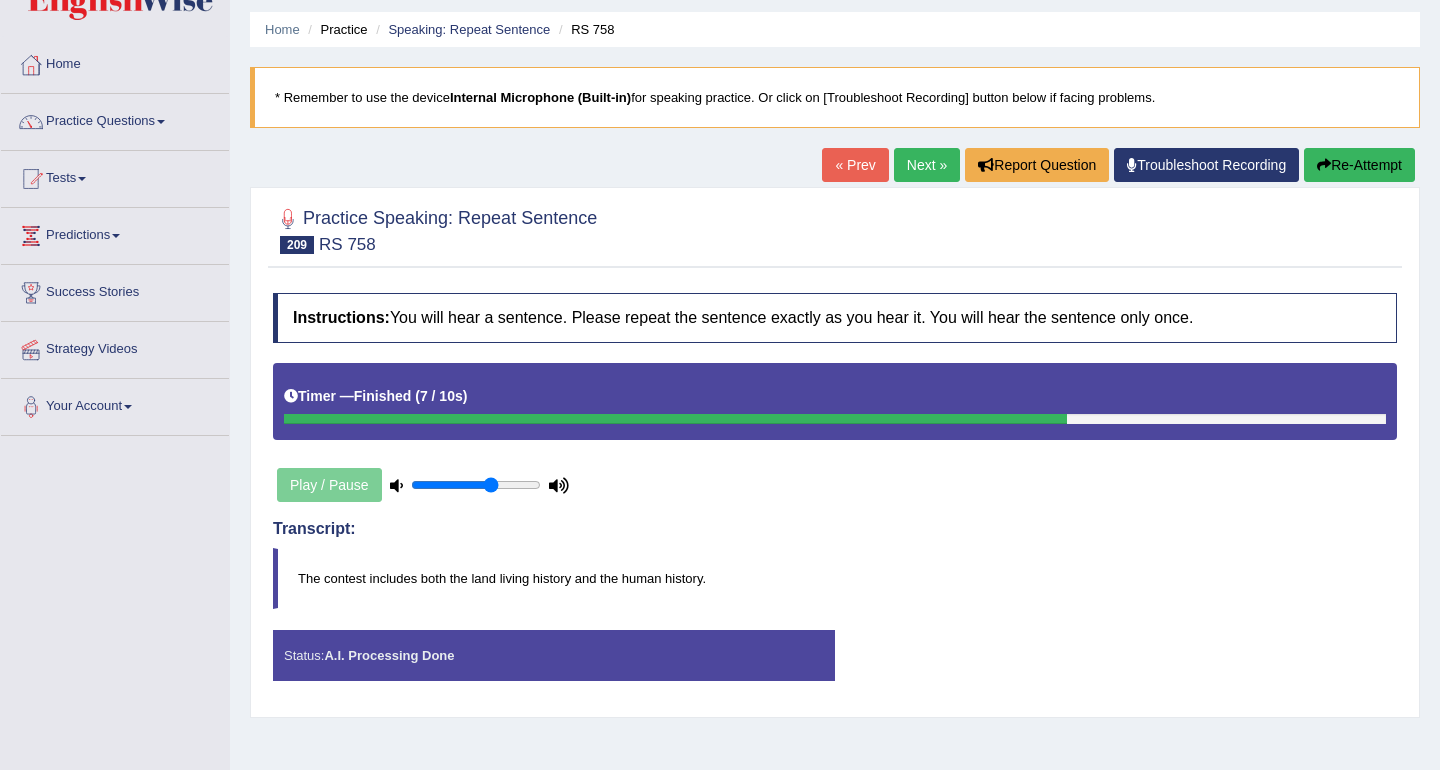 click on "Saving your answer..." at bounding box center (720, 385) 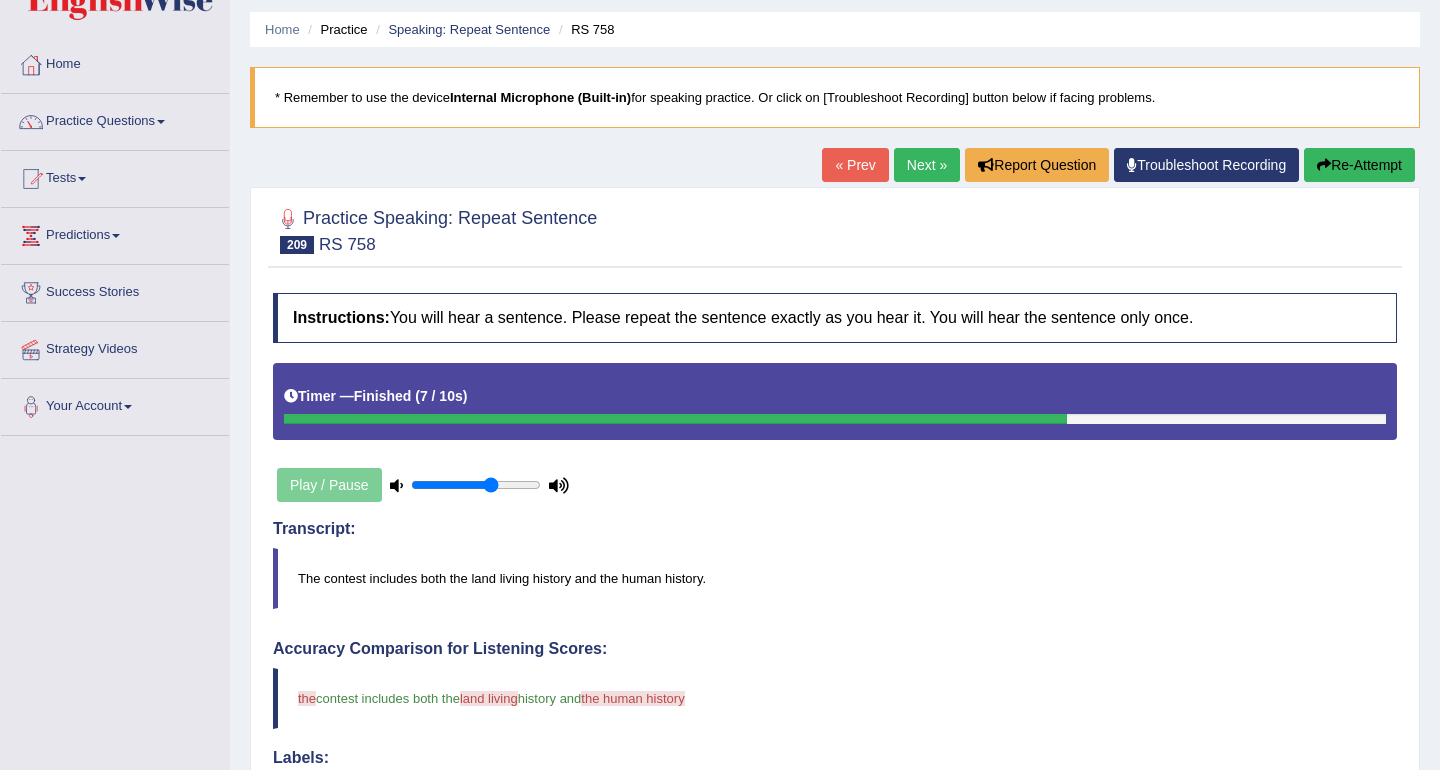 click on "Re-Attempt" at bounding box center (1359, 165) 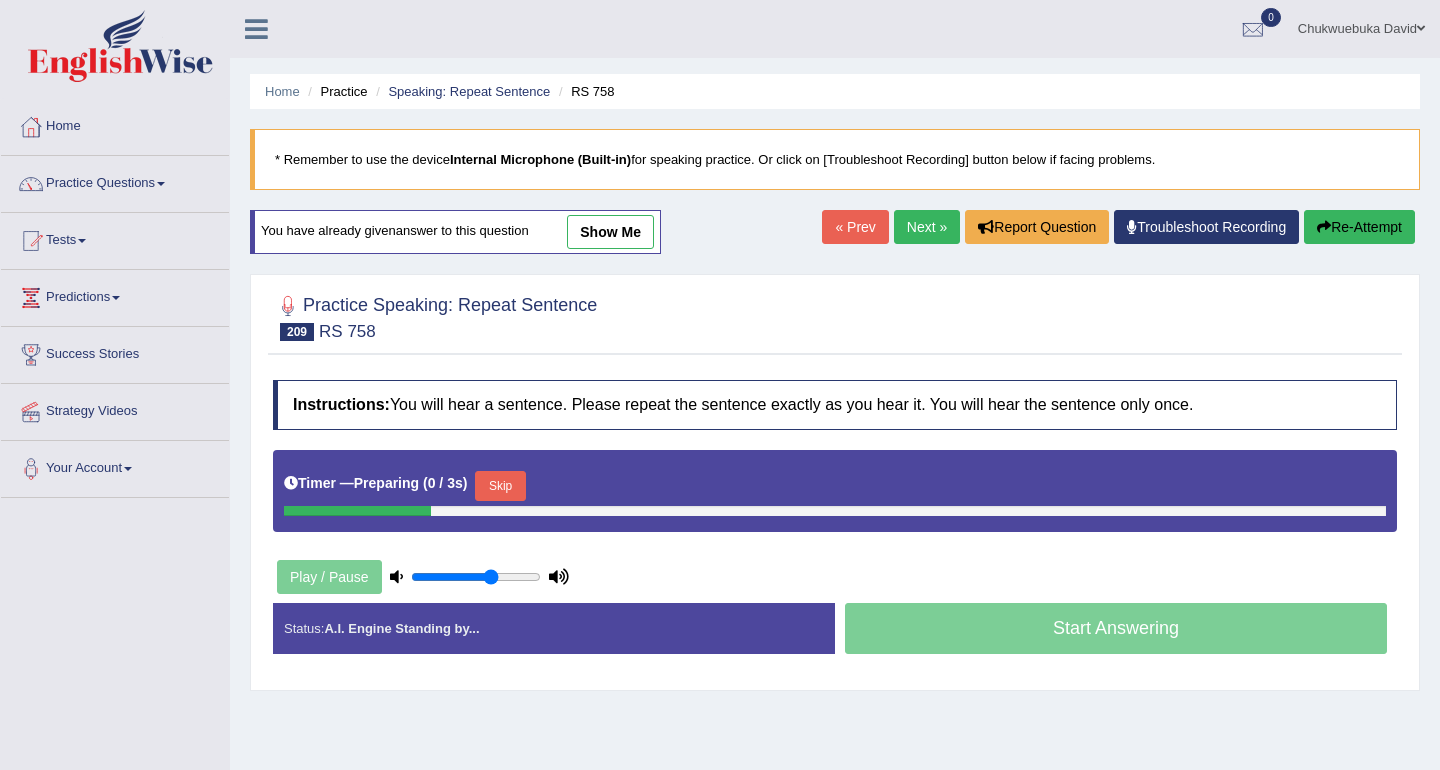 scroll, scrollTop: 62, scrollLeft: 0, axis: vertical 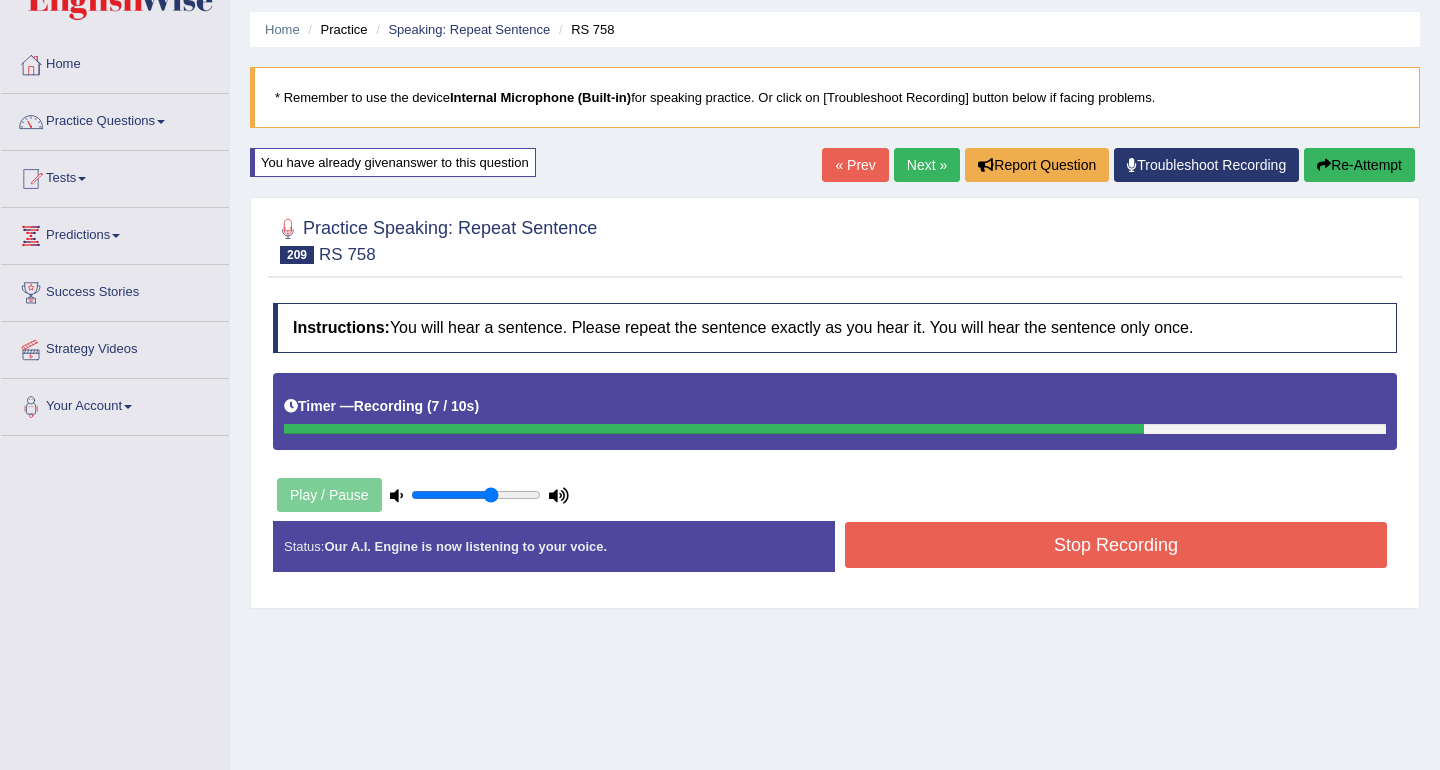 click on "Stop Recording" at bounding box center [1116, 545] 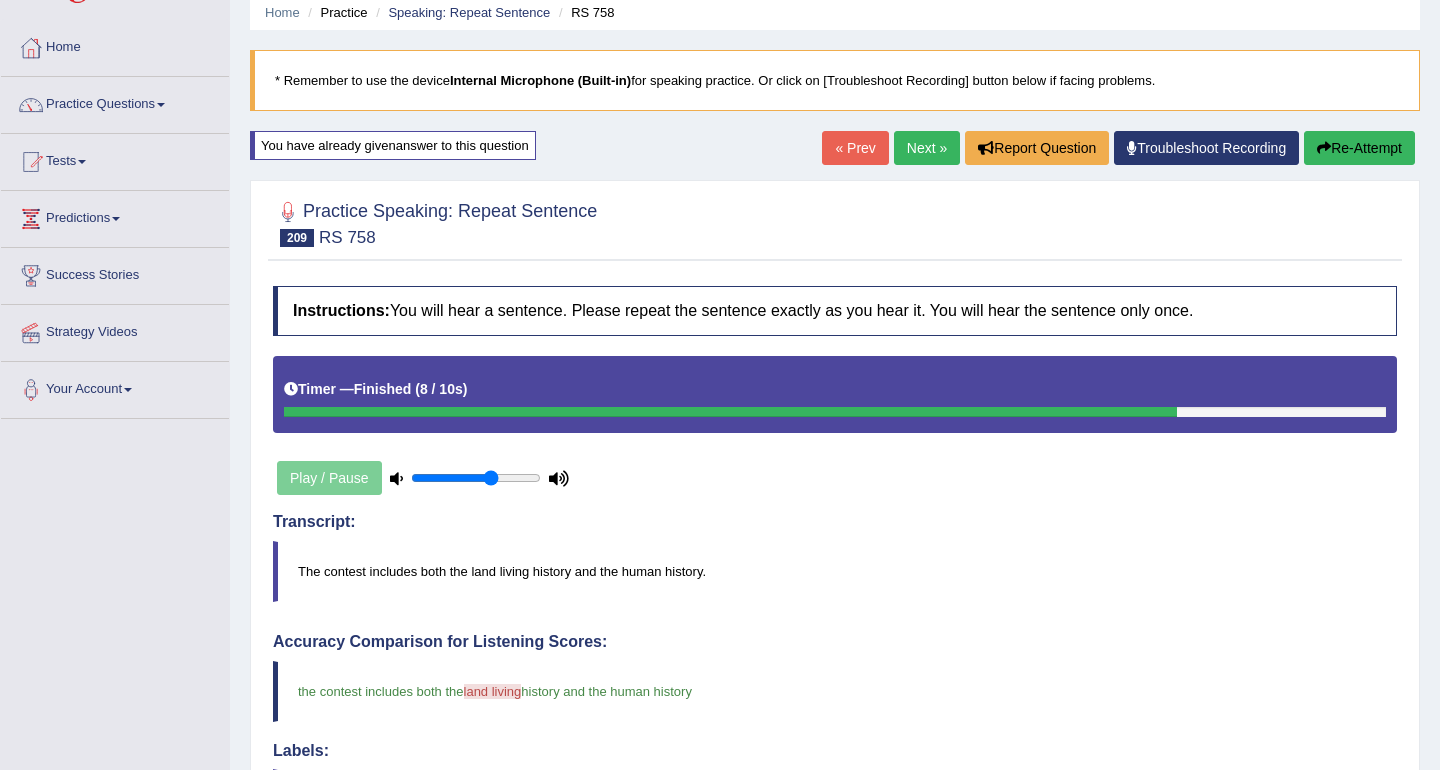 scroll, scrollTop: 0, scrollLeft: 0, axis: both 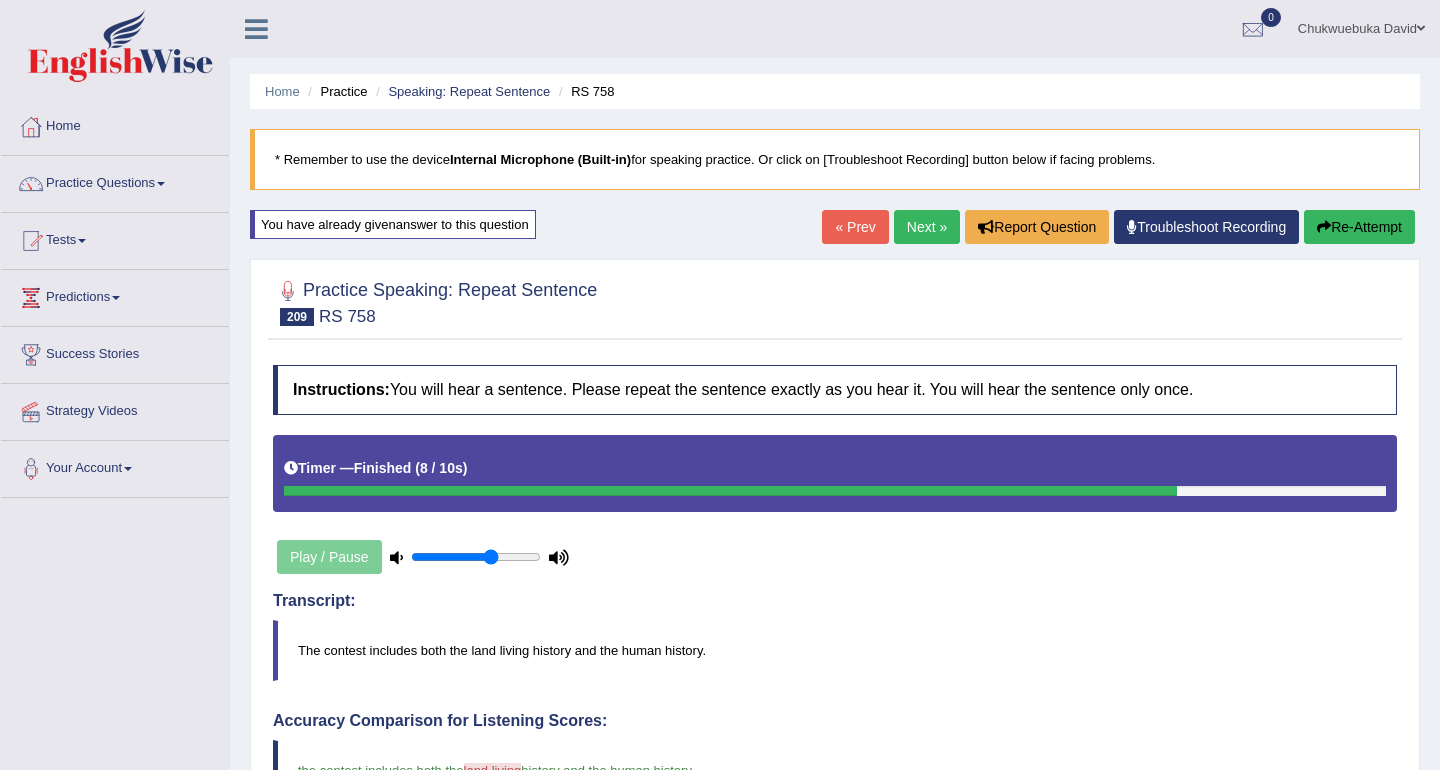 click on "Re-Attempt" at bounding box center (1359, 227) 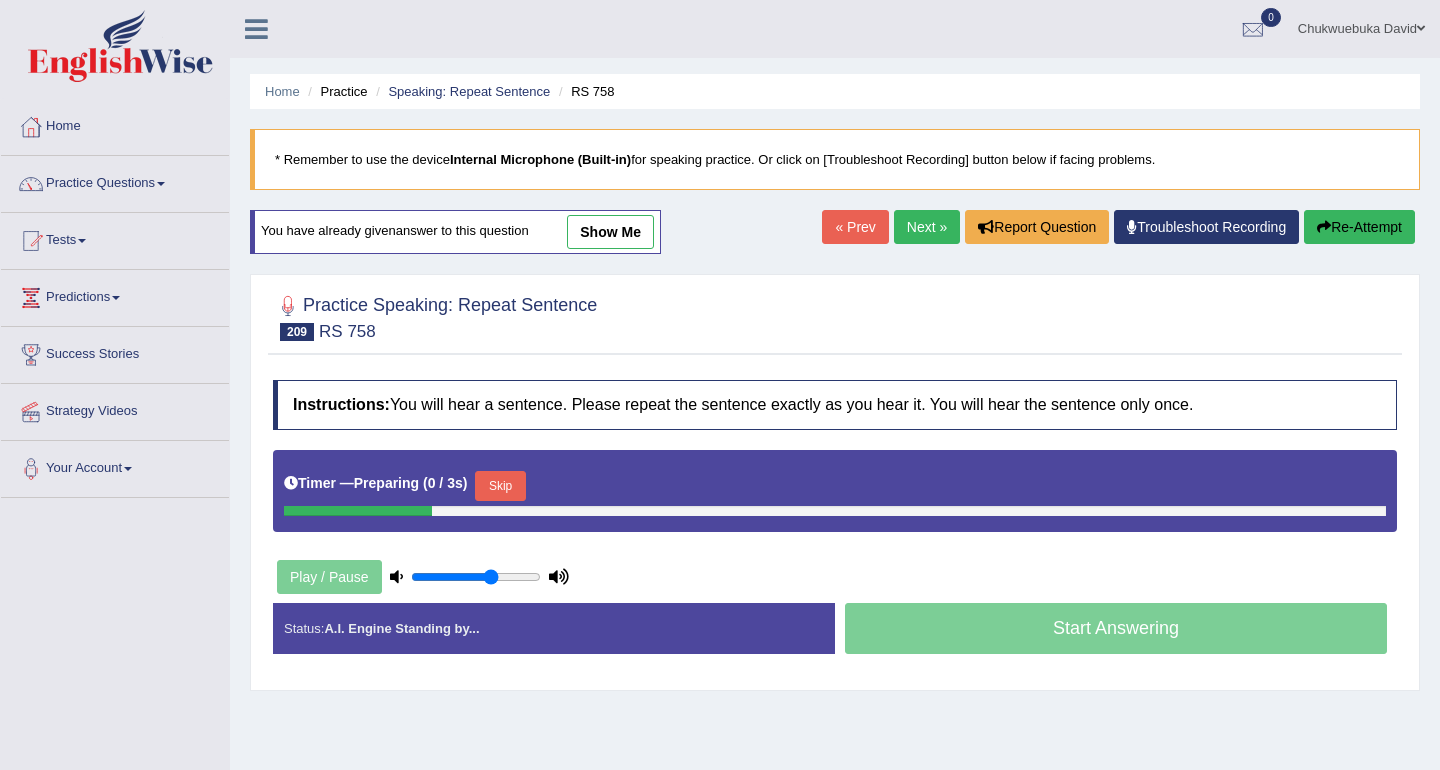 scroll, scrollTop: 0, scrollLeft: 0, axis: both 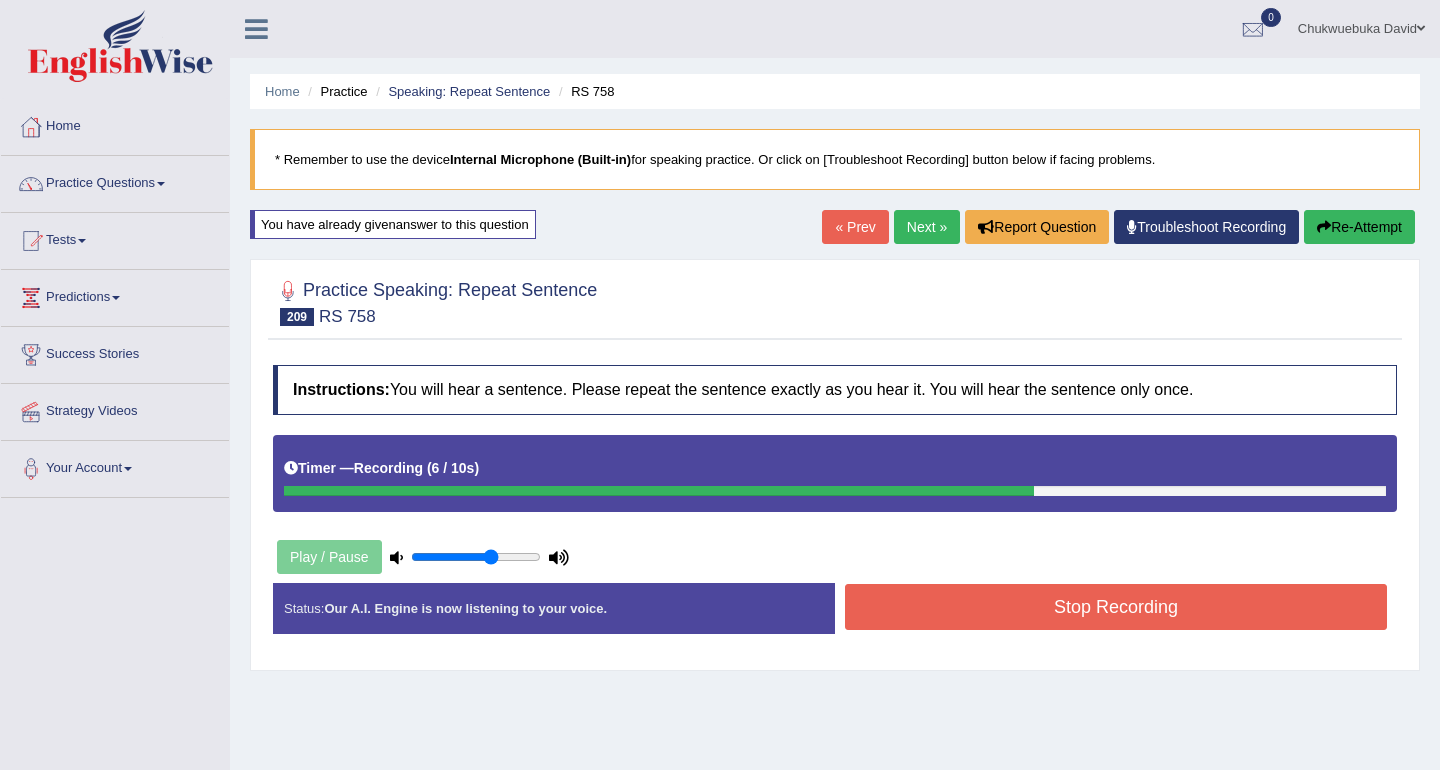 click on "Stop Recording" at bounding box center [1116, 607] 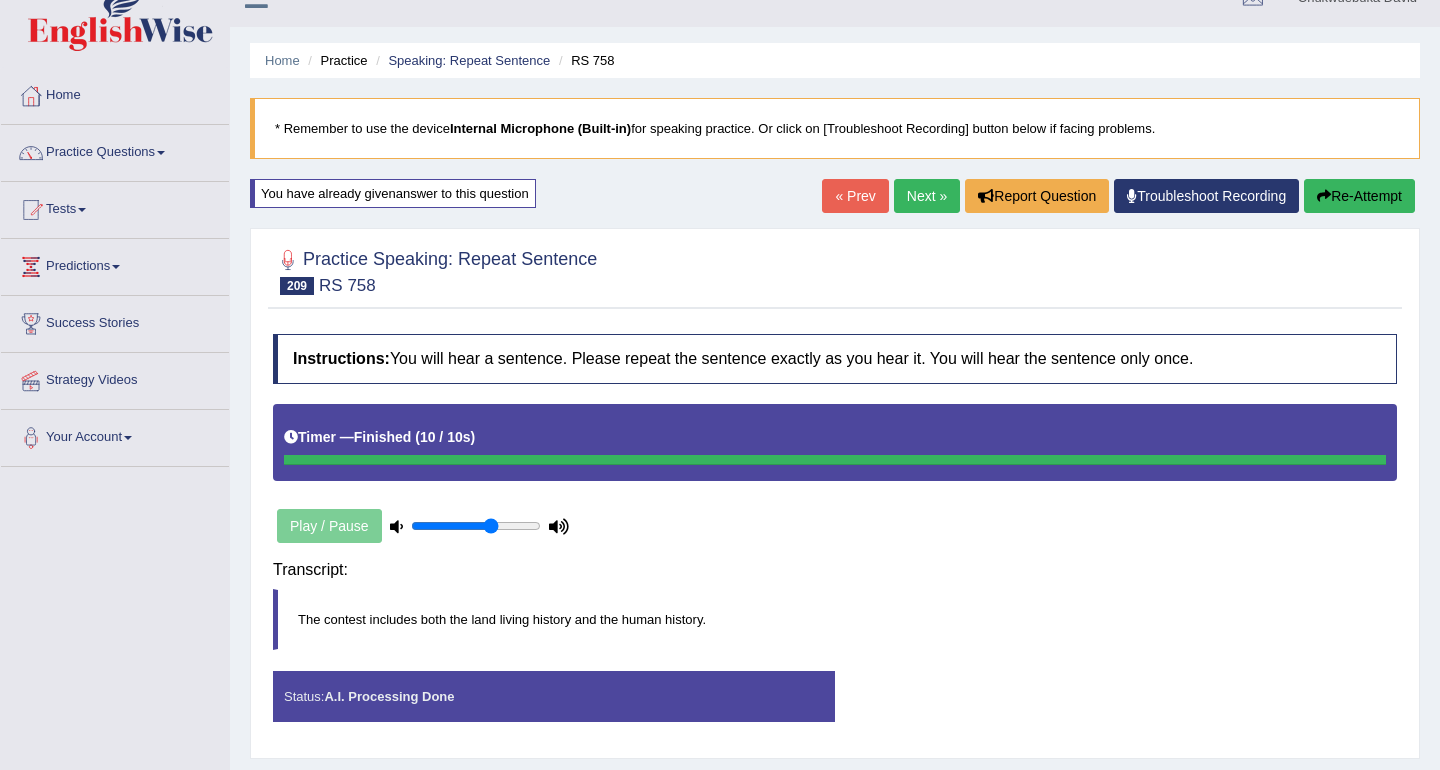 scroll, scrollTop: 0, scrollLeft: 0, axis: both 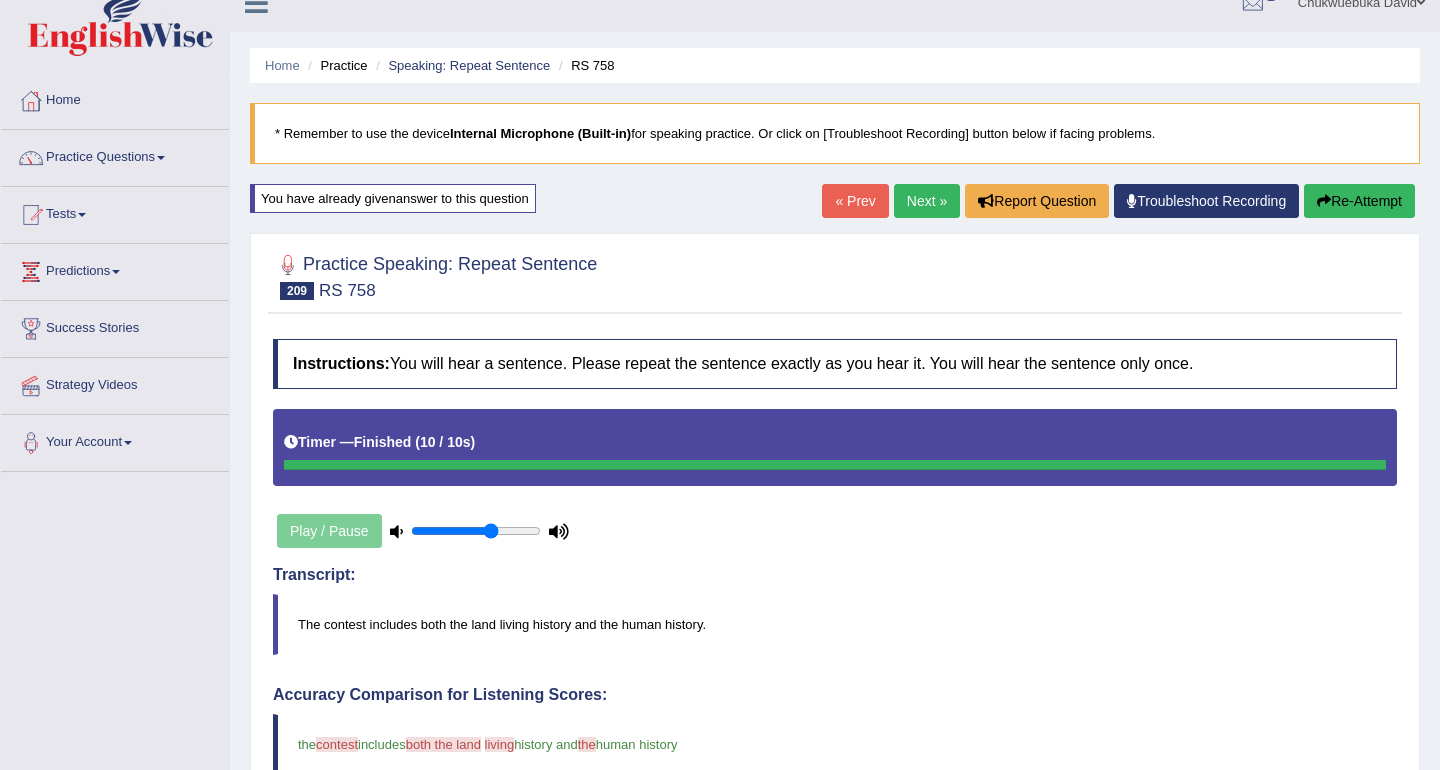 click at bounding box center (1324, 201) 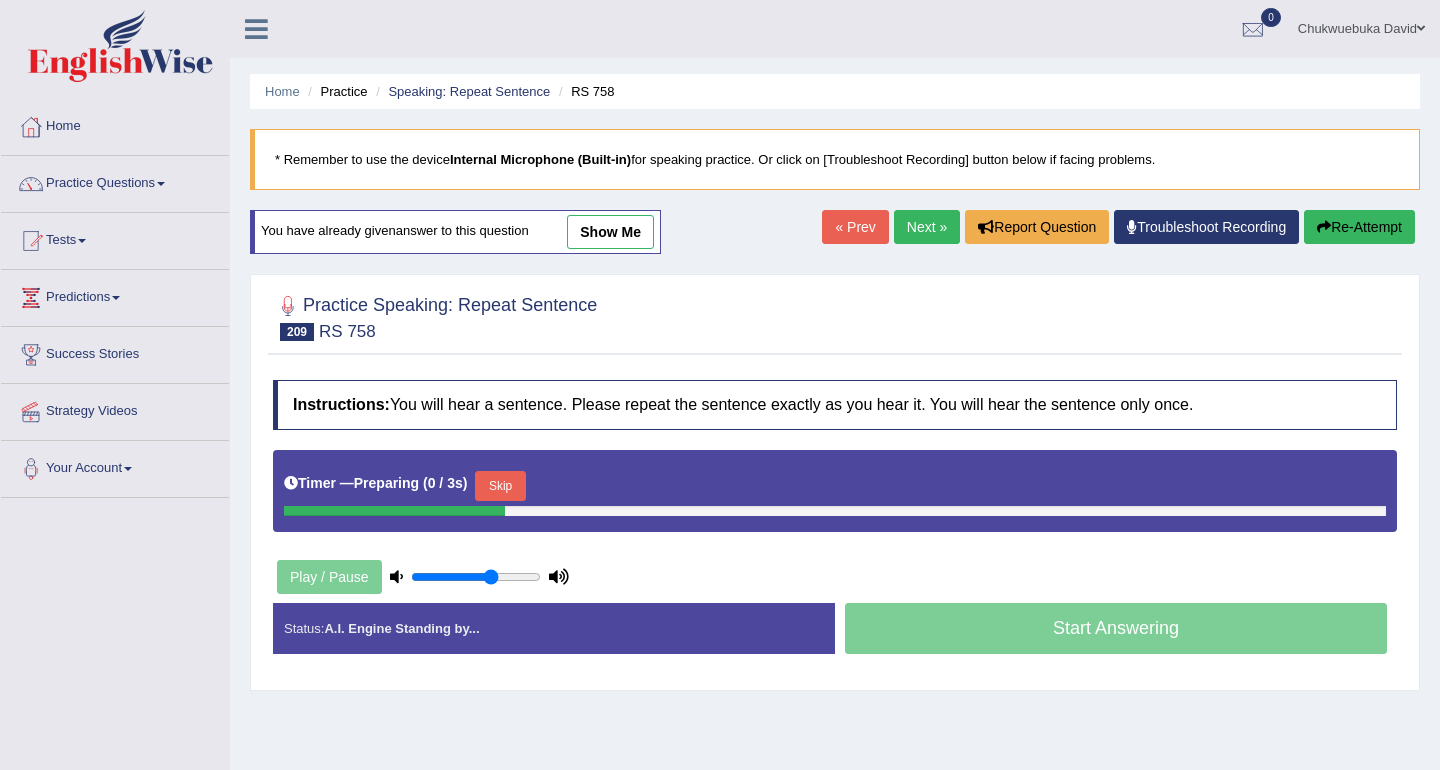 scroll, scrollTop: 26, scrollLeft: 0, axis: vertical 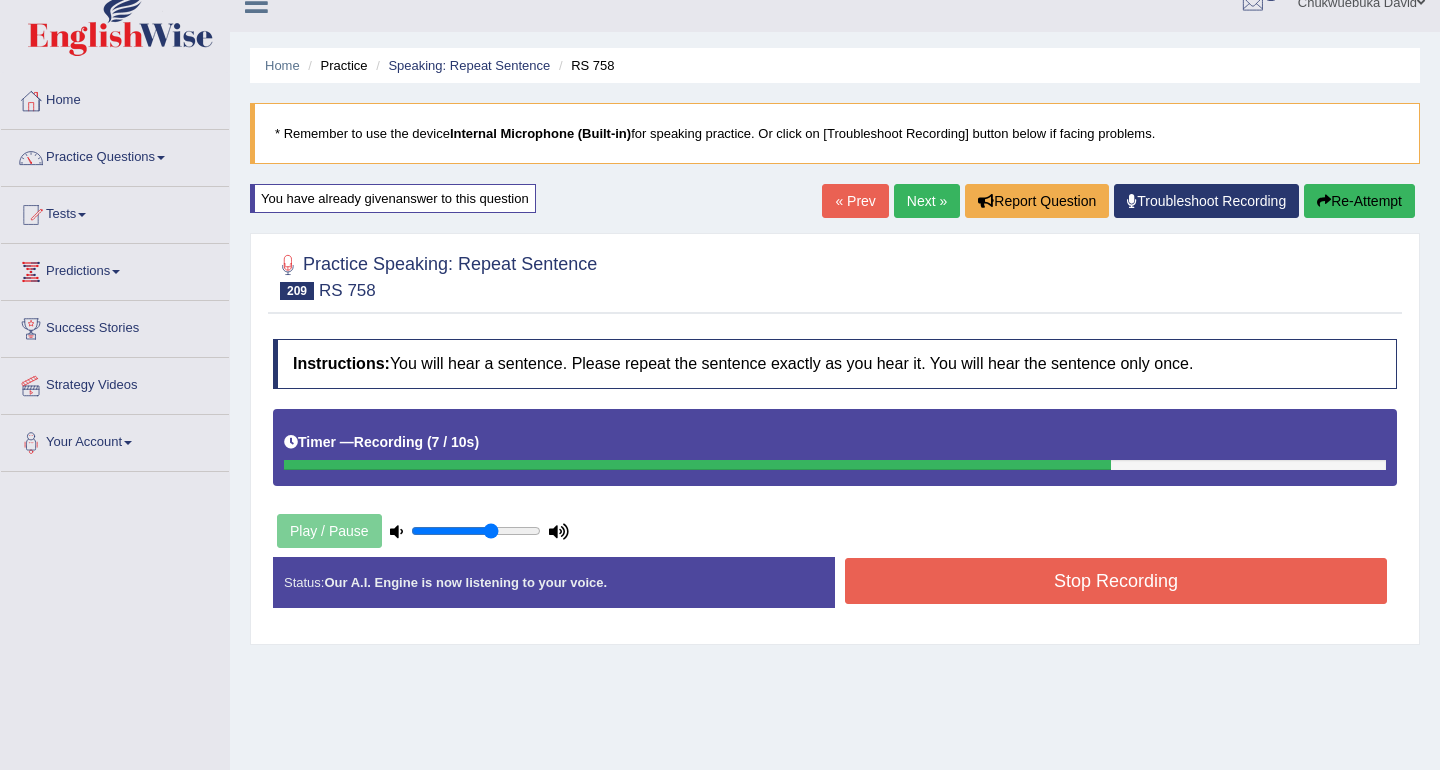 click on "Stop Recording" at bounding box center (1116, 581) 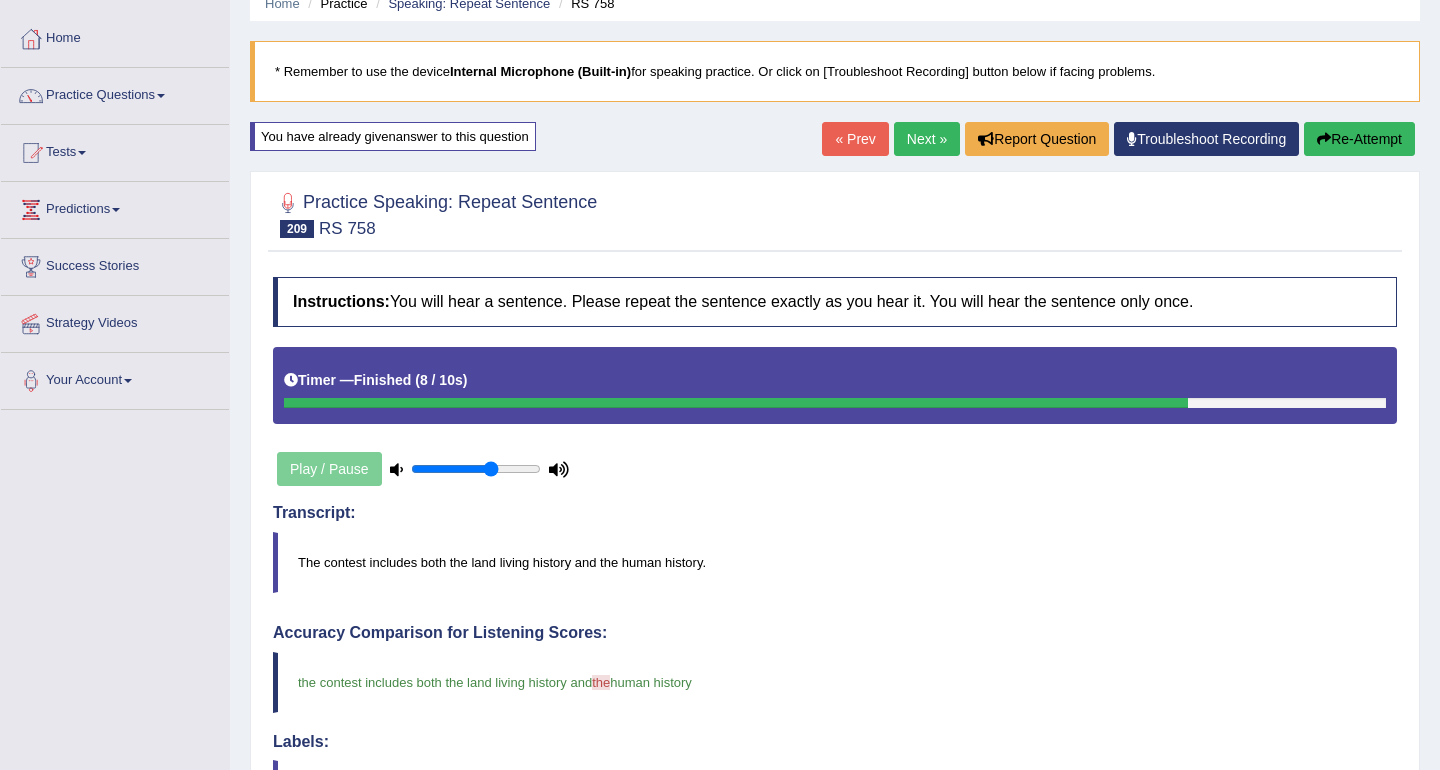 scroll, scrollTop: 0, scrollLeft: 0, axis: both 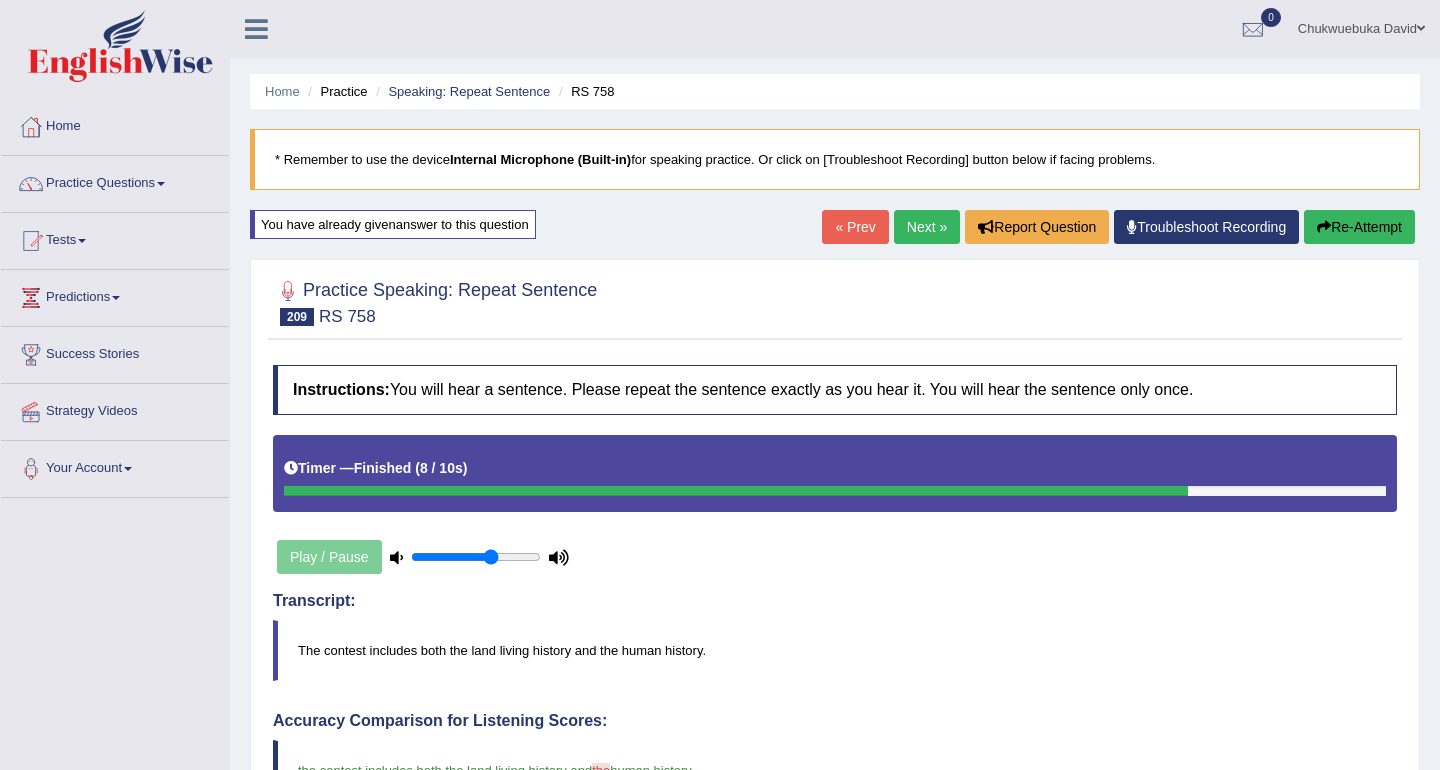 click at bounding box center (1324, 227) 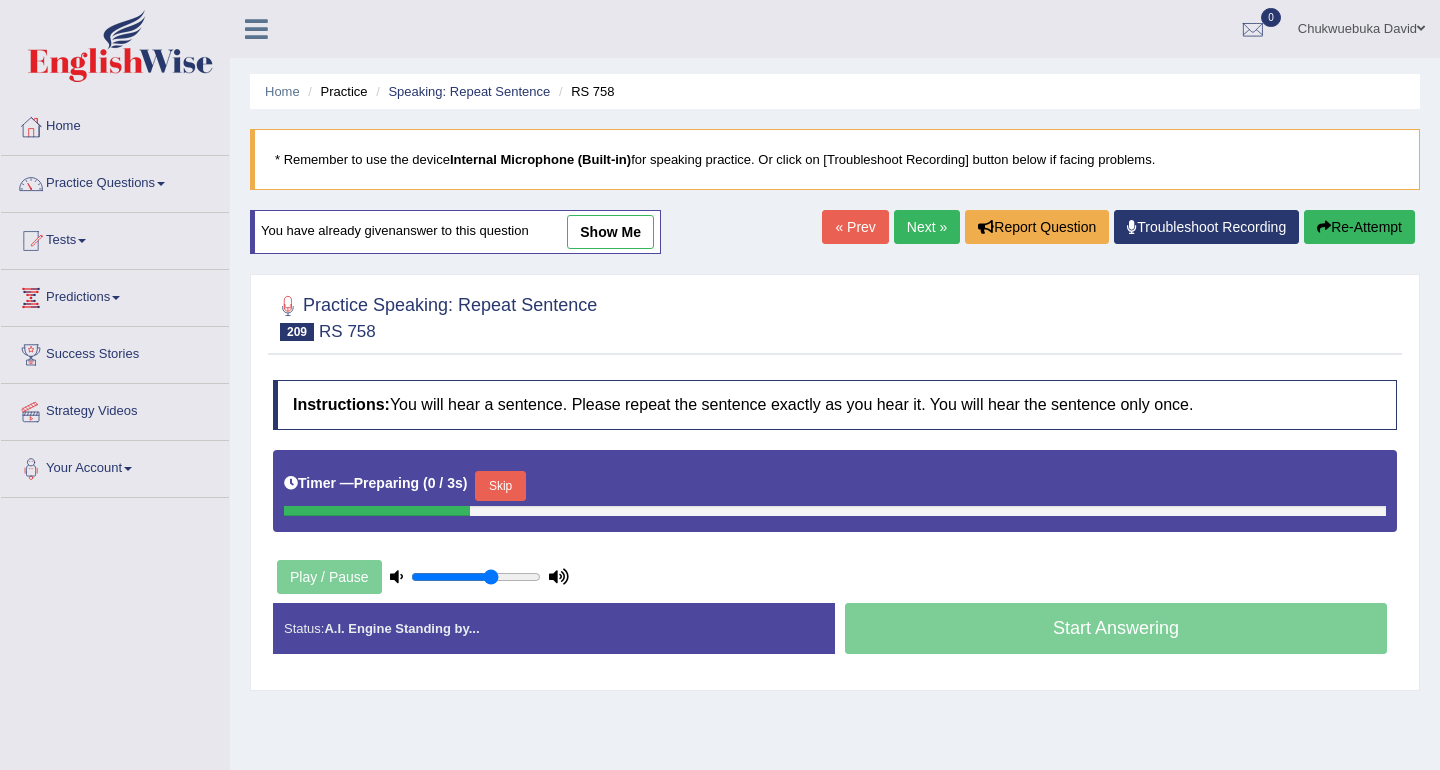 scroll, scrollTop: 17, scrollLeft: 0, axis: vertical 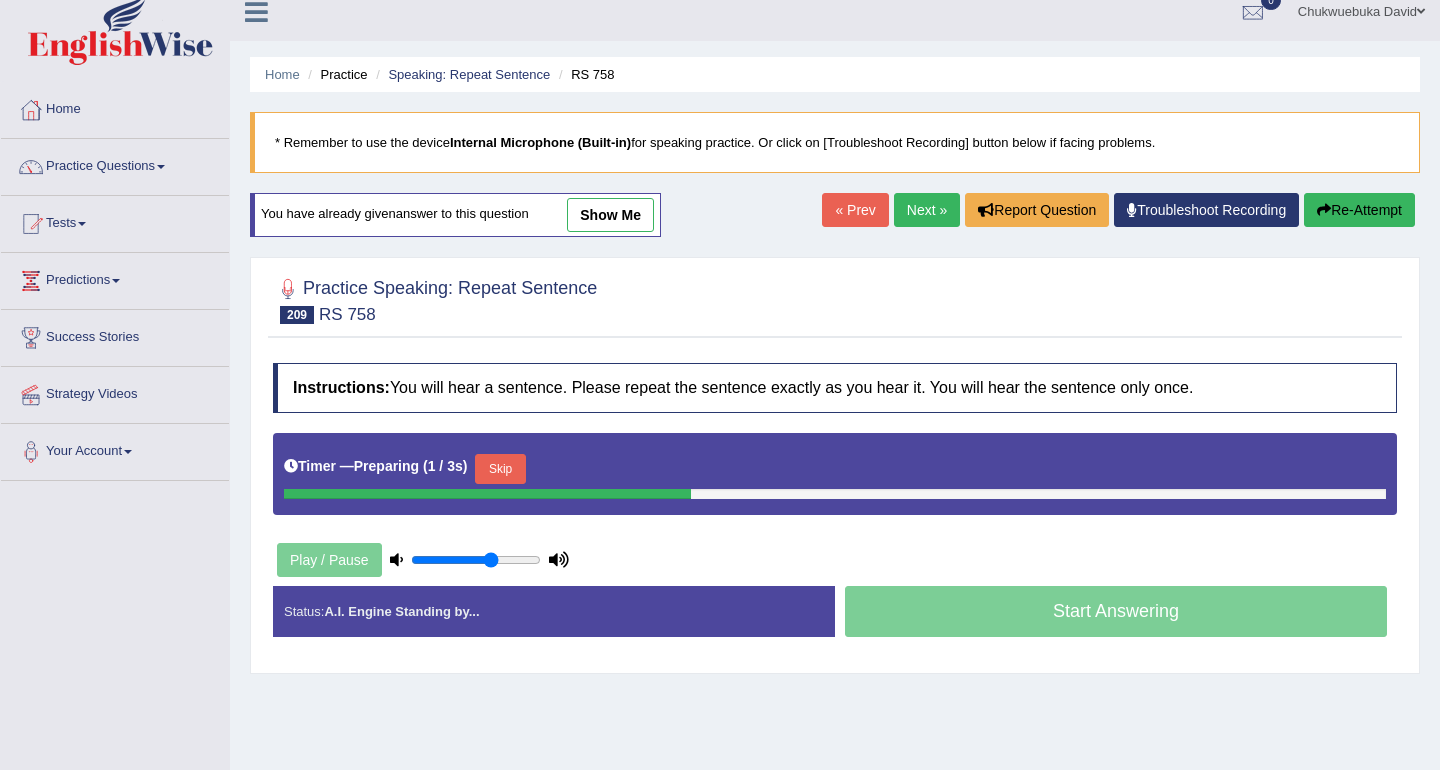 click on "Home
Practice
Speaking: Repeat Sentence
RS 758
* Remember to use the device  Internal Microphone (Built-in)  for speaking practice. Or click on [Troubleshoot Recording] button below if facing problems.
You have already given   answer to this question
show me
« Prev Next »  Report Question  Troubleshoot Recording  Re-Attempt
Practice Speaking: Repeat Sentence
209
RS 758
Instructions:  You will hear a sentence. Please repeat the sentence exactly as you hear it. You will hear the sentence only once.
Timer —  Preparing   ( 1 / 3s ) Skip Play / Pause Transcript: The contest includes both the land living history and the human history. Created with Highcharts 7.1.2 Too low Too high Time Pitch meter: 0 2 4 6 8 10 Created with Highcharts 7.1.2 Great Too slow Too fast Time 0 10 20 30" at bounding box center (835, 483) 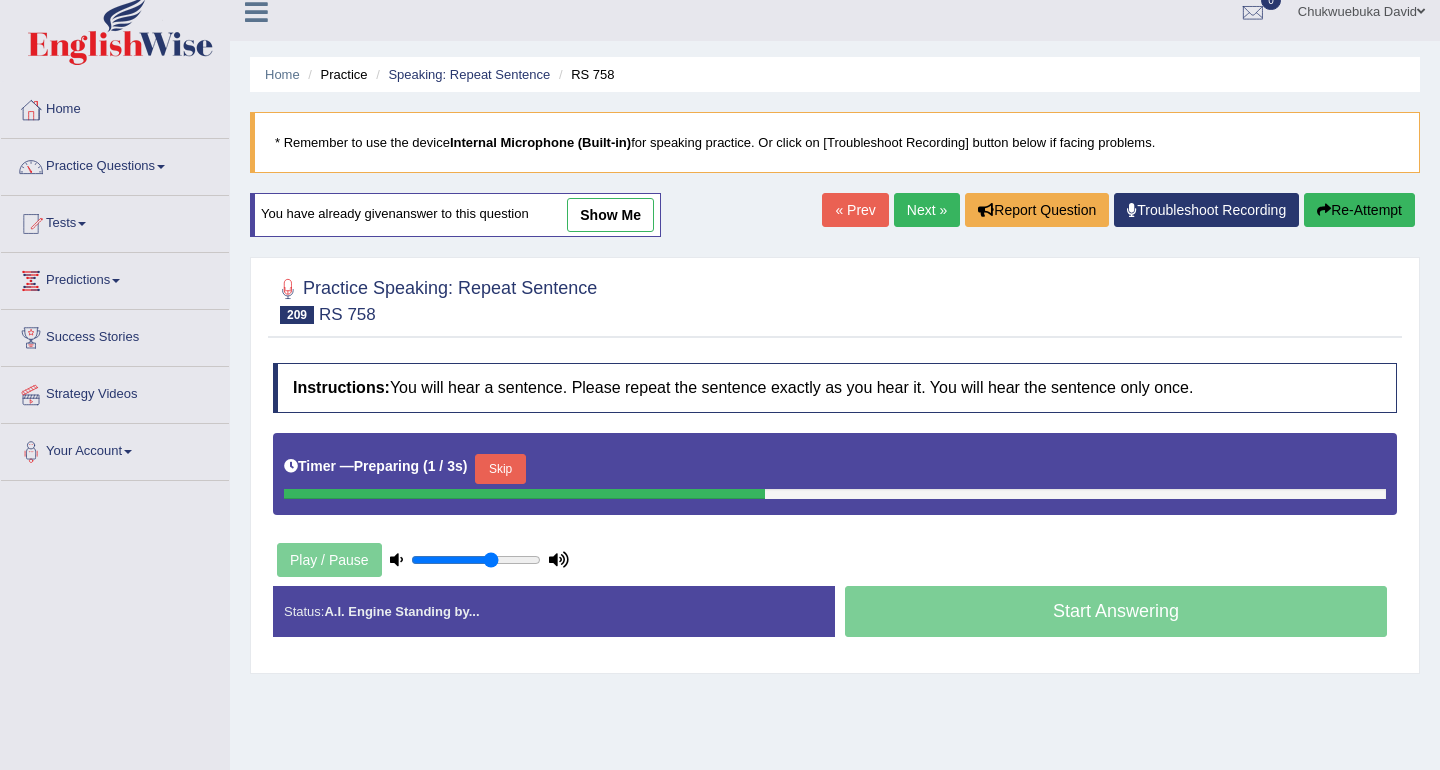 click on "Next »" at bounding box center [927, 210] 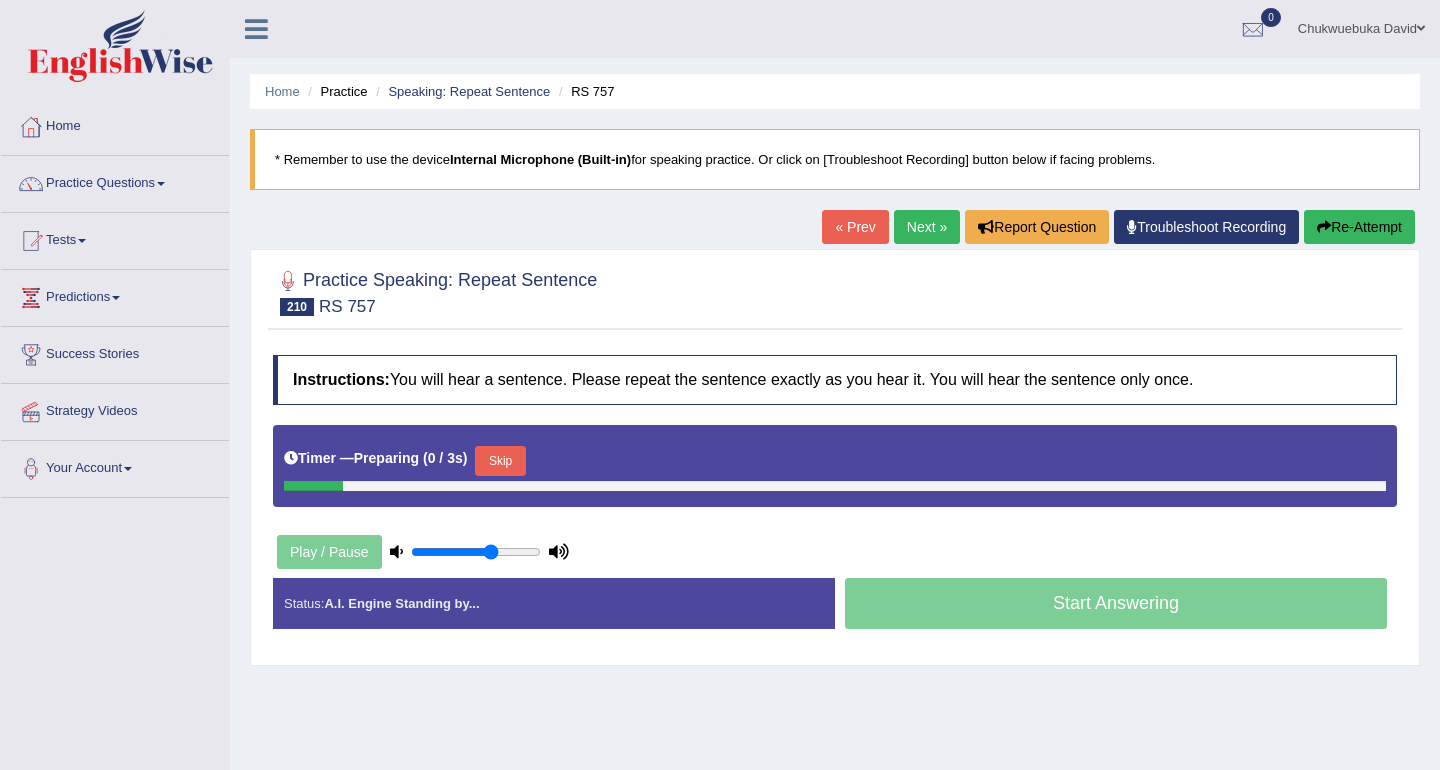 scroll, scrollTop: 0, scrollLeft: 0, axis: both 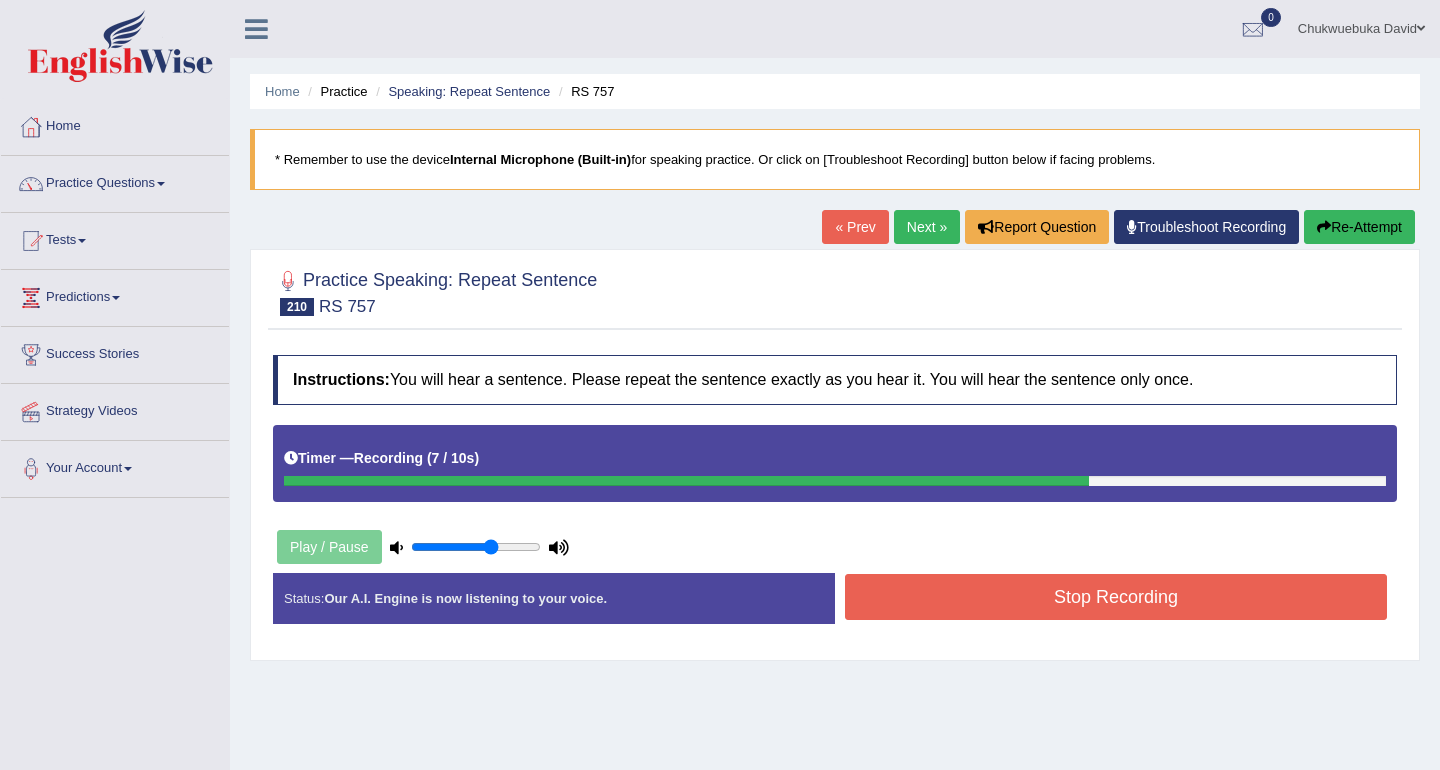 click on "Stop Recording" at bounding box center (1116, 597) 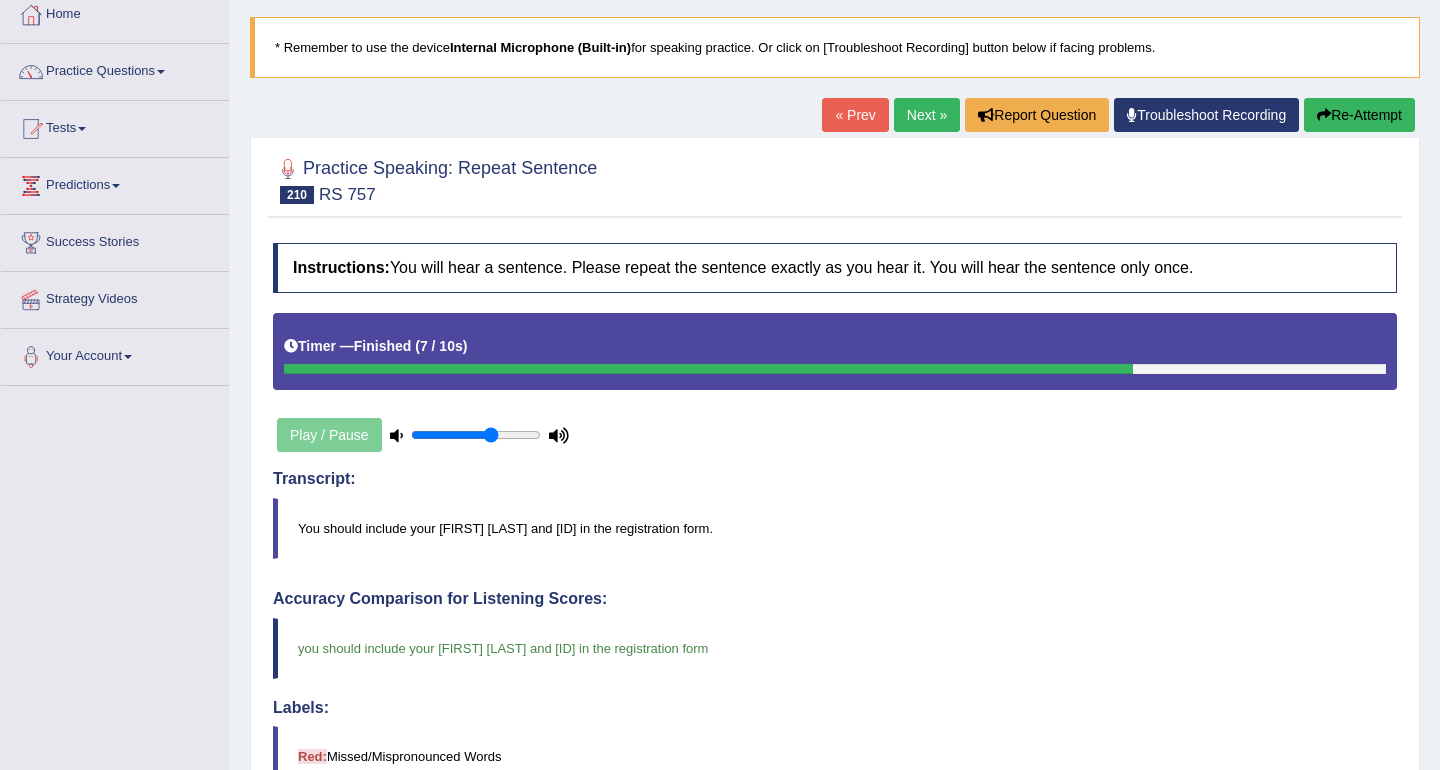 scroll, scrollTop: 163, scrollLeft: 0, axis: vertical 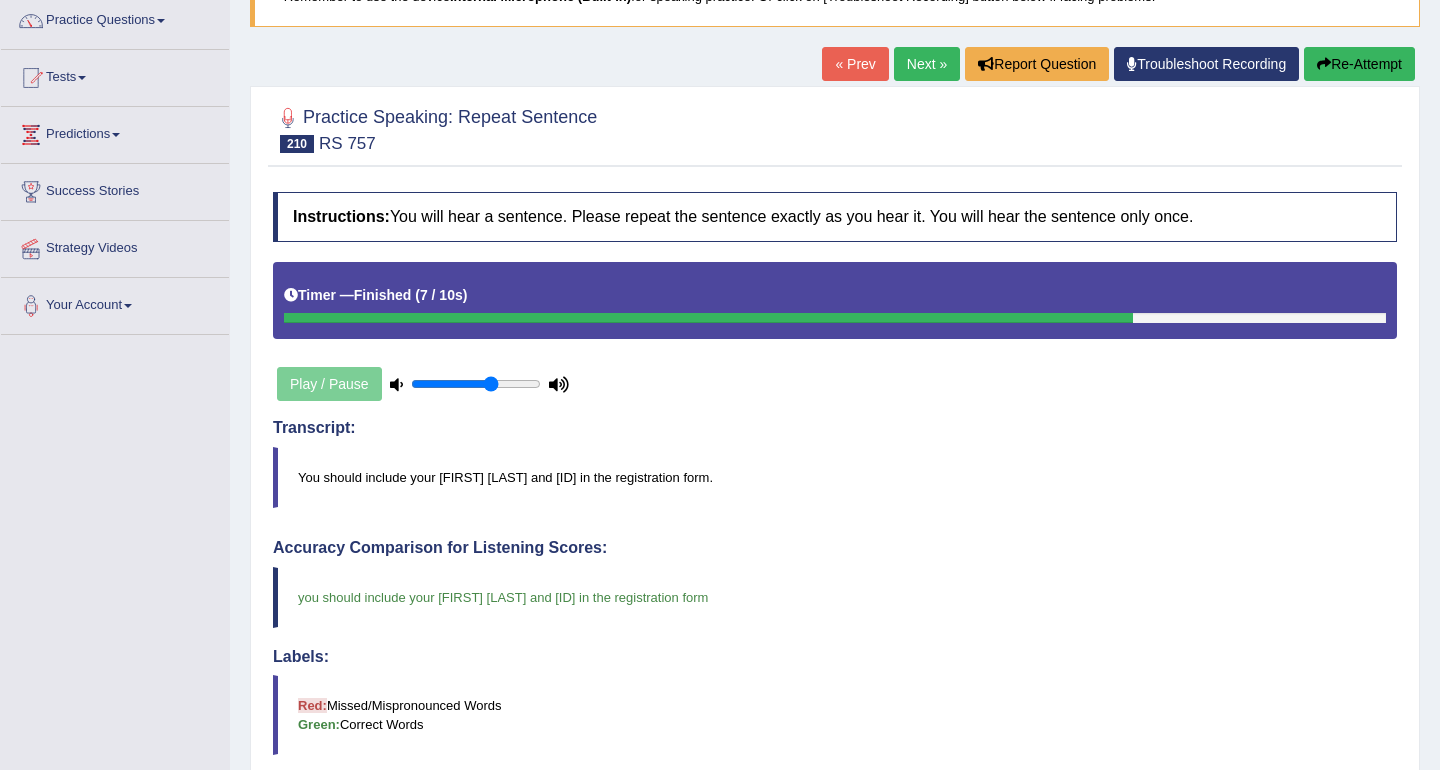 click on "Next »" at bounding box center [927, 64] 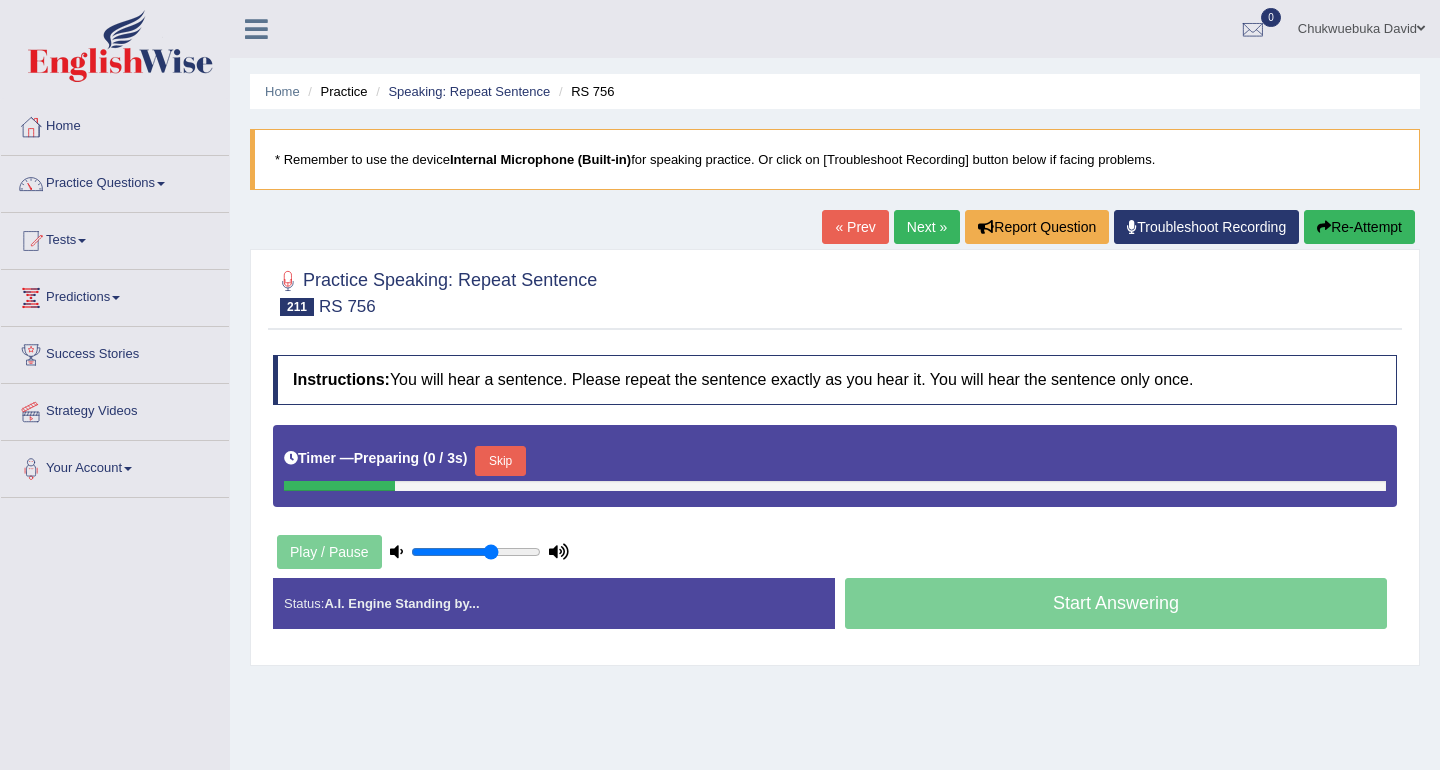scroll, scrollTop: 0, scrollLeft: 0, axis: both 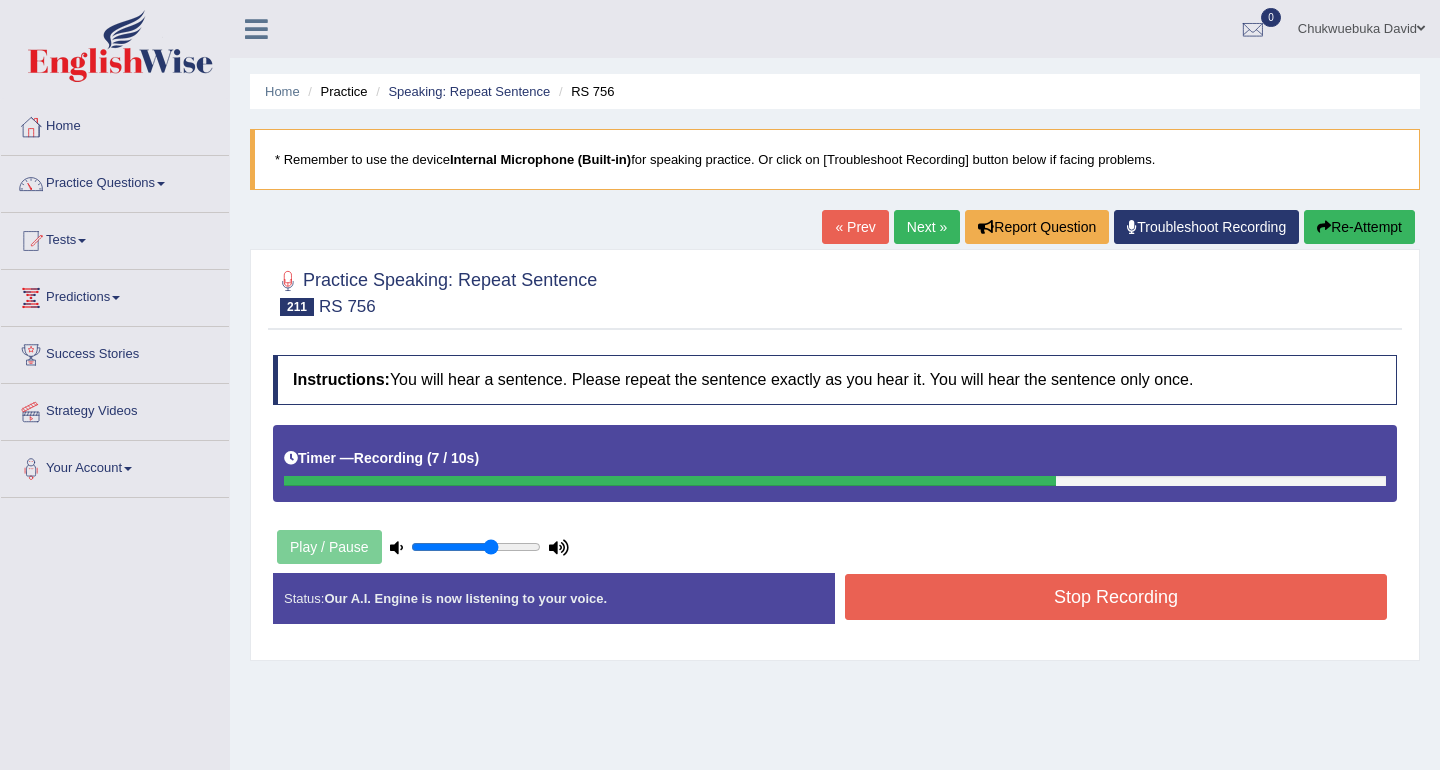 click on "Stop Recording" at bounding box center (1116, 597) 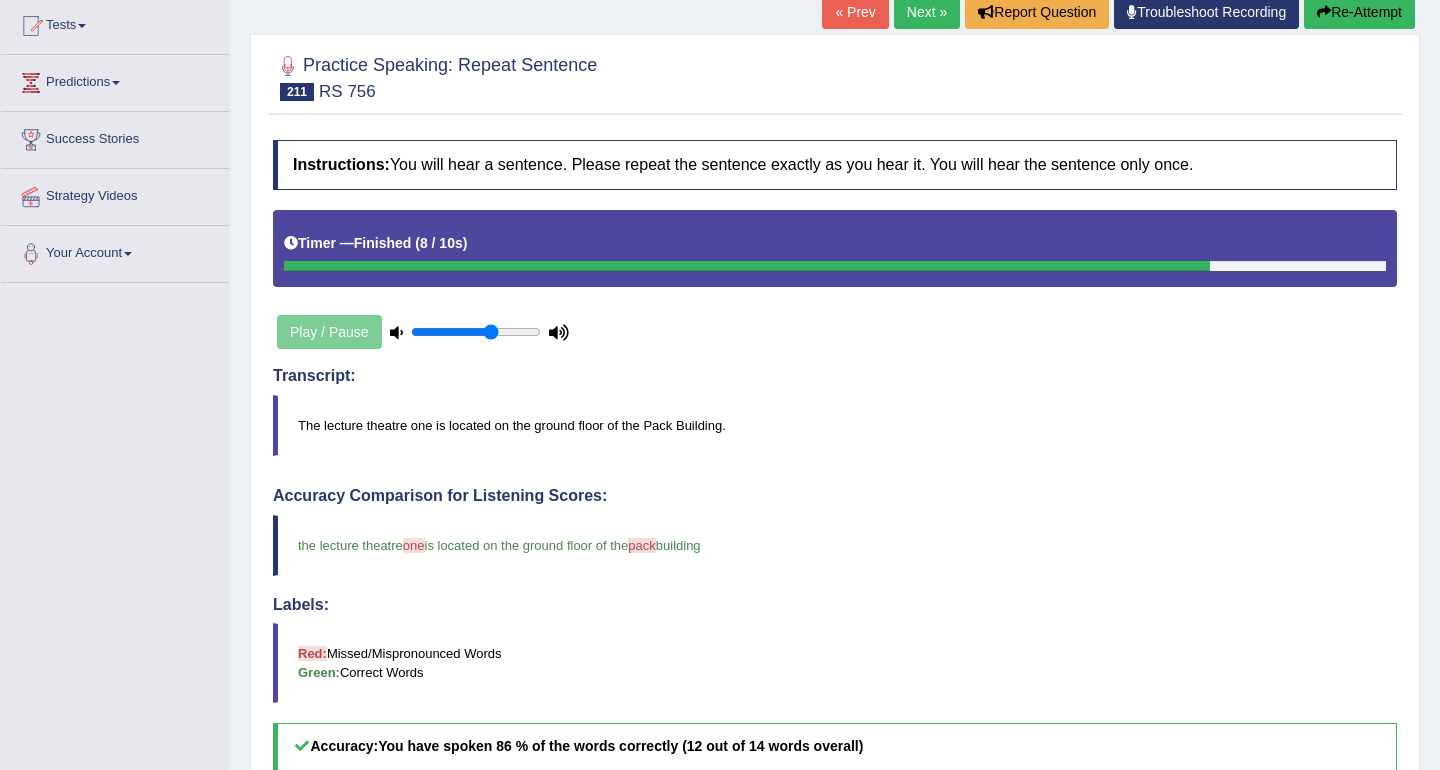 scroll, scrollTop: 0, scrollLeft: 0, axis: both 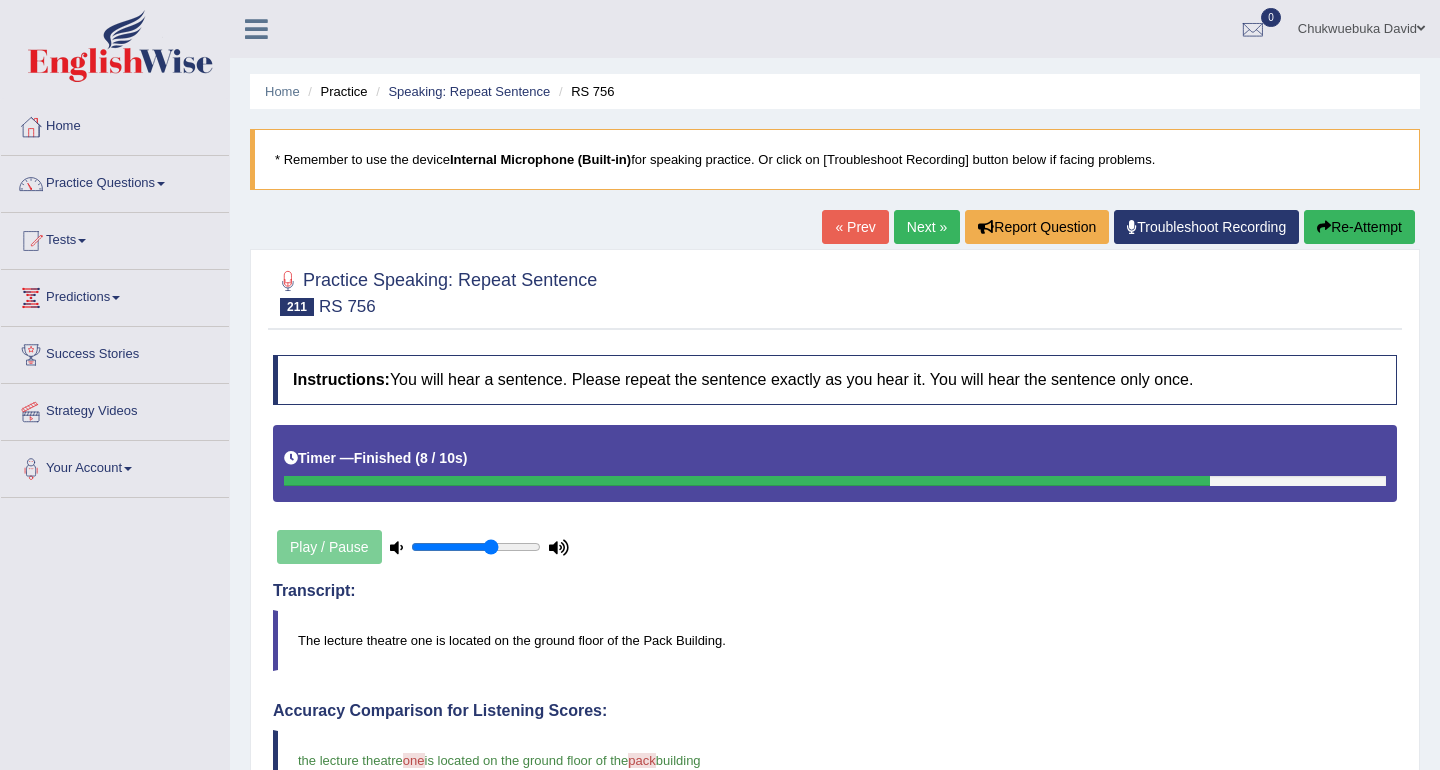 click on "Re-Attempt" at bounding box center [1359, 227] 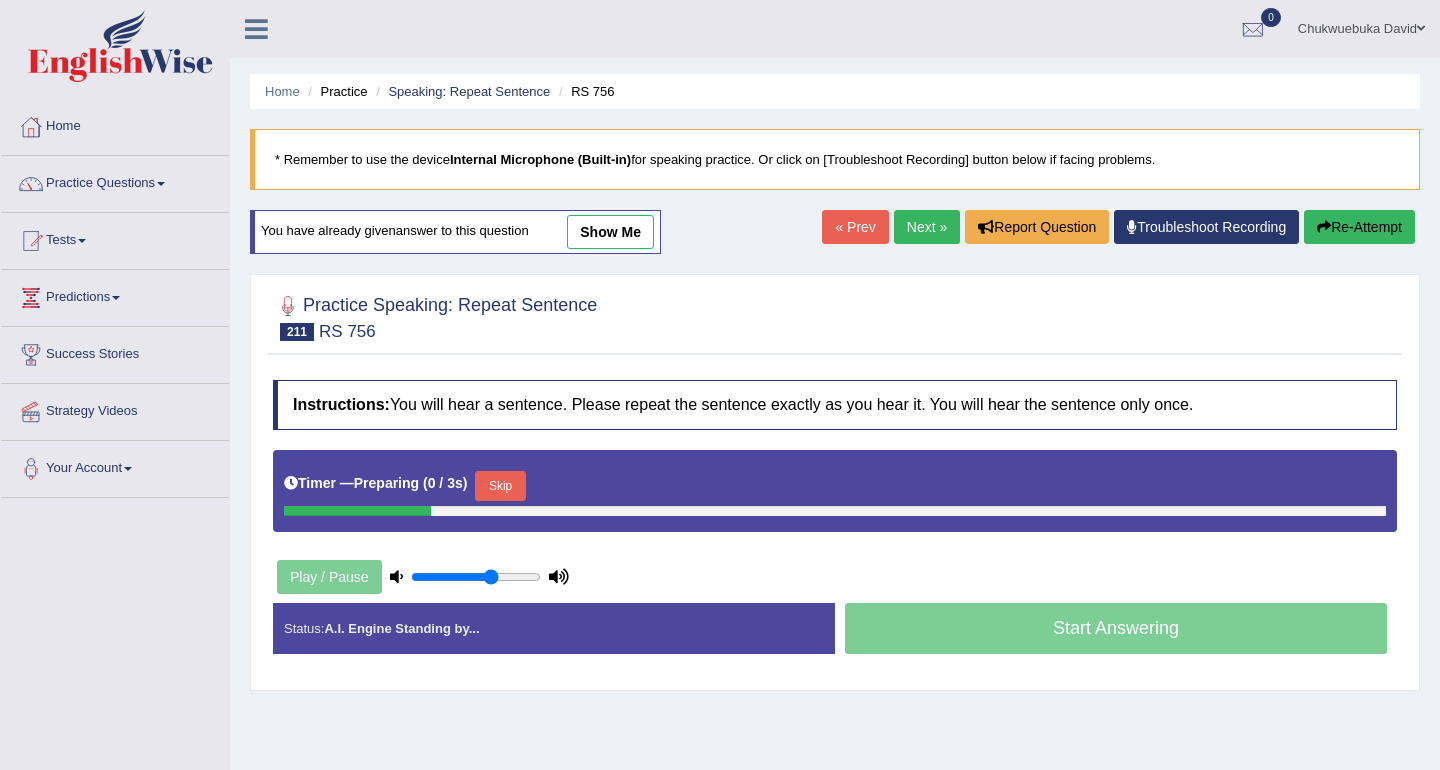 scroll, scrollTop: 0, scrollLeft: 0, axis: both 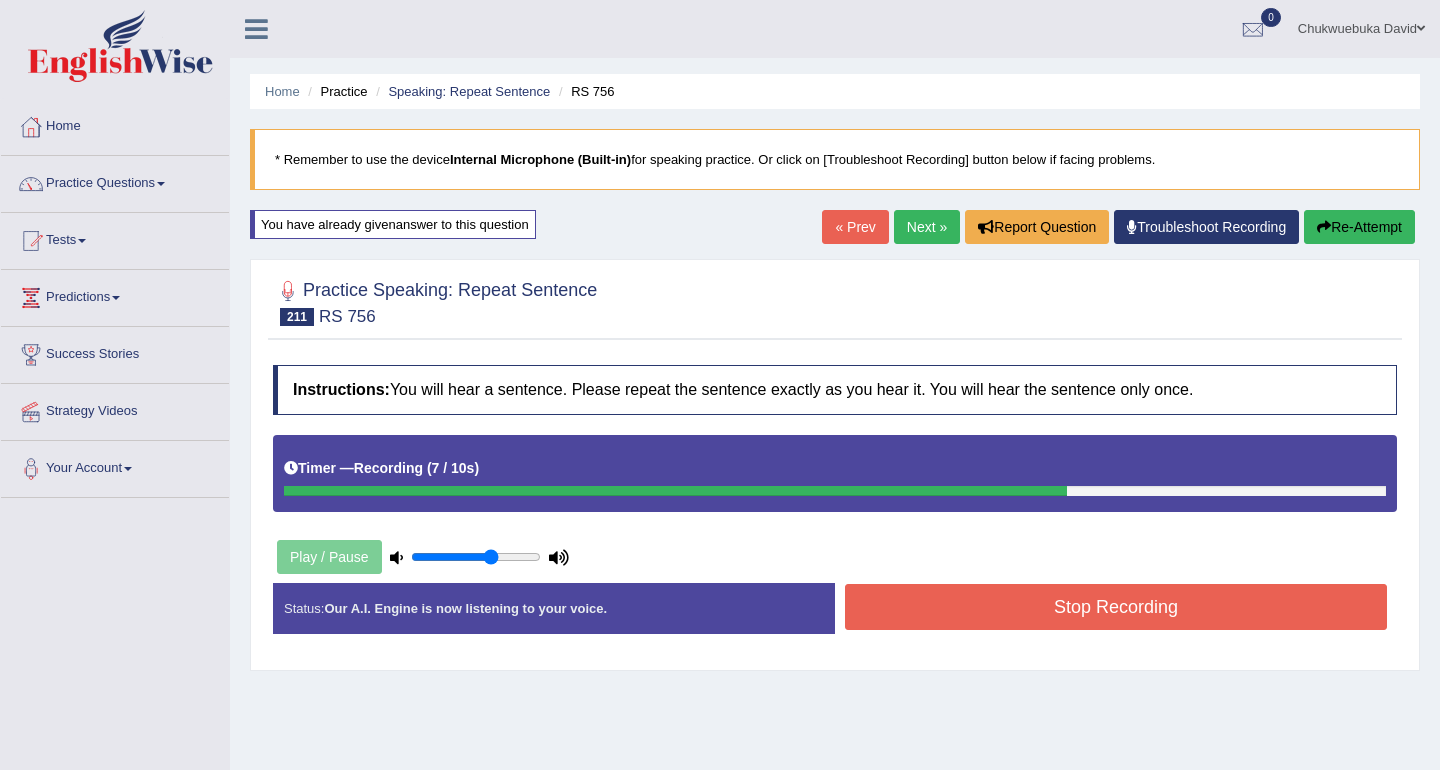 click on "Stop Recording" at bounding box center (1116, 607) 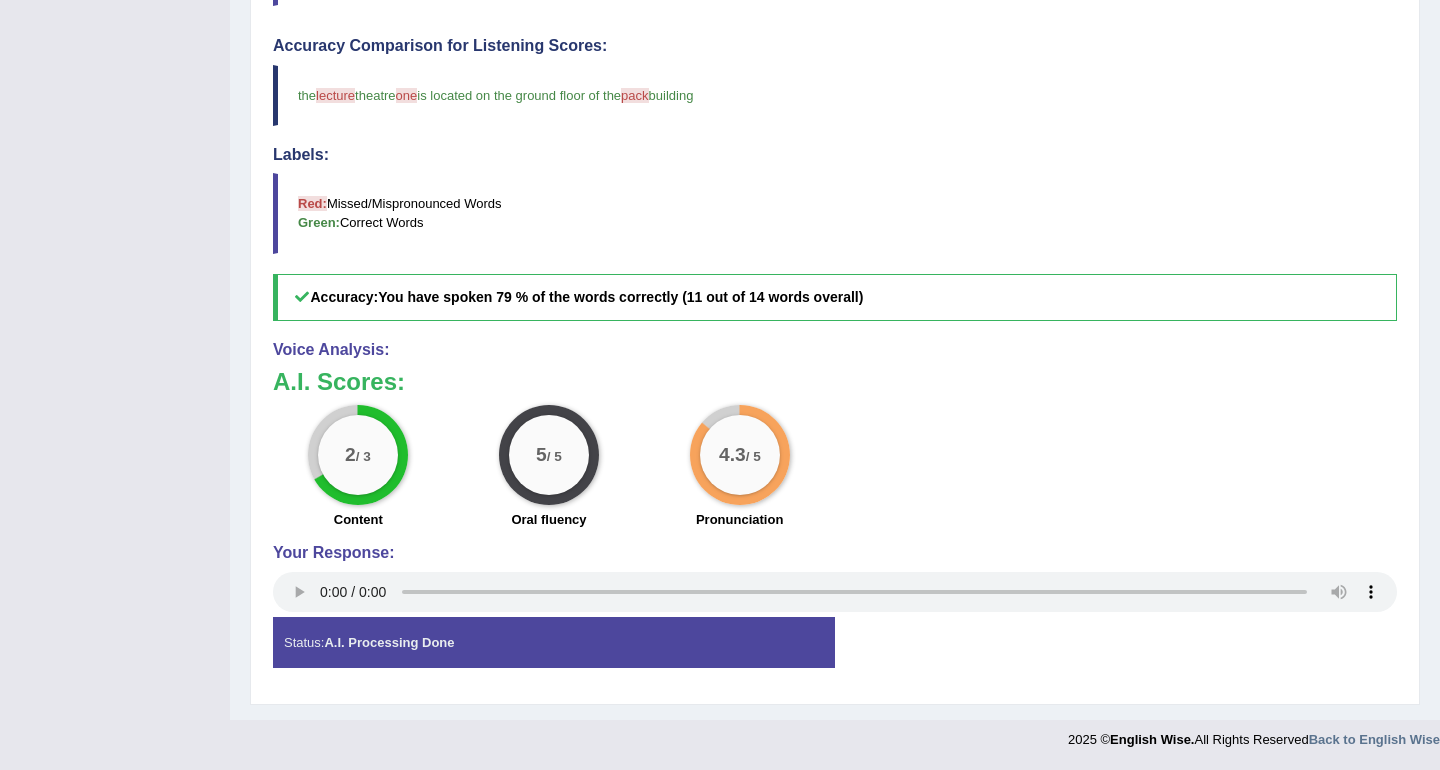 scroll, scrollTop: 0, scrollLeft: 0, axis: both 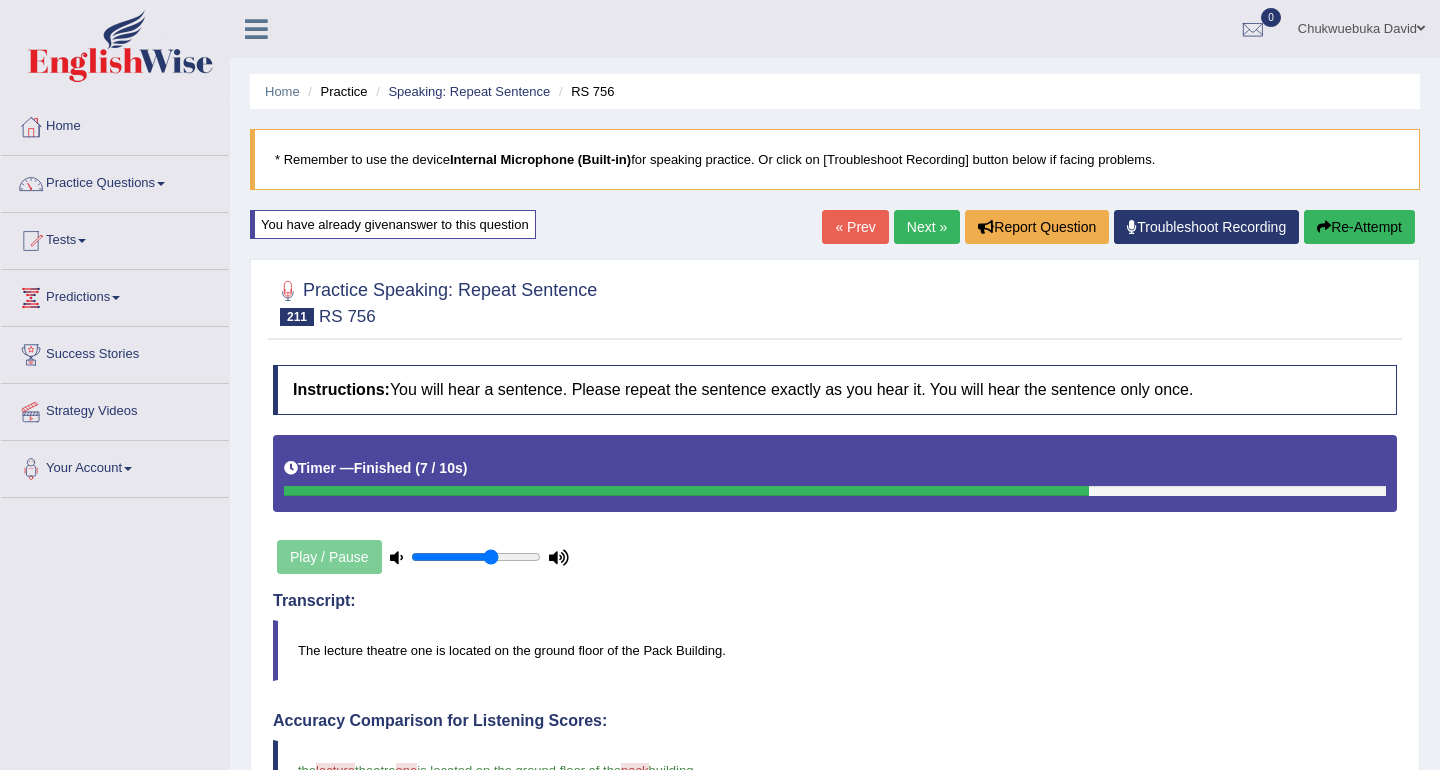 click on "Next »" at bounding box center [927, 227] 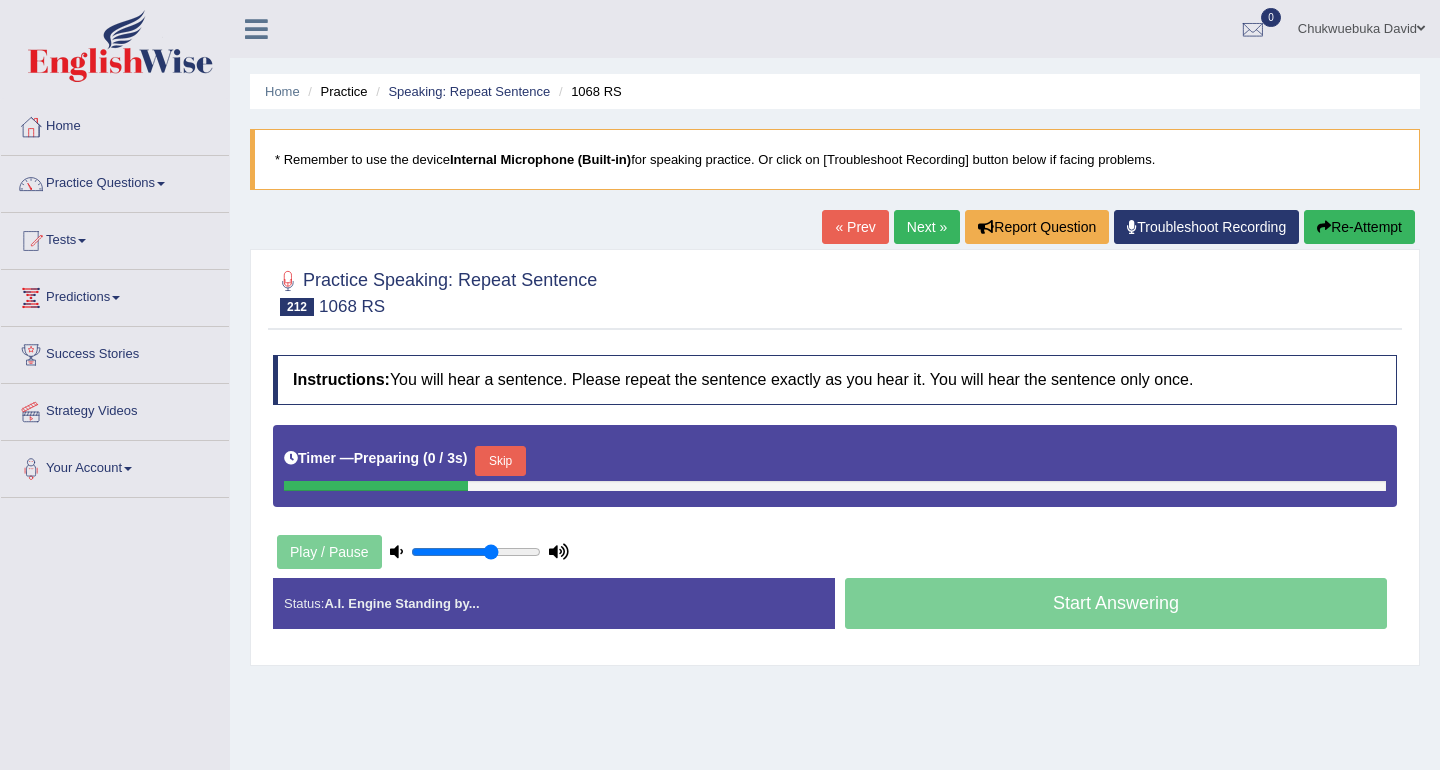scroll, scrollTop: 0, scrollLeft: 0, axis: both 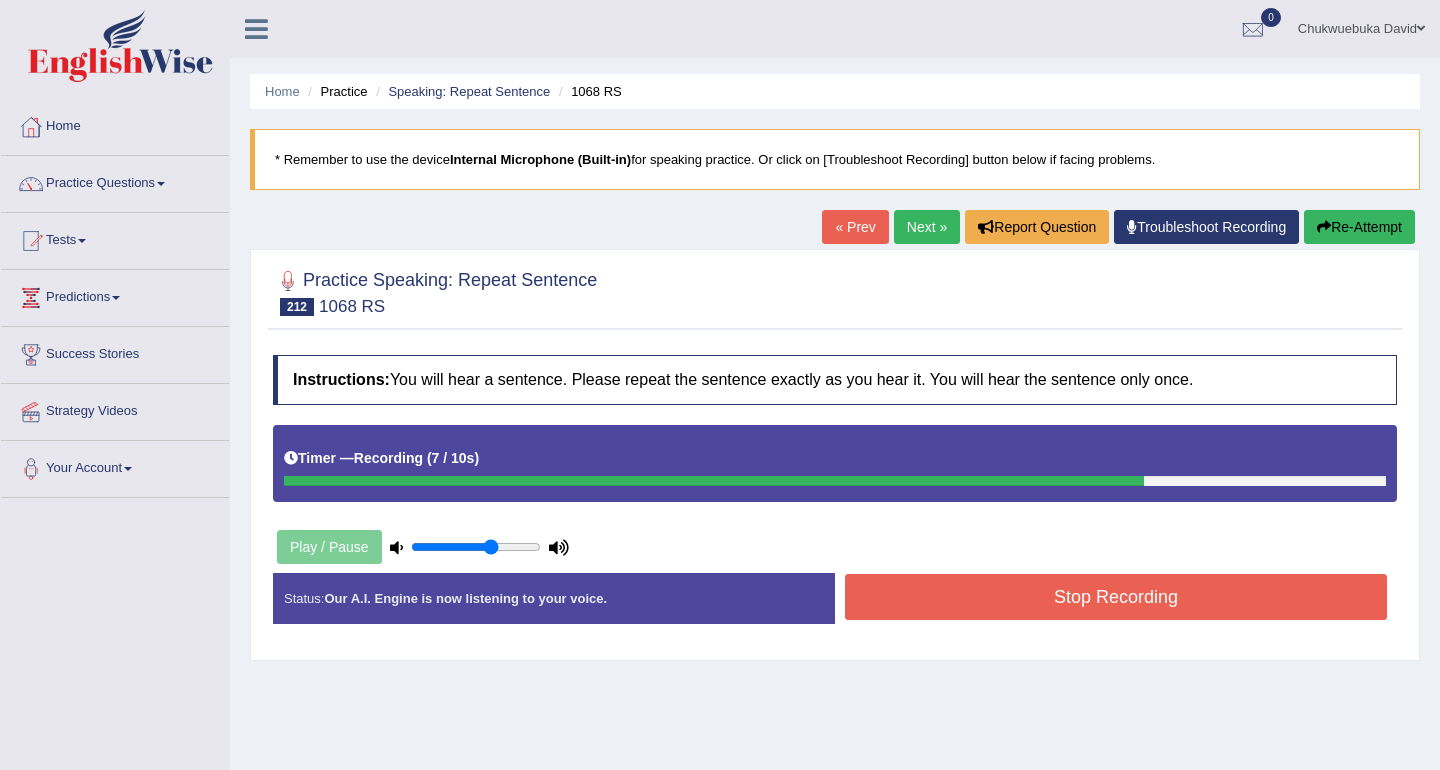 click on "Stop Recording" at bounding box center [1116, 597] 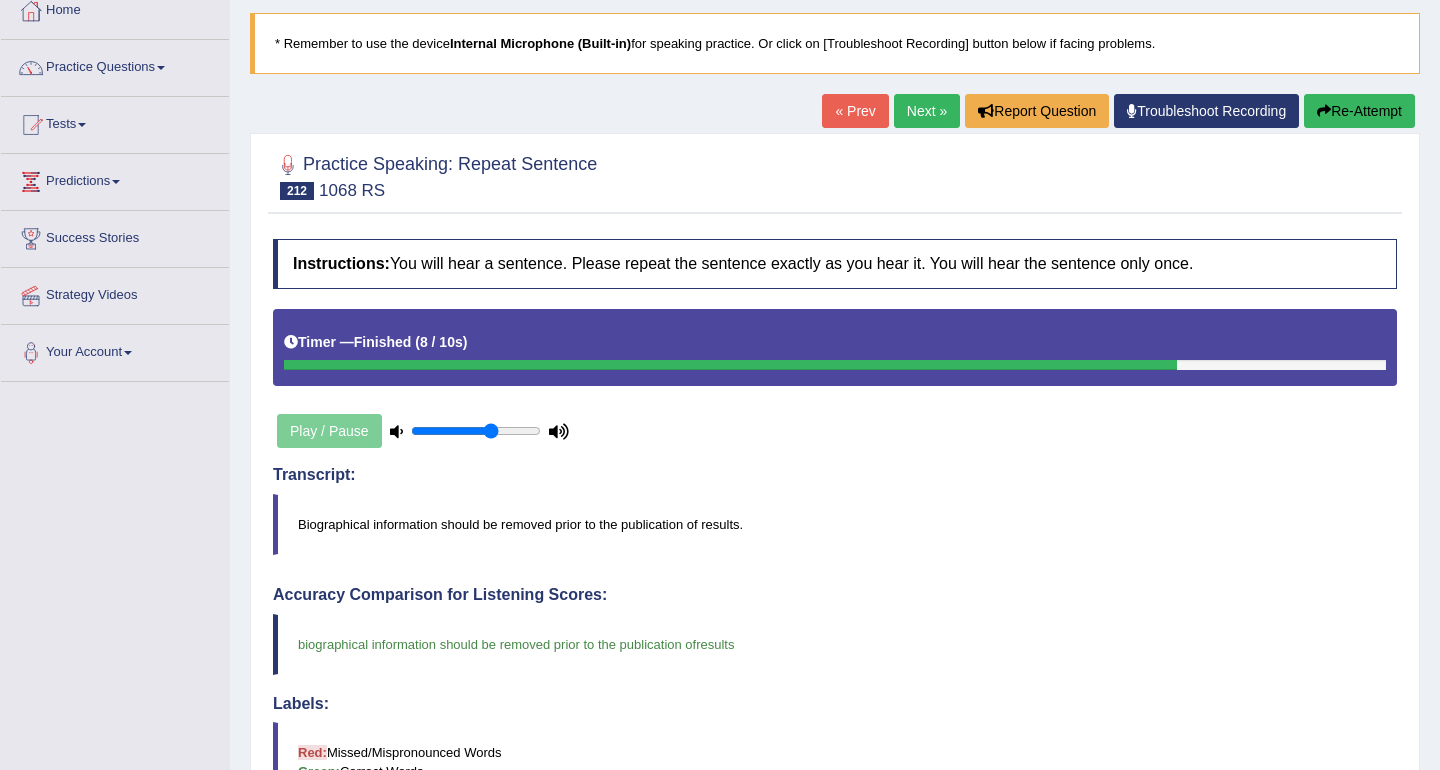 scroll, scrollTop: 98, scrollLeft: 0, axis: vertical 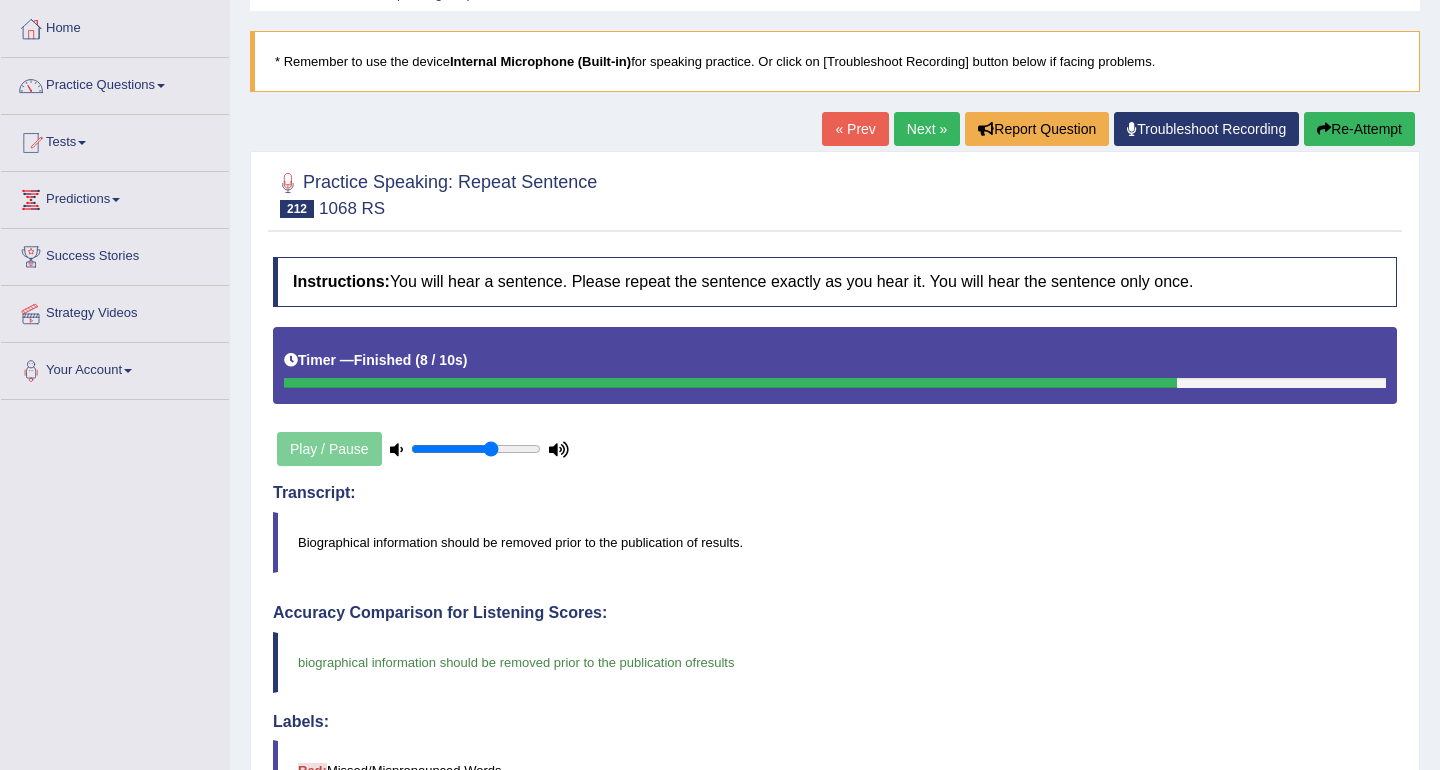 click on "Next »" at bounding box center (927, 129) 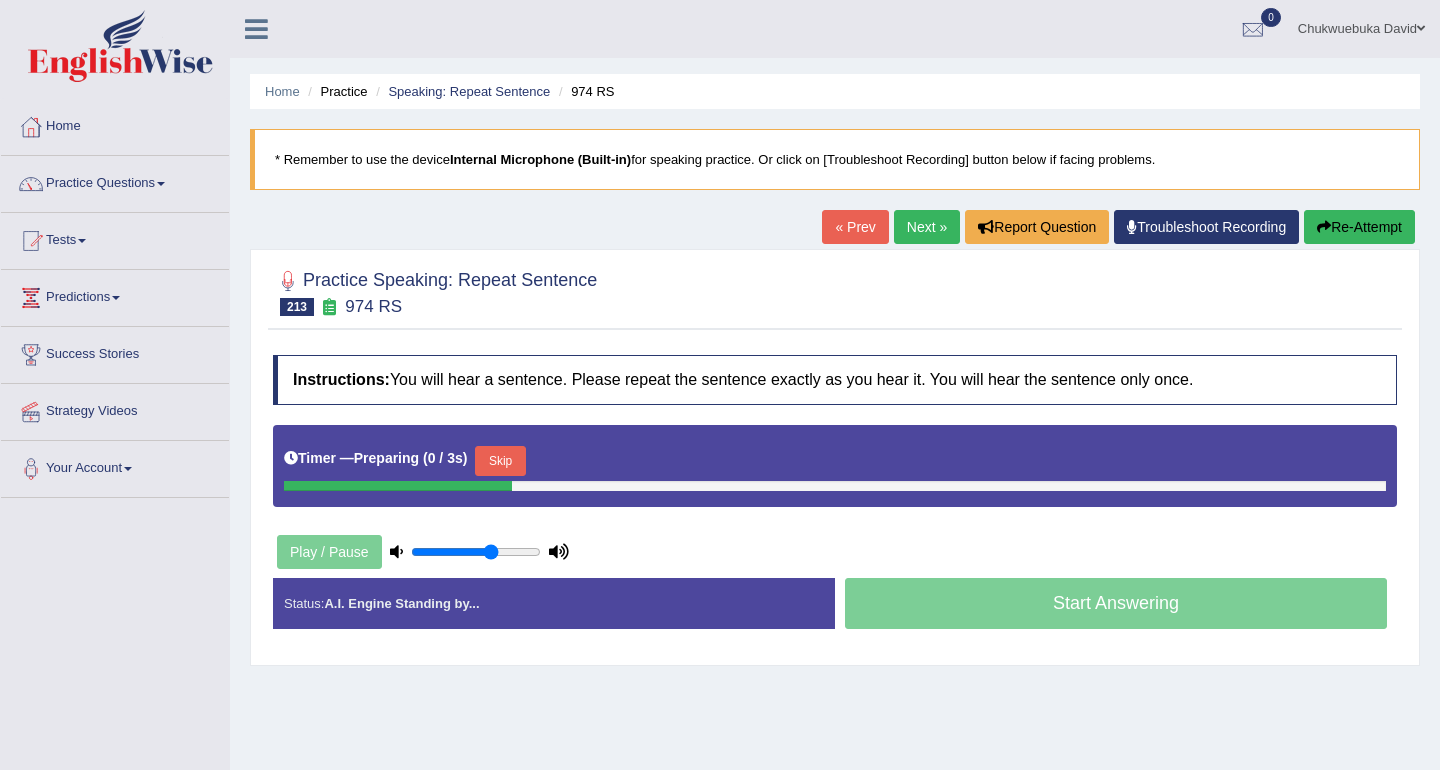 scroll, scrollTop: 0, scrollLeft: 0, axis: both 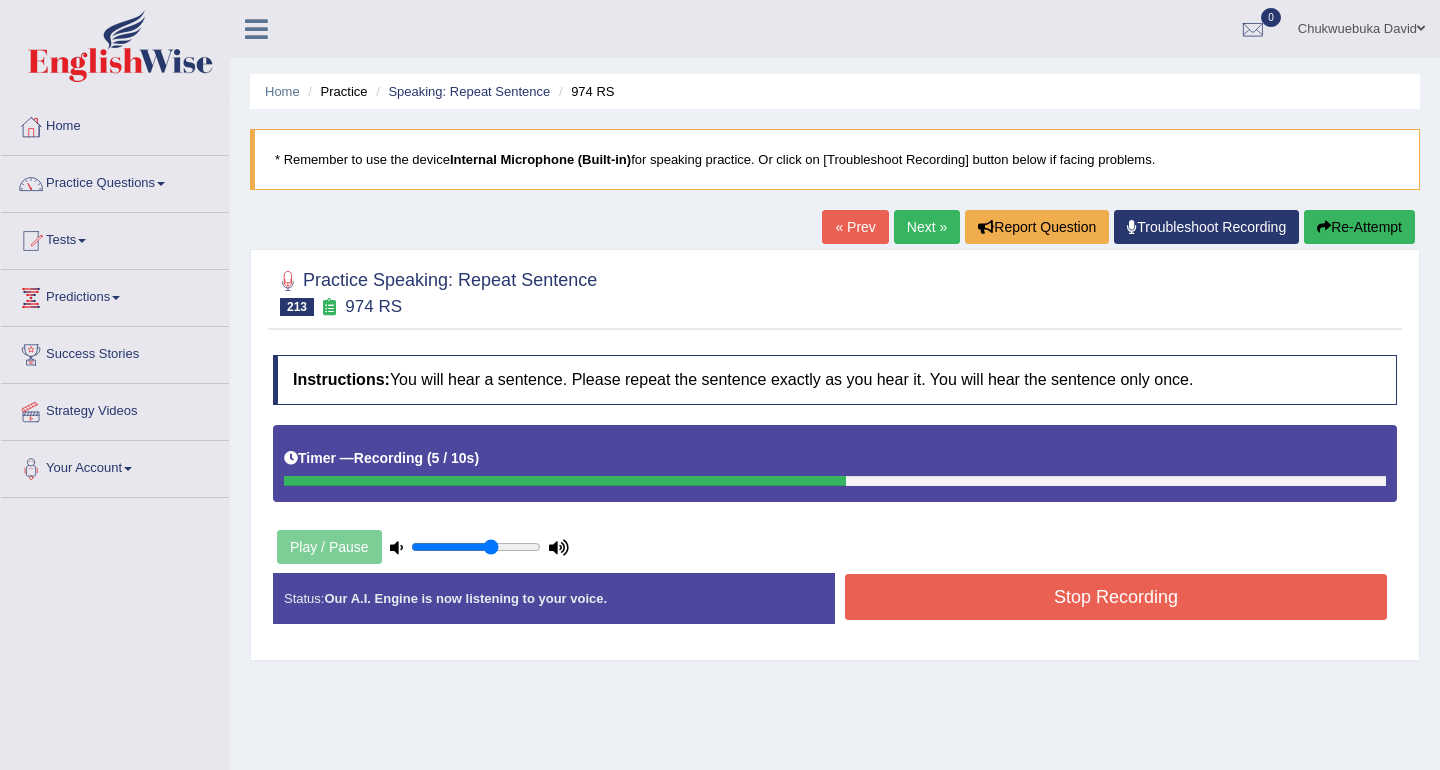 click on "Stop Recording" at bounding box center (1116, 597) 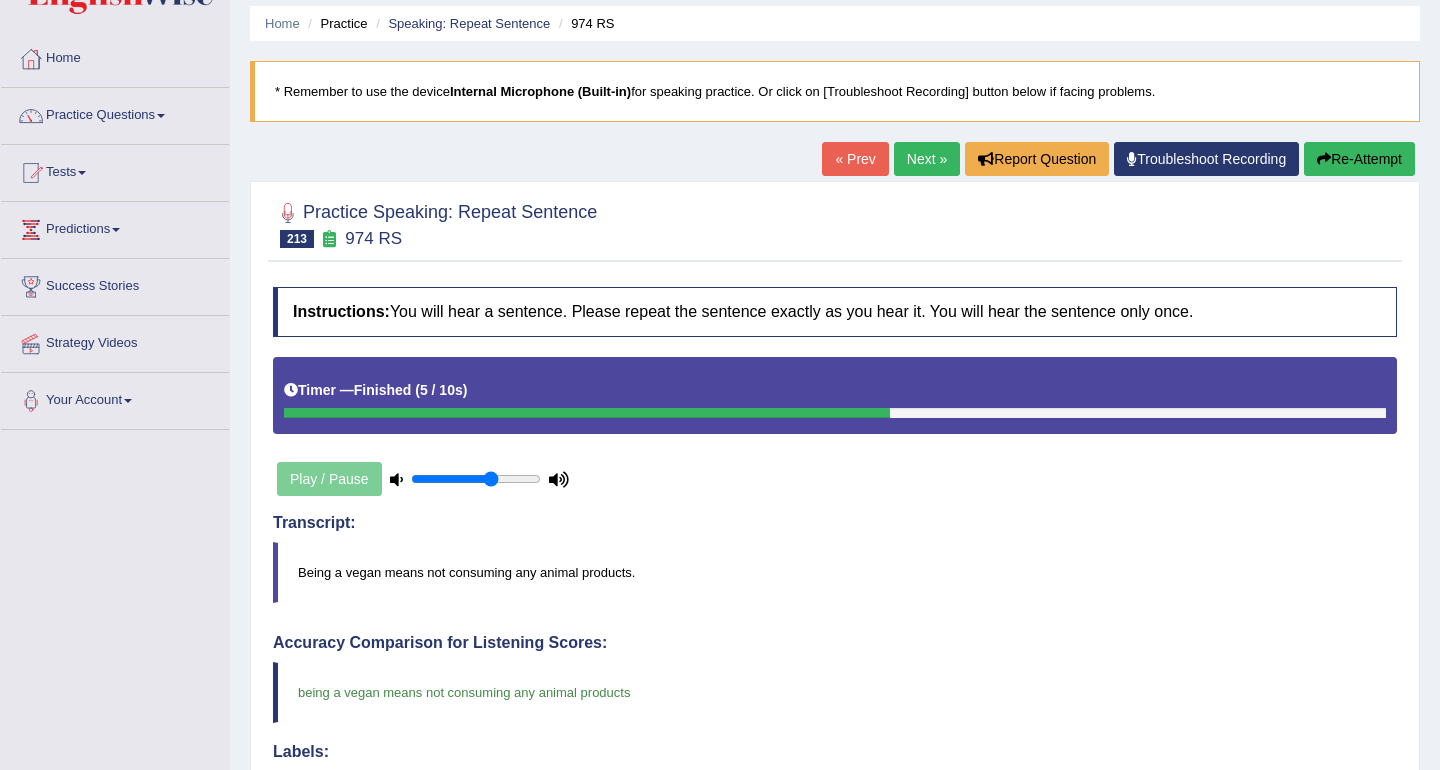 scroll, scrollTop: 45, scrollLeft: 0, axis: vertical 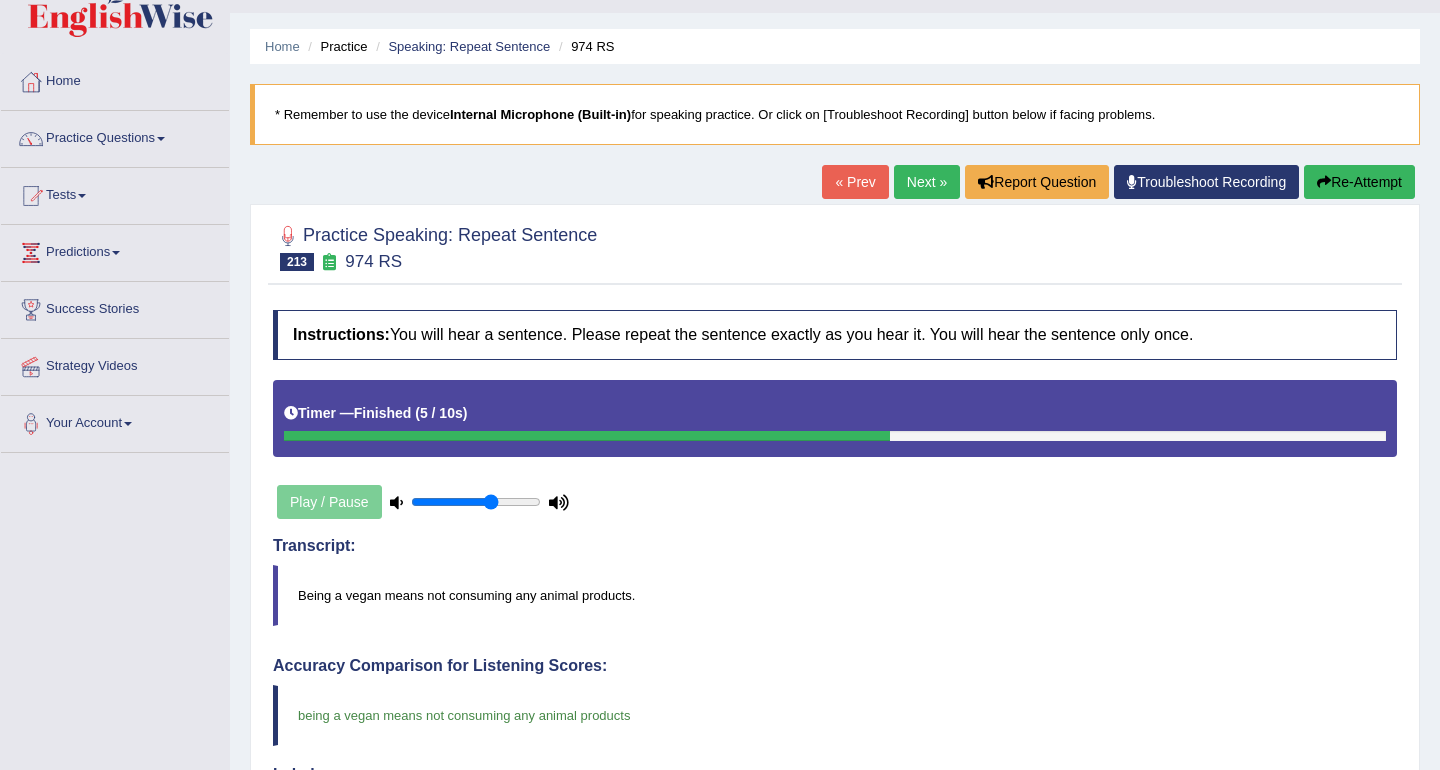 click on "Next »" at bounding box center (927, 182) 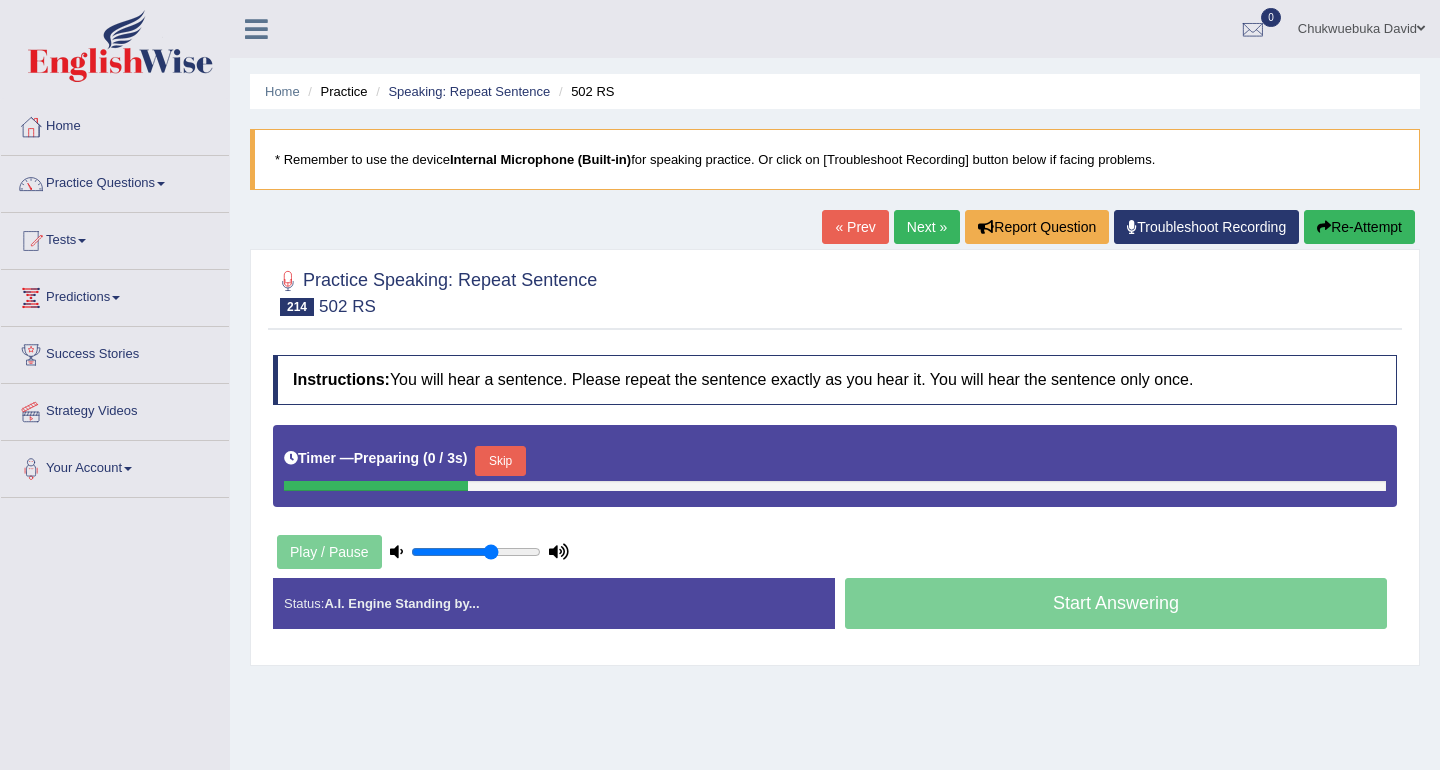 scroll, scrollTop: 0, scrollLeft: 0, axis: both 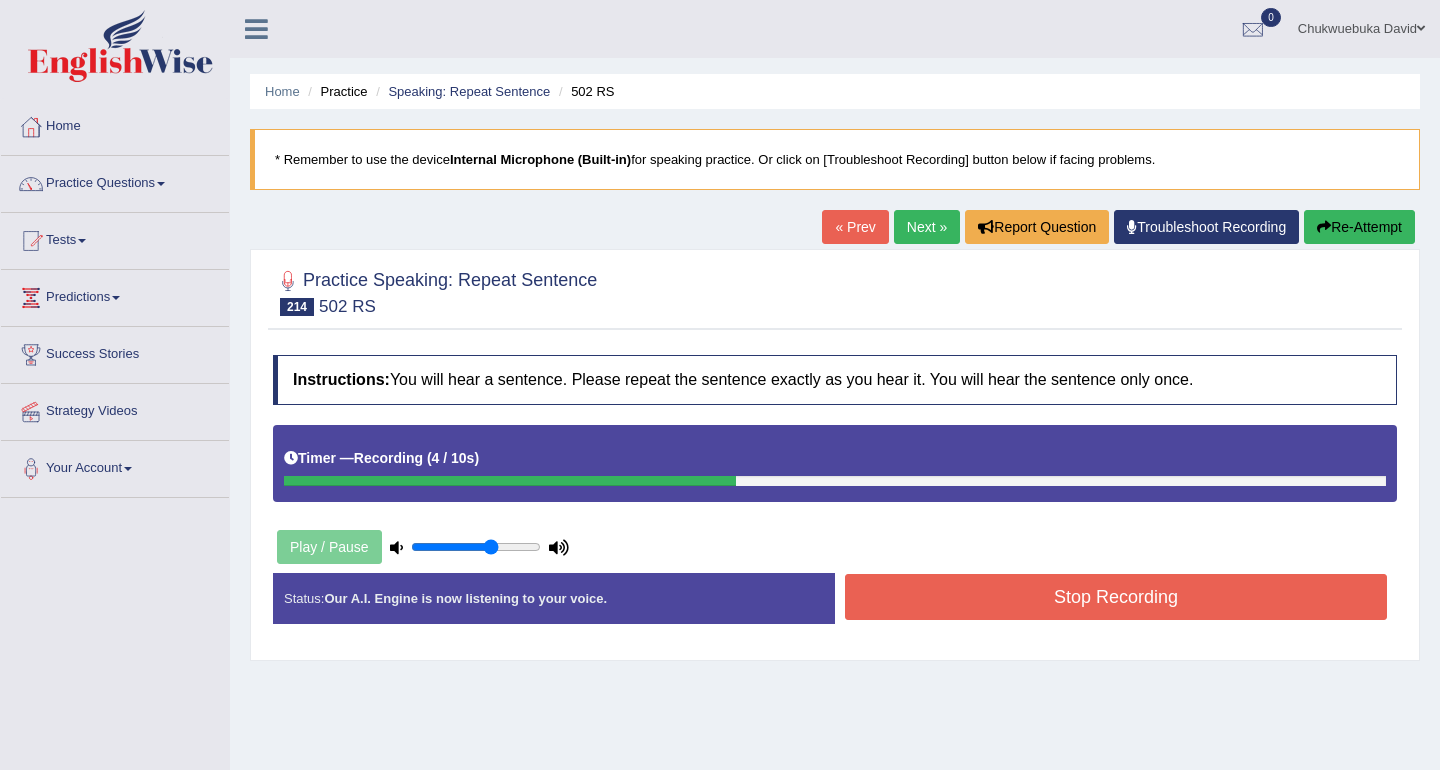 click on "Stop Recording" at bounding box center (1116, 597) 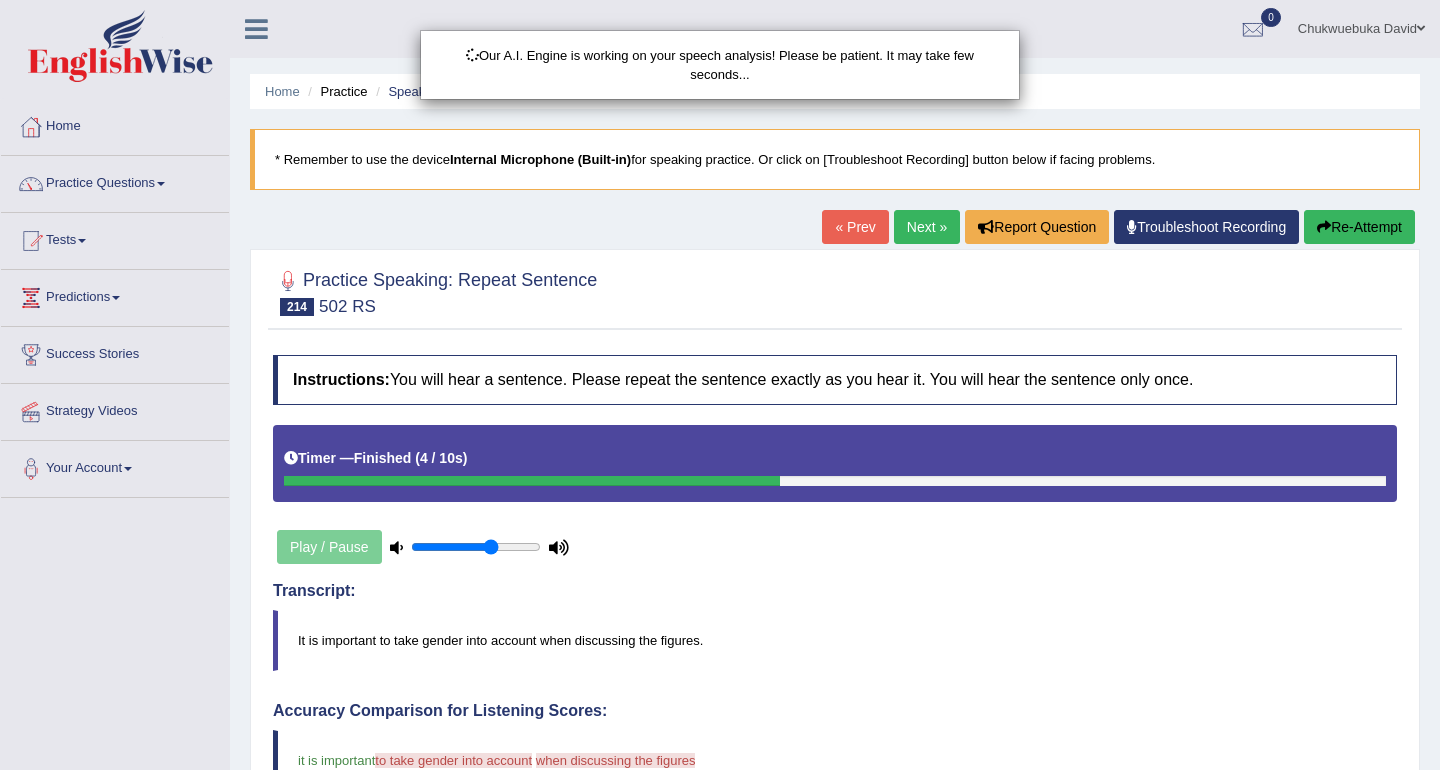 click on "Our A.I. Engine is working on your speech analysis! Please be patient. It may take few seconds..." at bounding box center (720, 385) 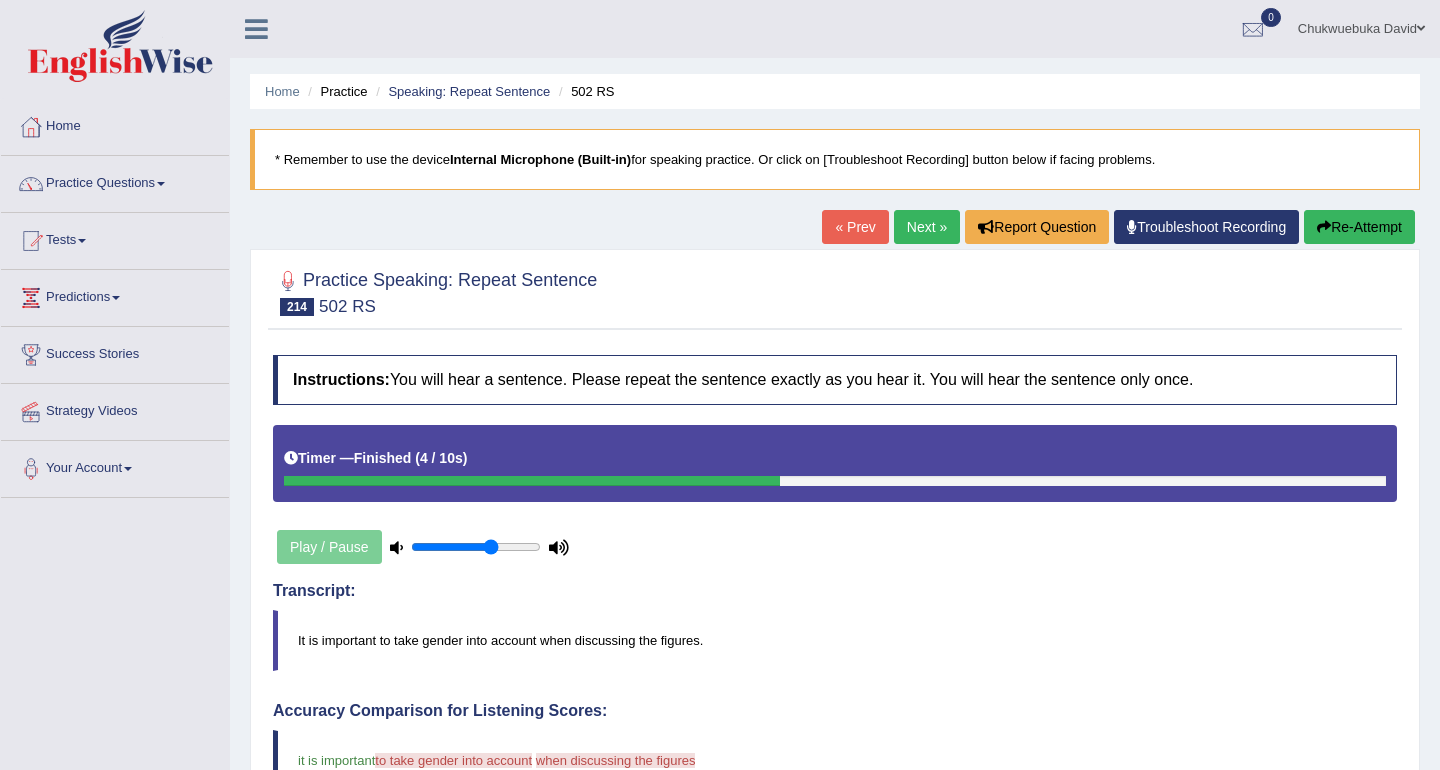 click on "Next »" at bounding box center (927, 227) 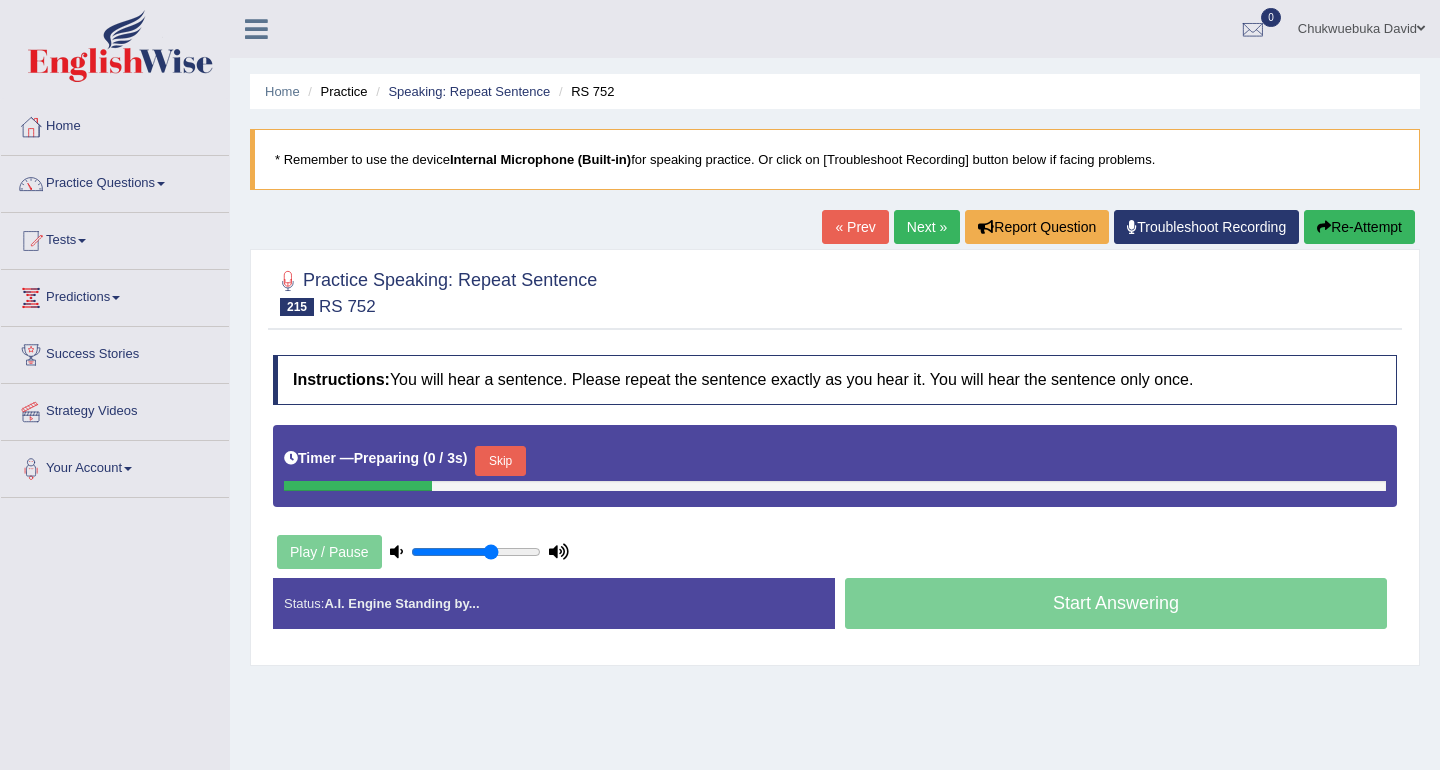 scroll, scrollTop: 0, scrollLeft: 0, axis: both 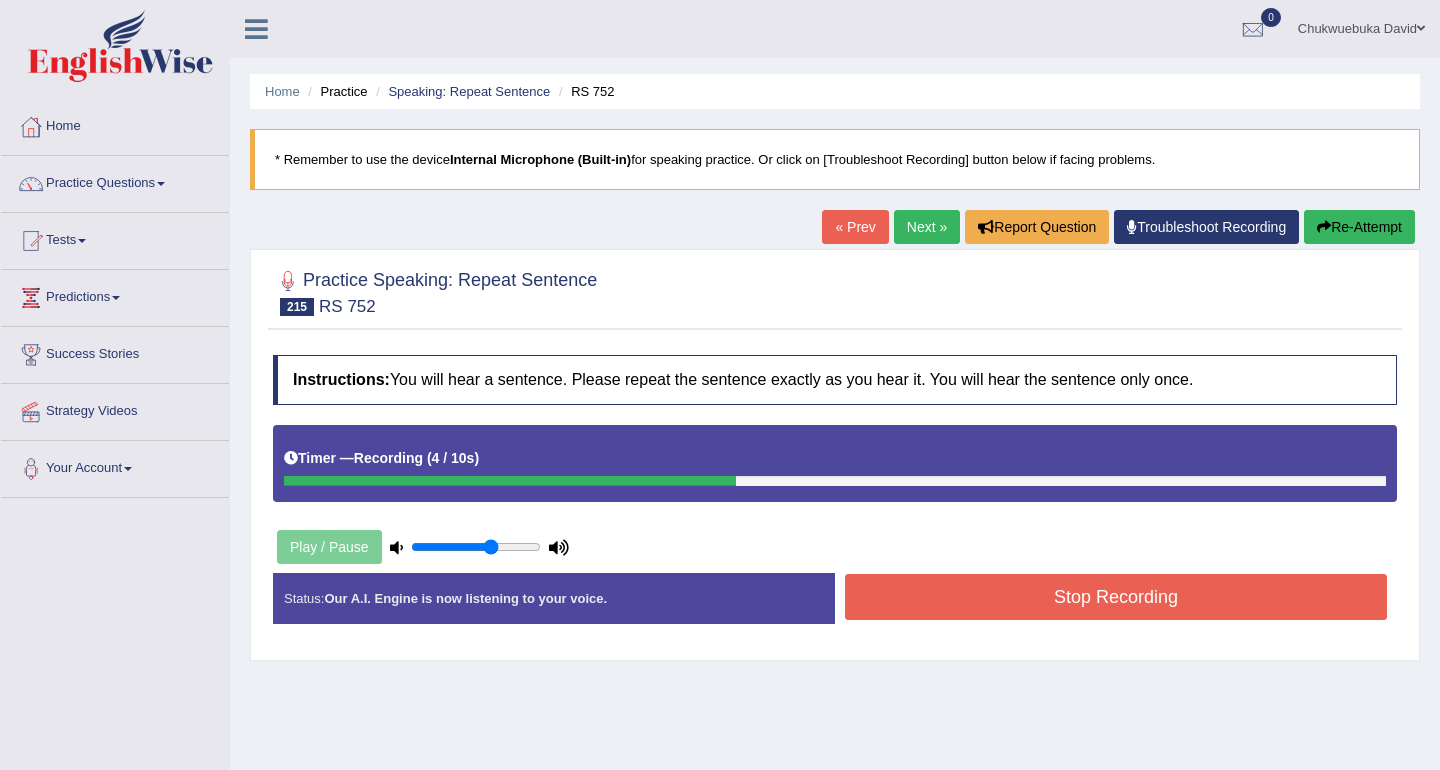 click on "Re-Attempt" at bounding box center (1359, 227) 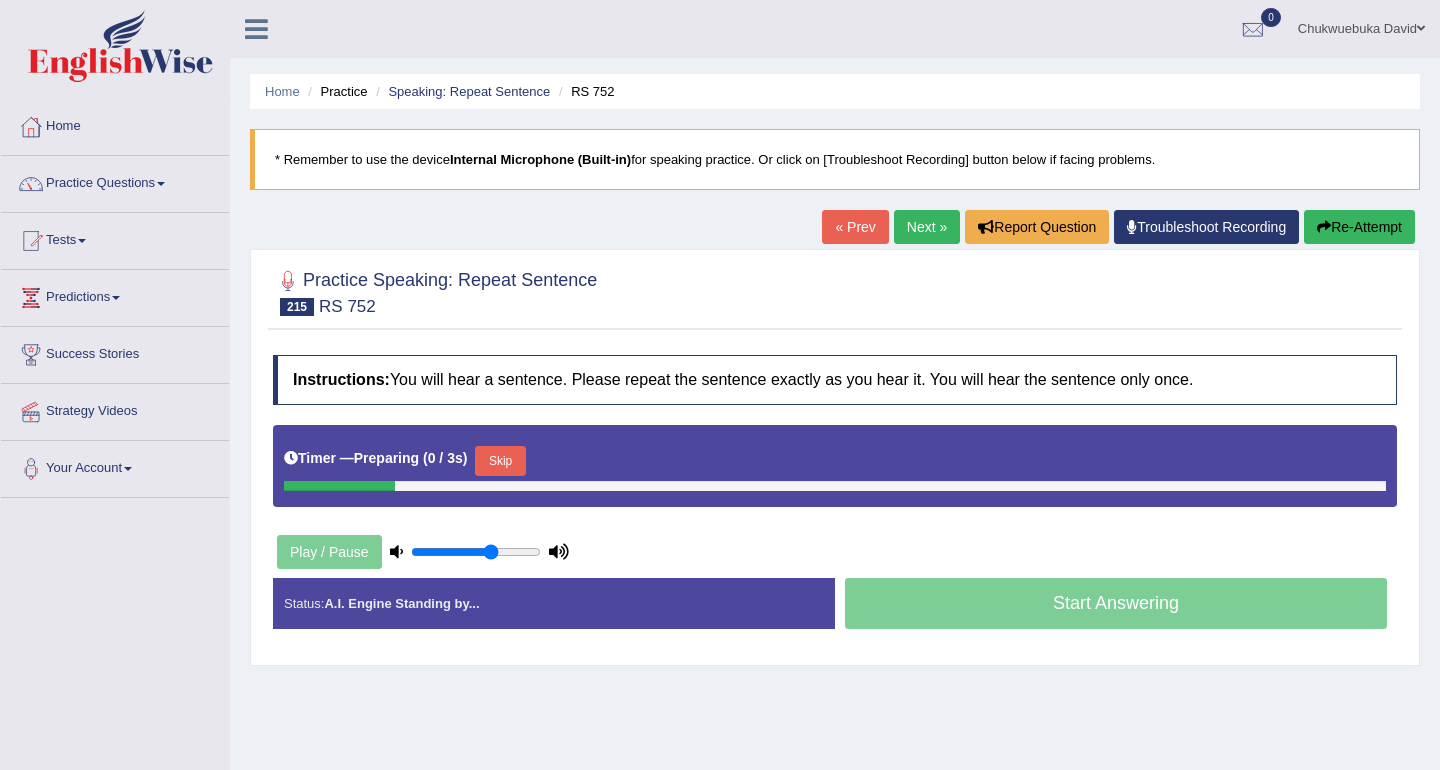 scroll, scrollTop: 0, scrollLeft: 0, axis: both 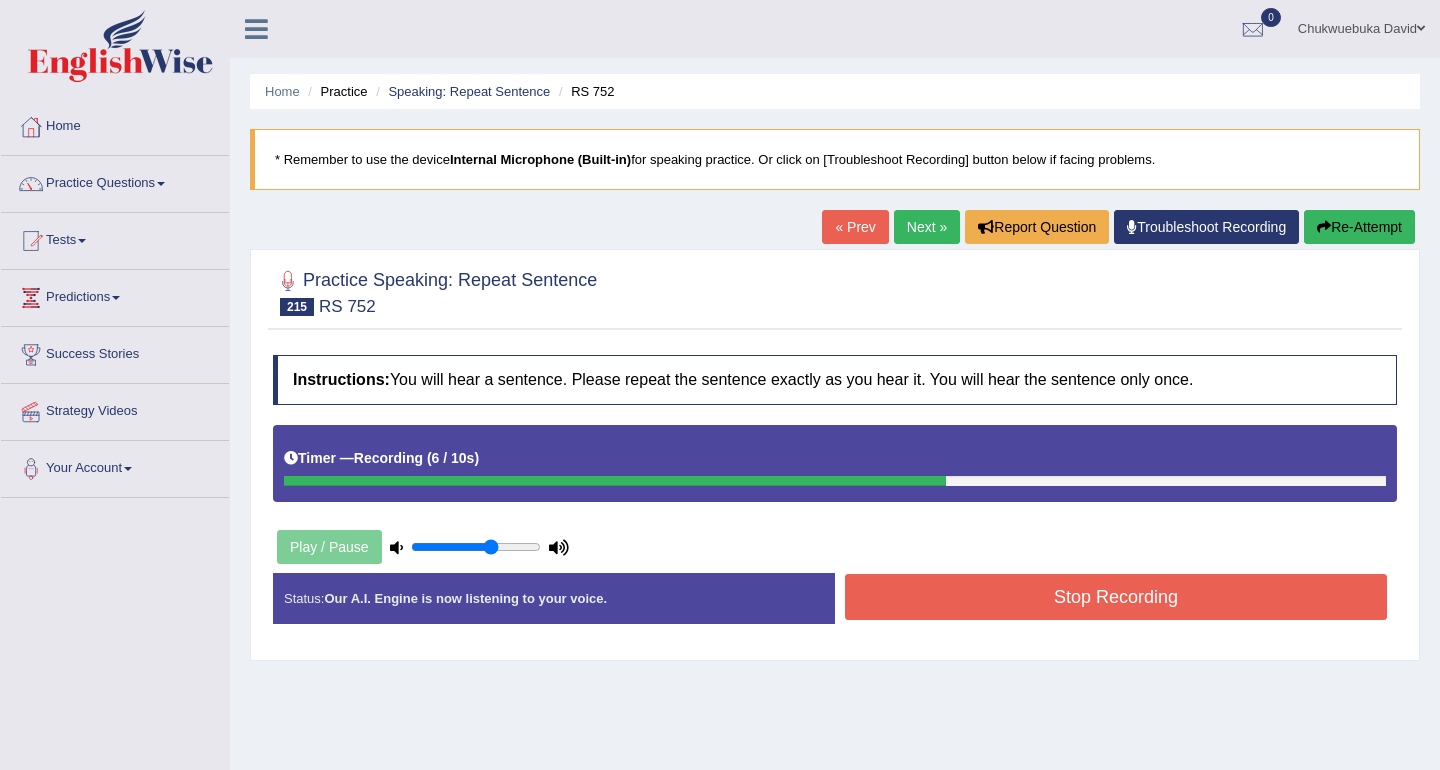 click on "Stop Recording" at bounding box center (1116, 597) 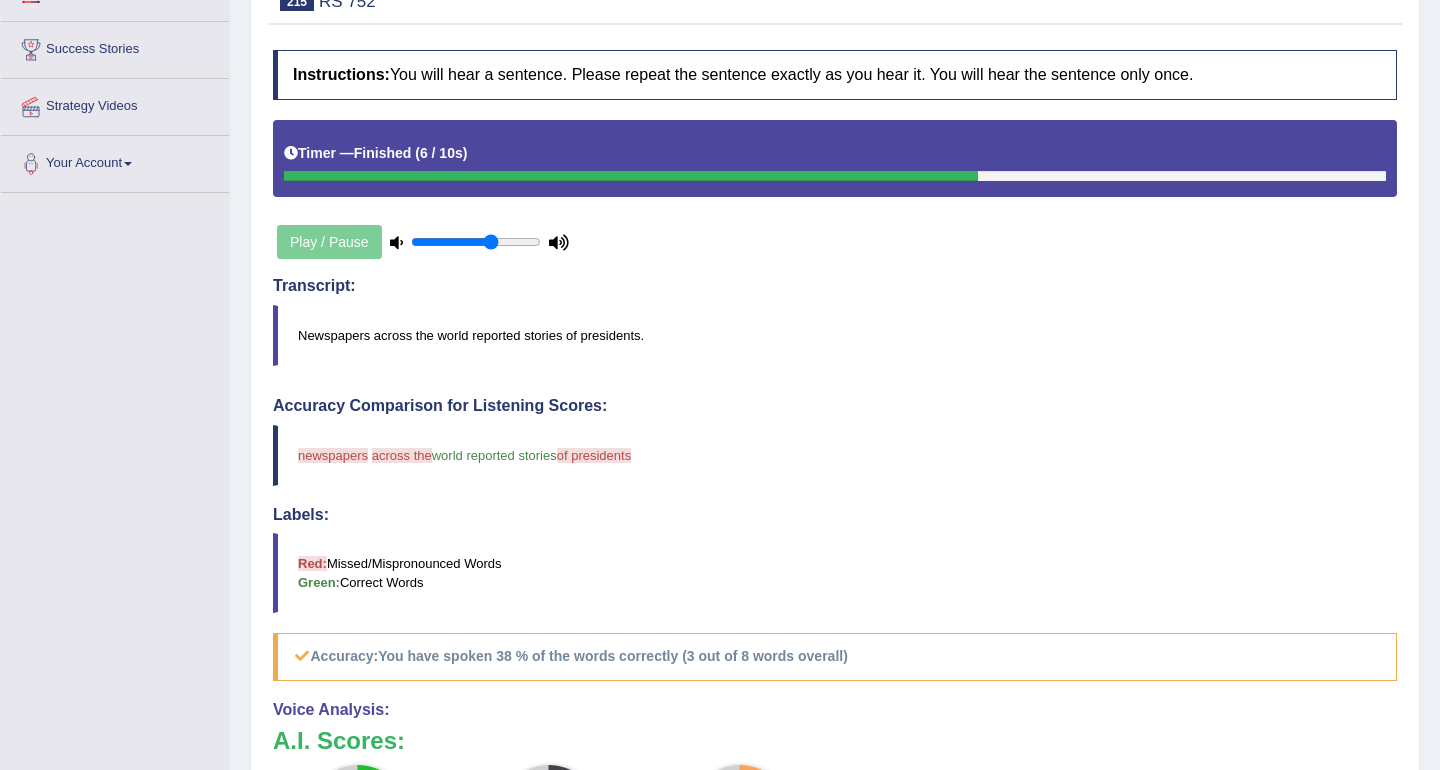 scroll, scrollTop: 0, scrollLeft: 0, axis: both 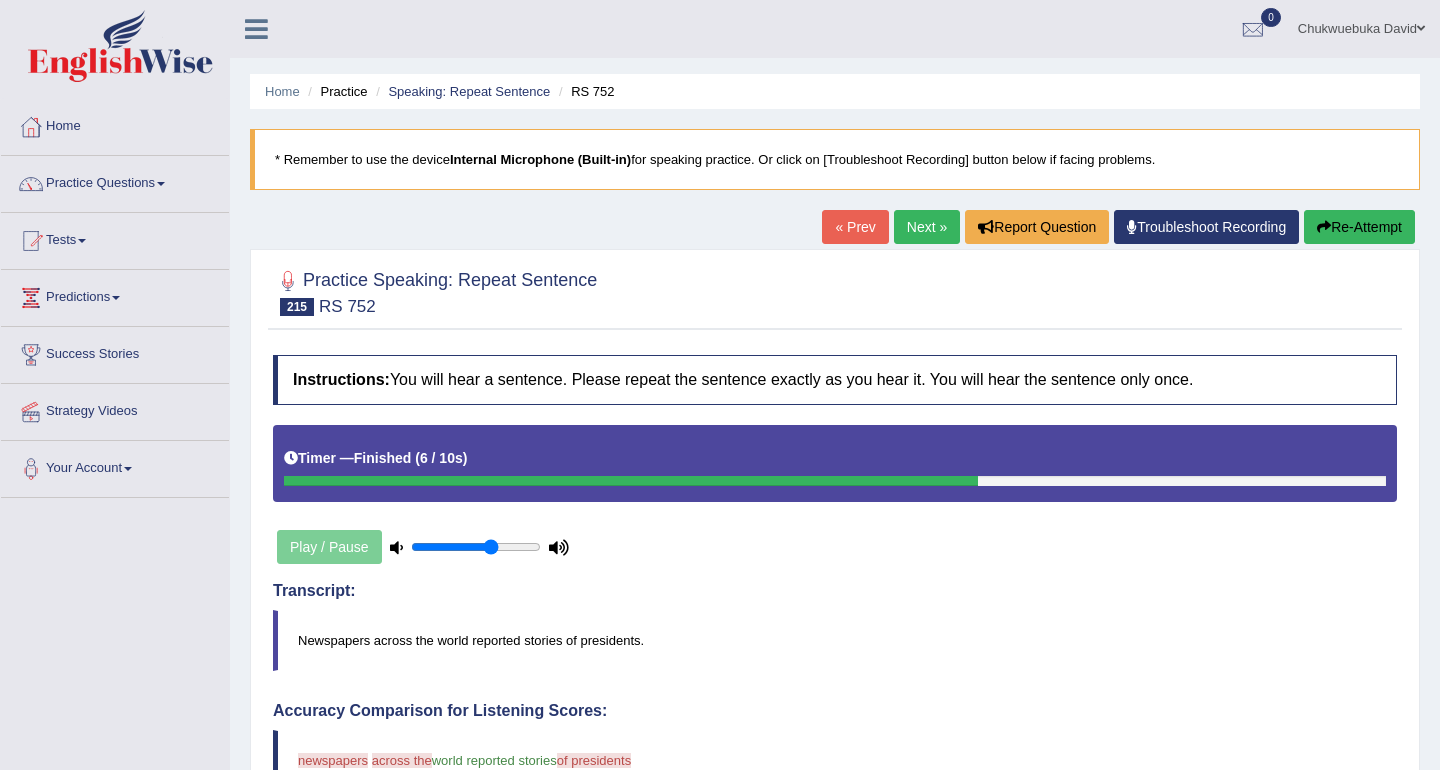 click on "Re-Attempt" at bounding box center (1359, 227) 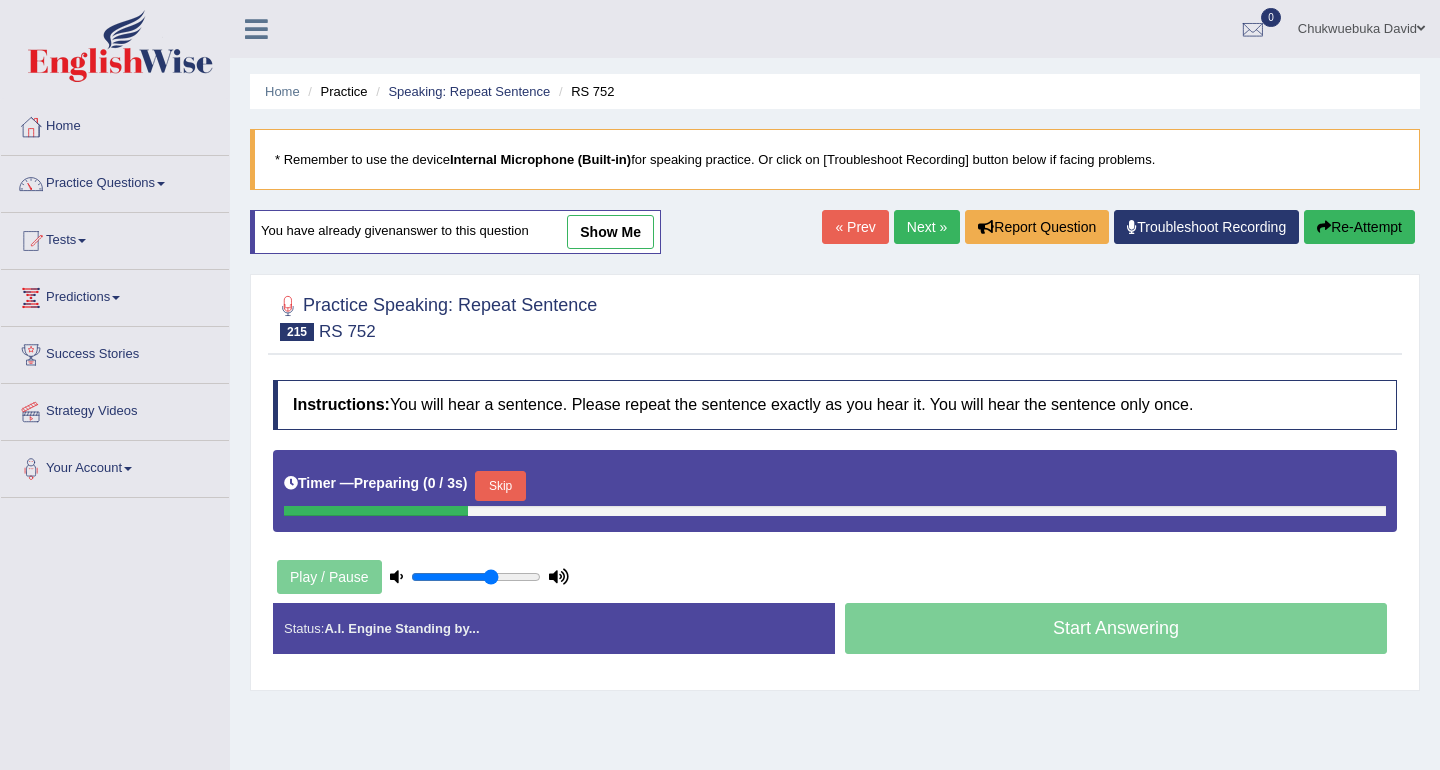 scroll, scrollTop: 4, scrollLeft: 0, axis: vertical 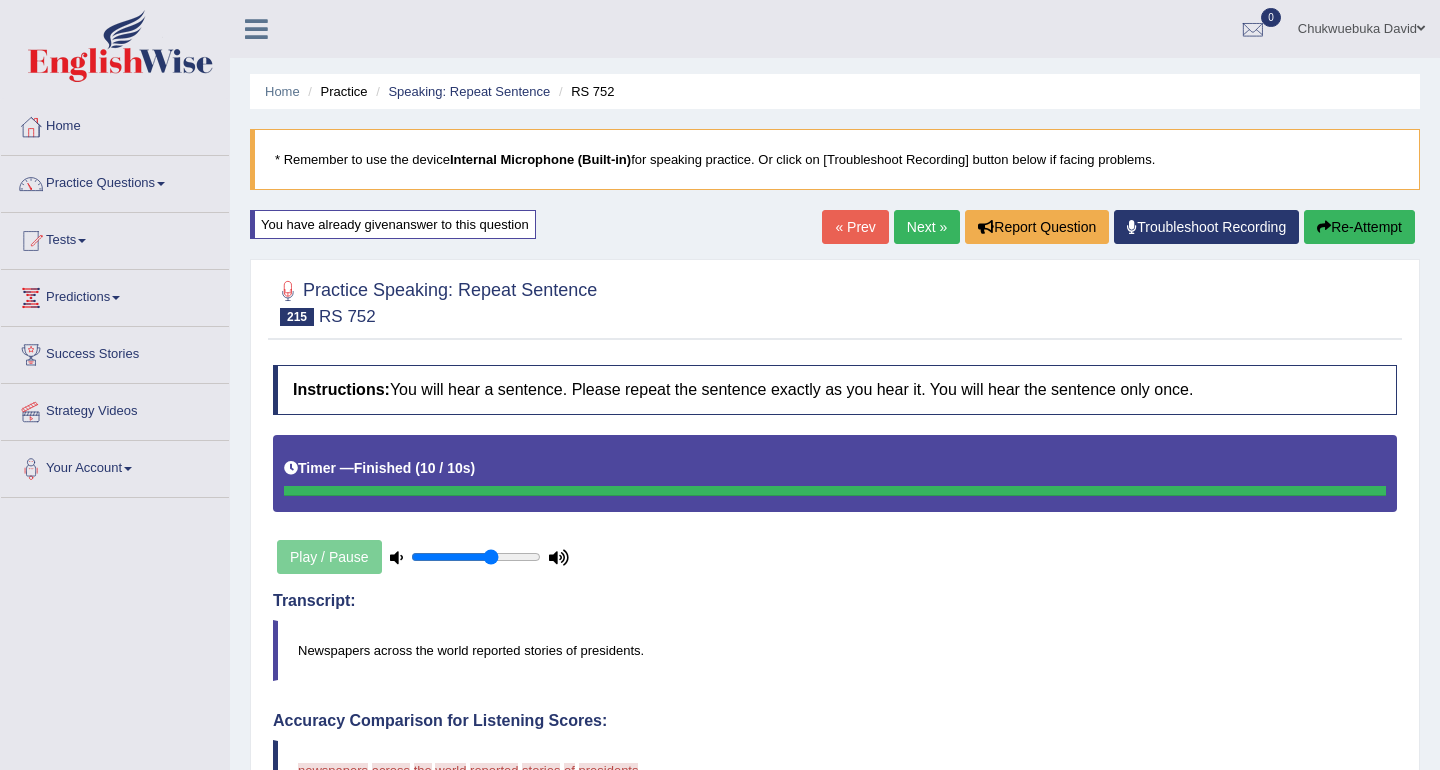 click on "Re-Attempt" at bounding box center [1359, 227] 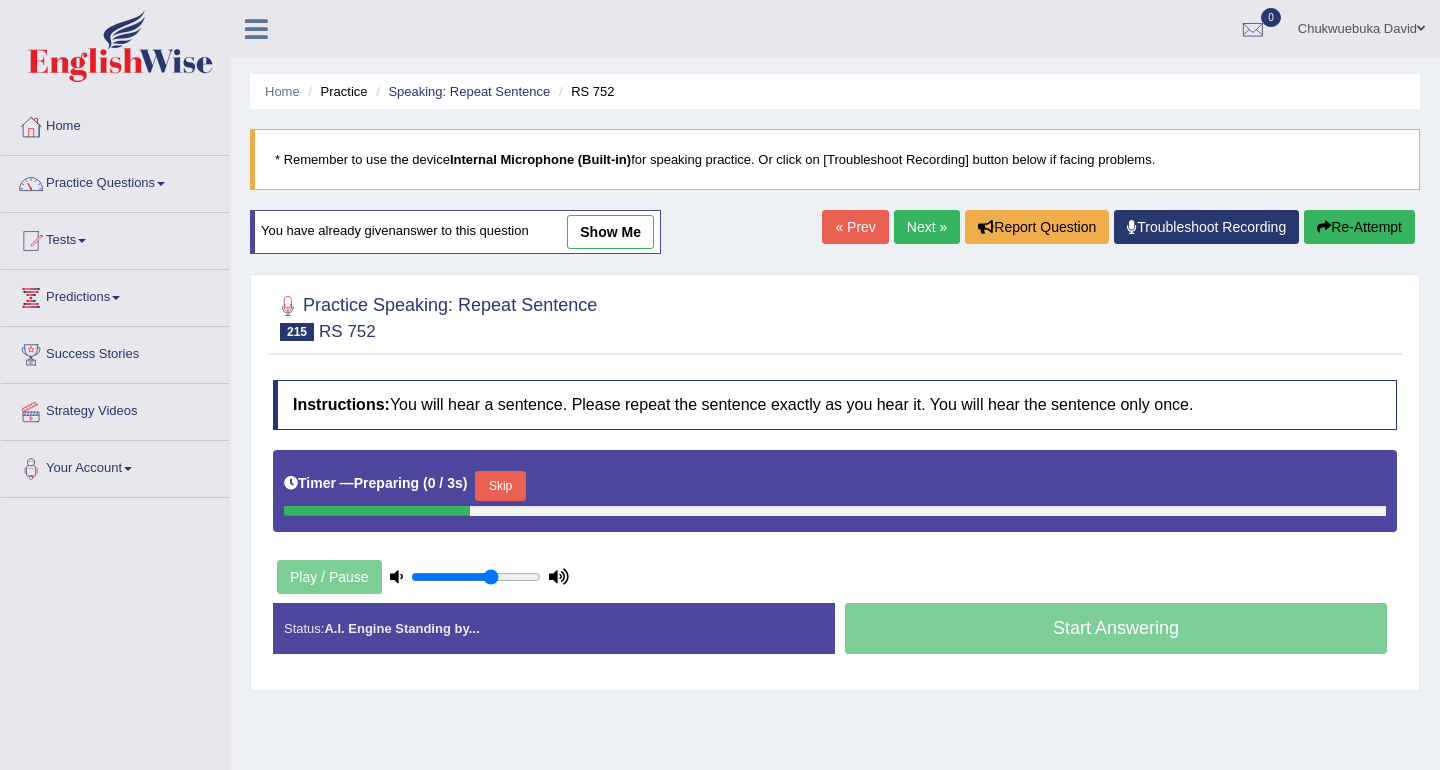 scroll, scrollTop: 0, scrollLeft: 0, axis: both 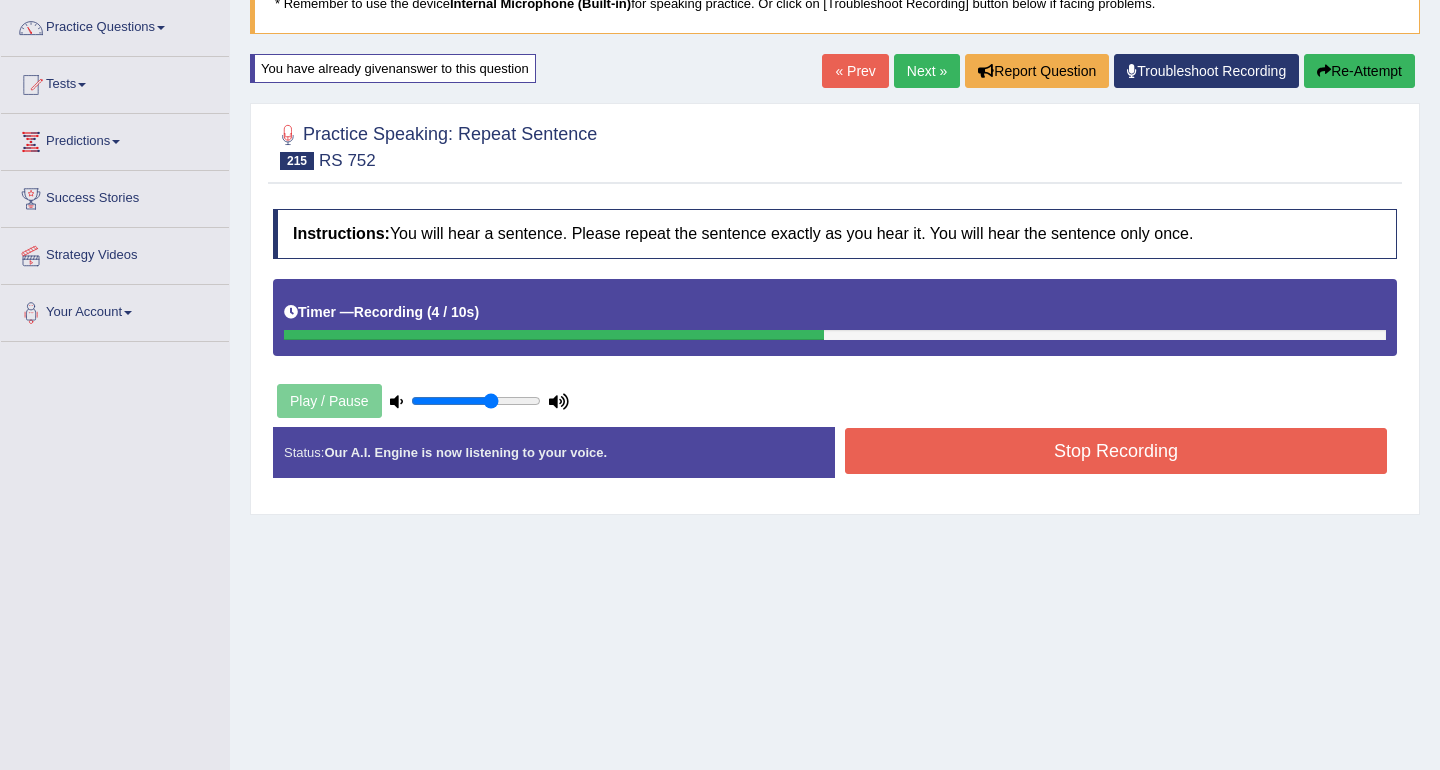 click on "Stop Recording" at bounding box center (1116, 451) 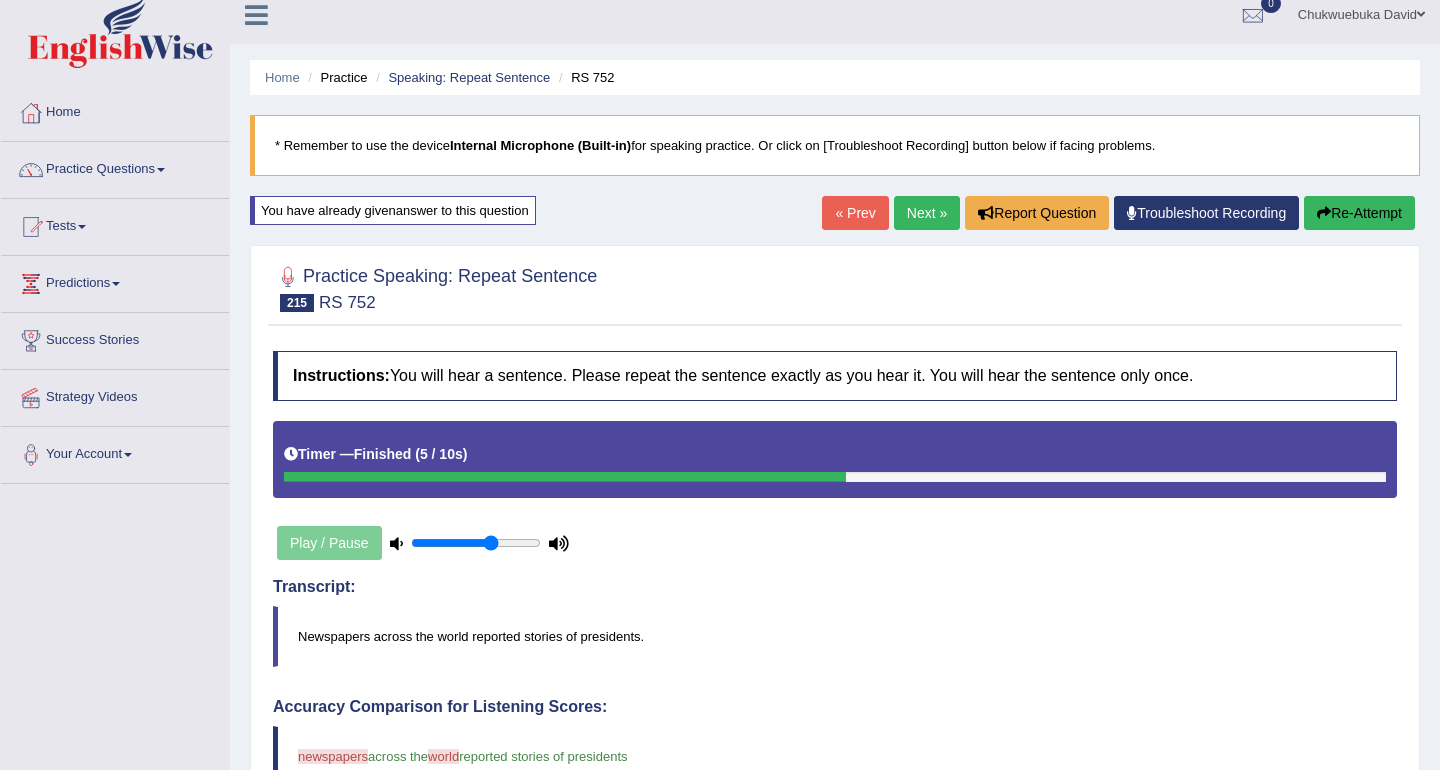 scroll, scrollTop: 0, scrollLeft: 0, axis: both 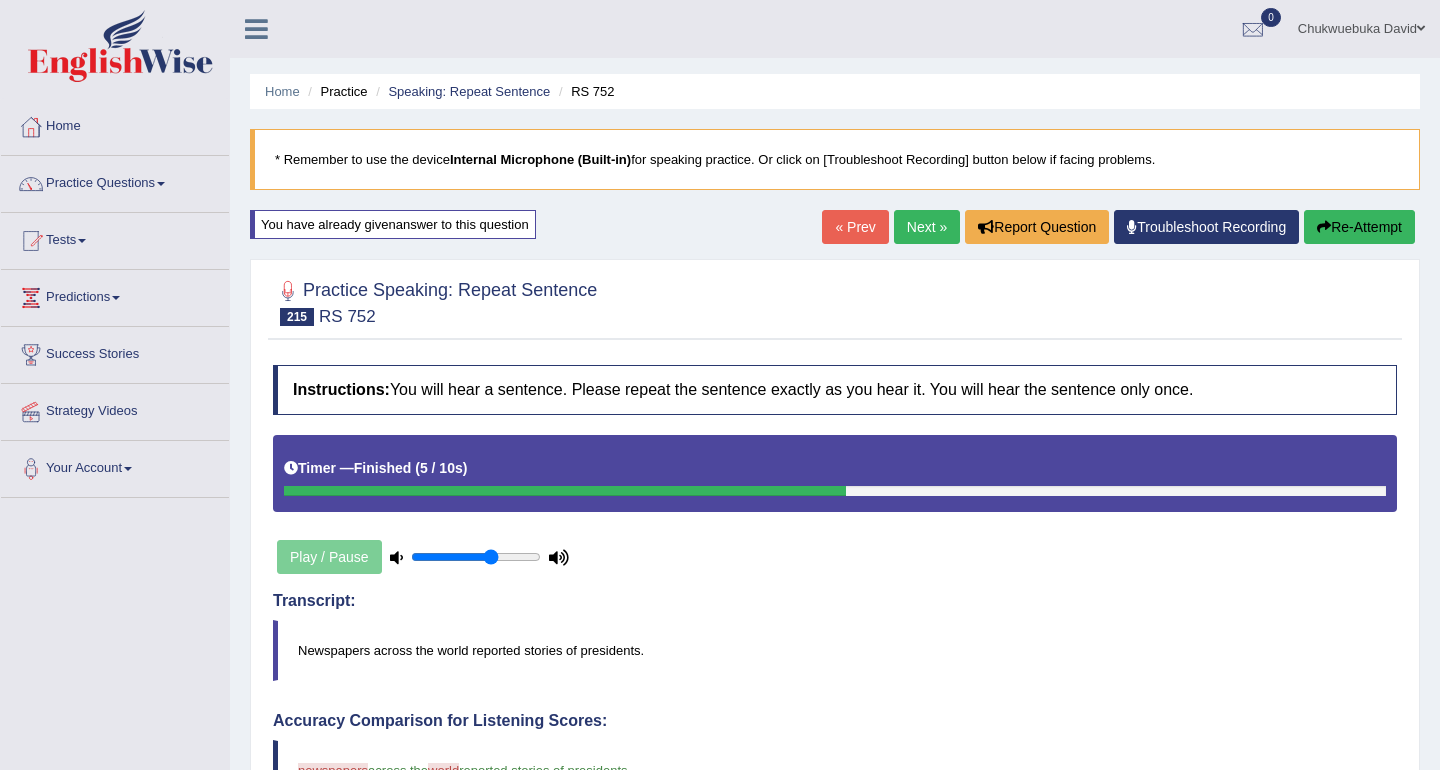 click on "Next »" at bounding box center (927, 227) 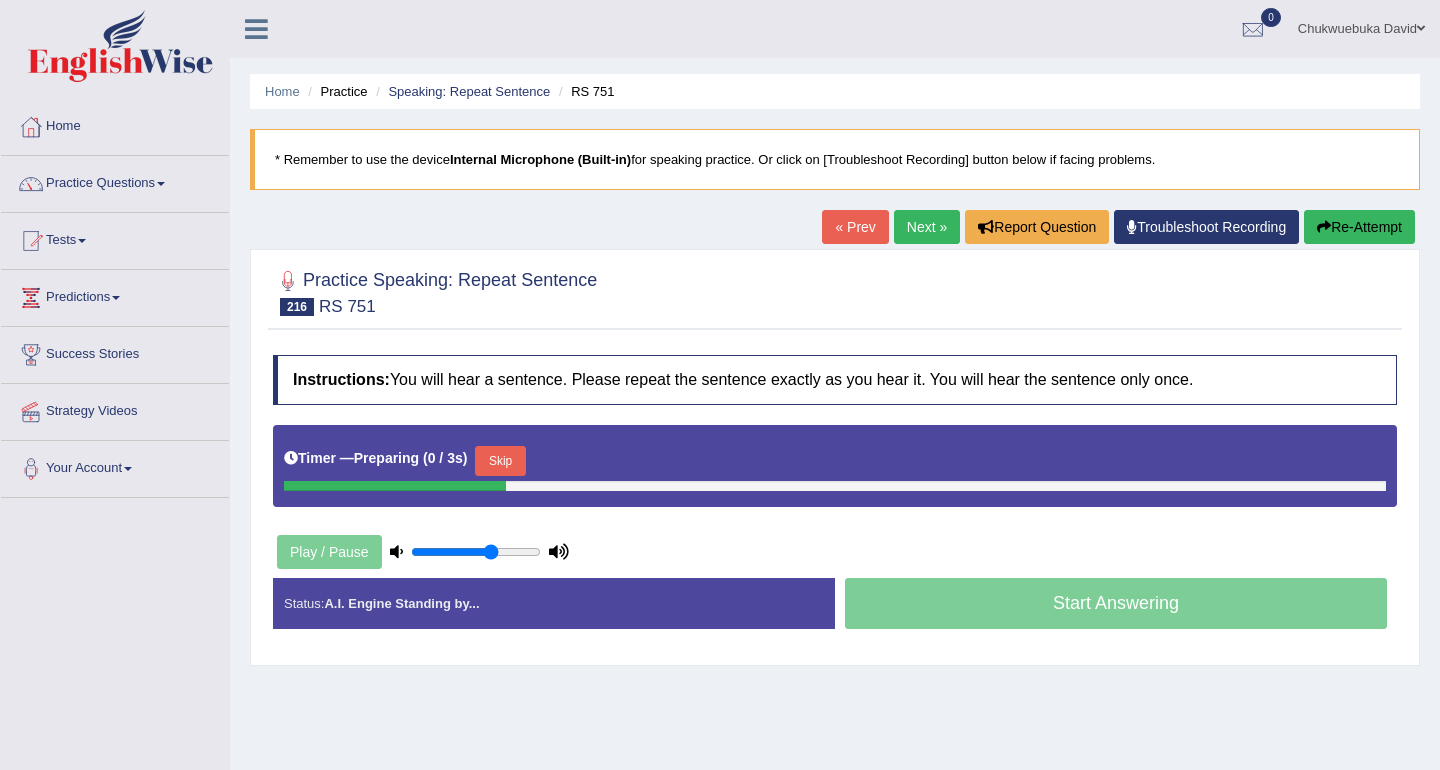 scroll, scrollTop: 0, scrollLeft: 0, axis: both 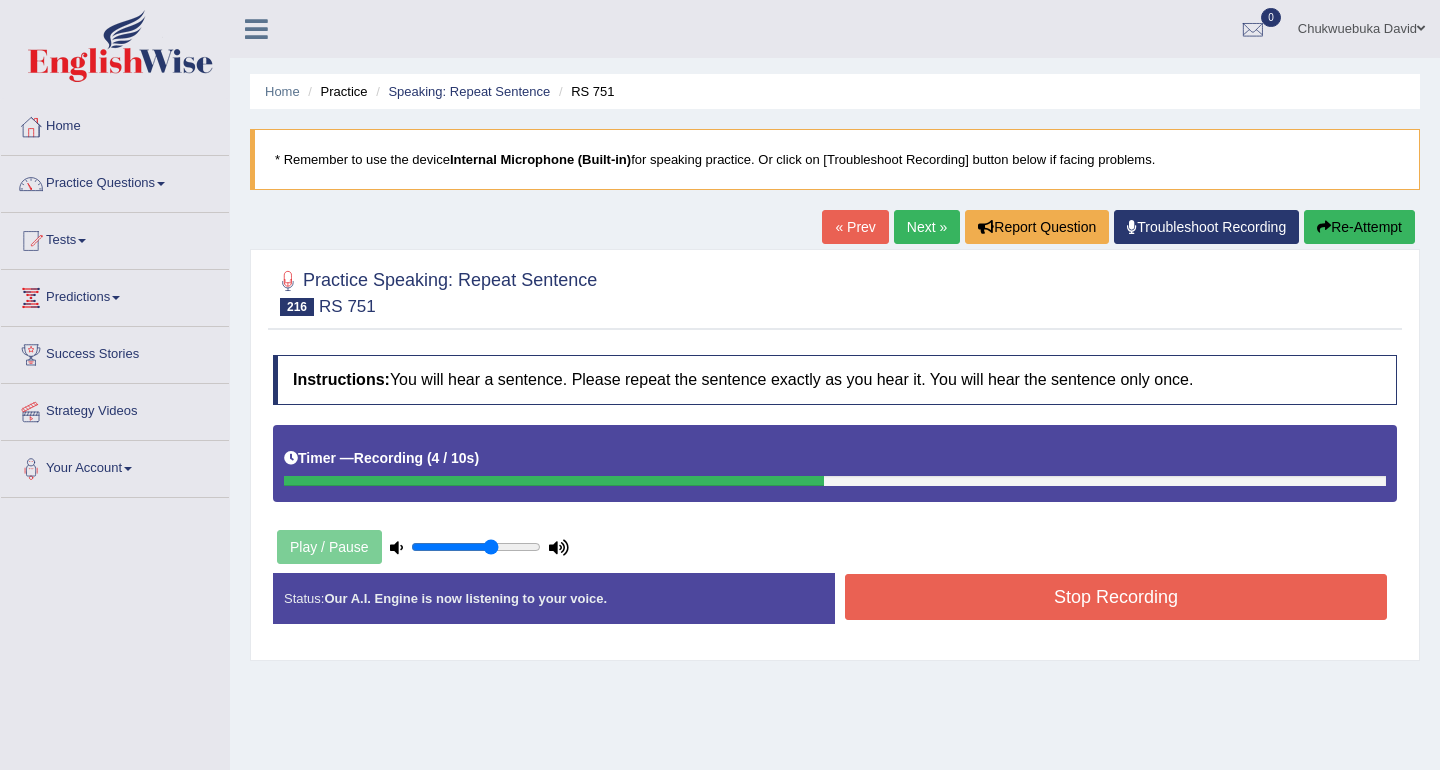 click on "Stop Recording" at bounding box center (1116, 597) 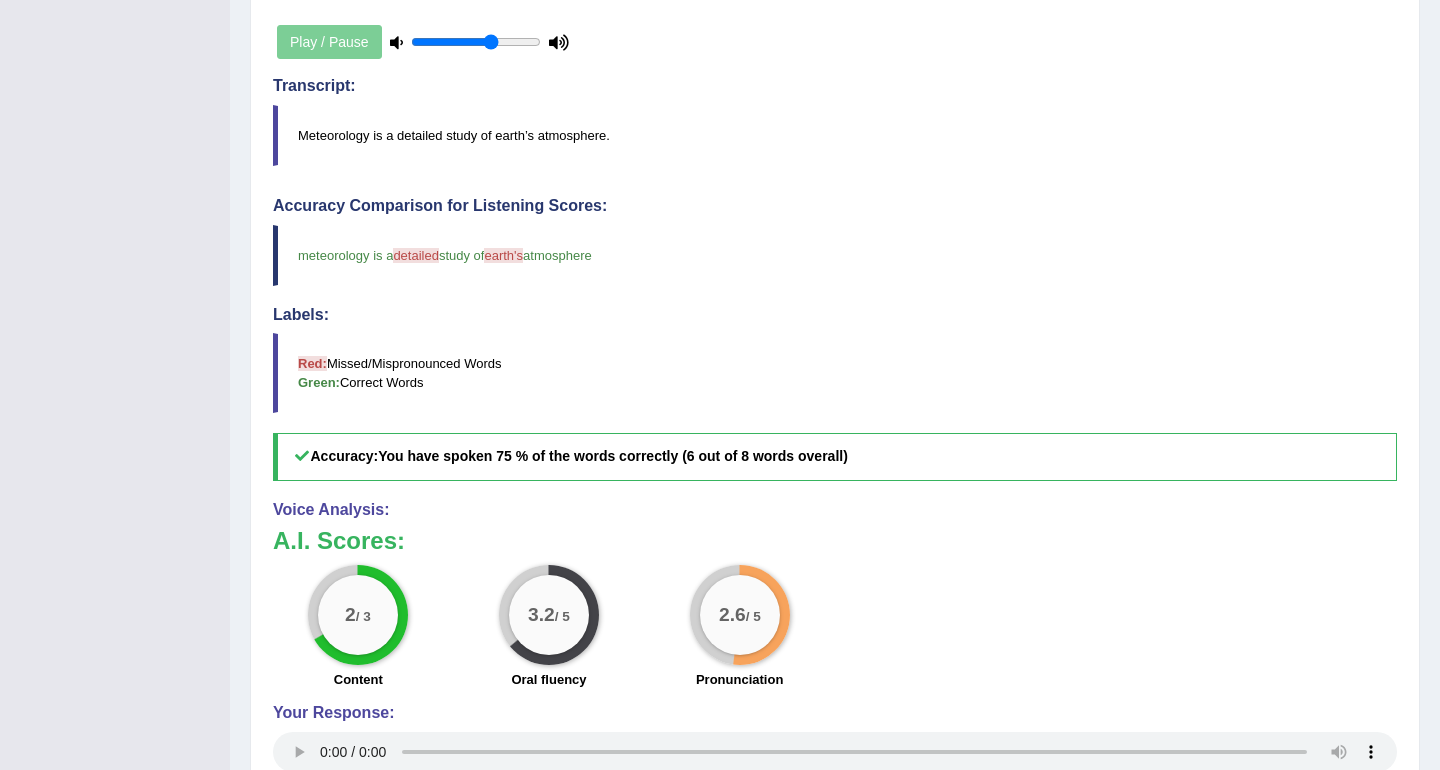 scroll, scrollTop: 0, scrollLeft: 0, axis: both 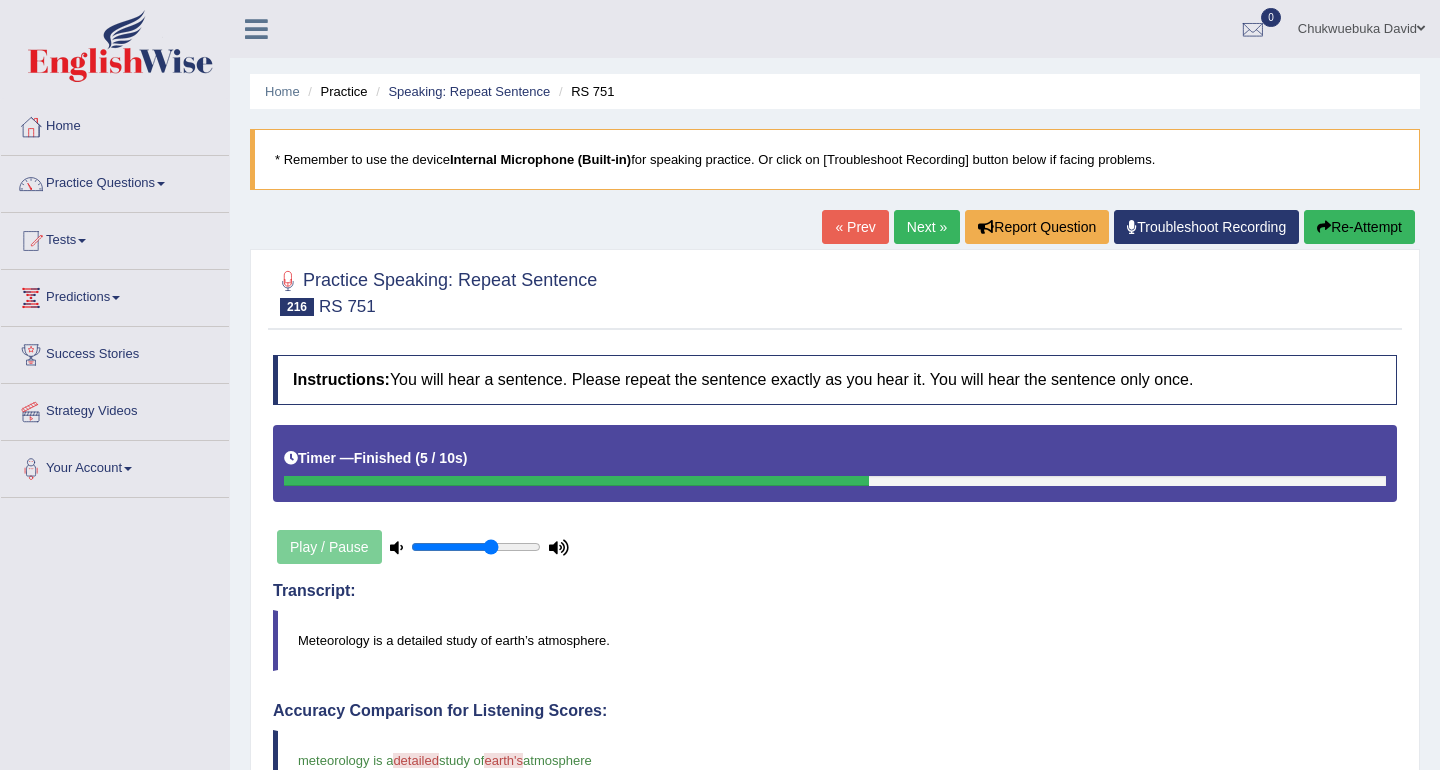 click on "Next »" at bounding box center (927, 227) 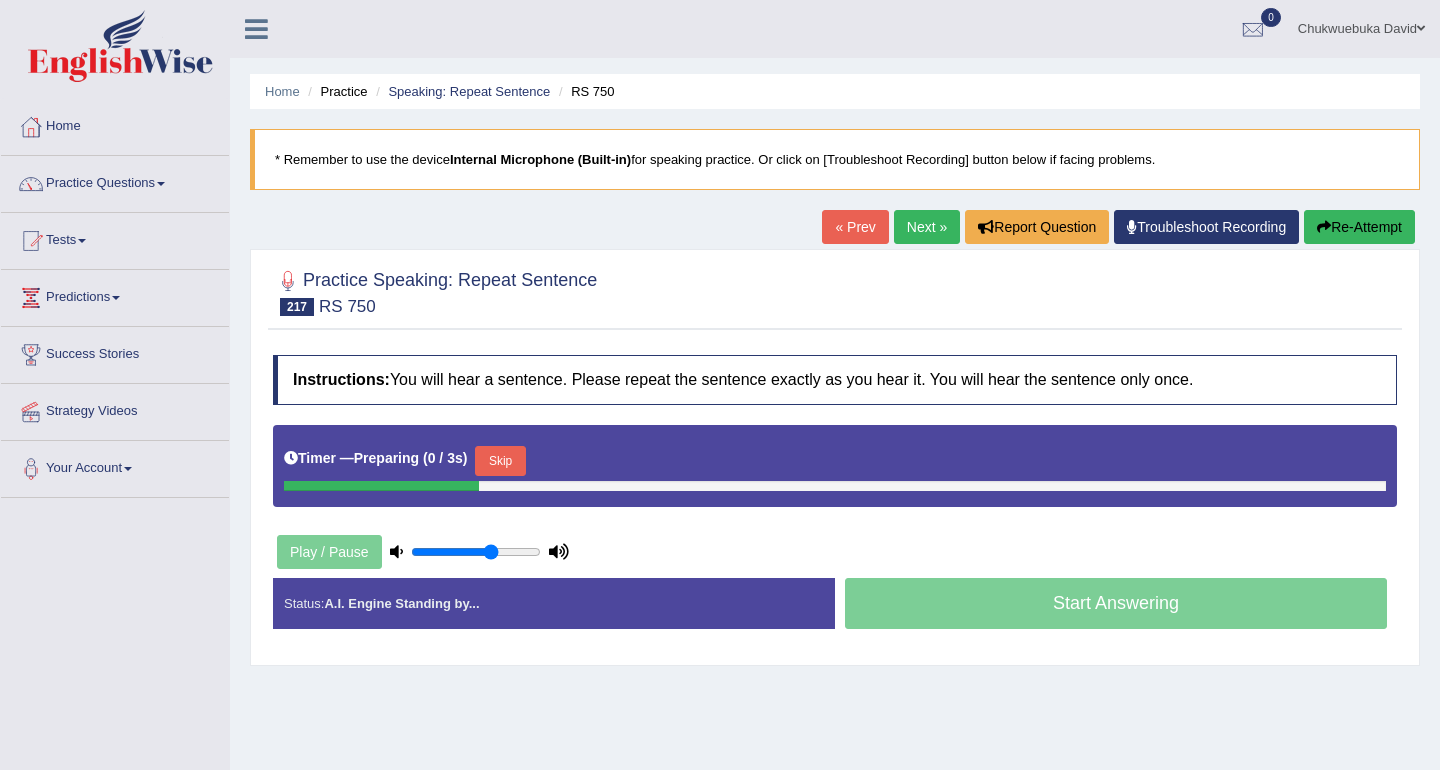 scroll, scrollTop: 0, scrollLeft: 0, axis: both 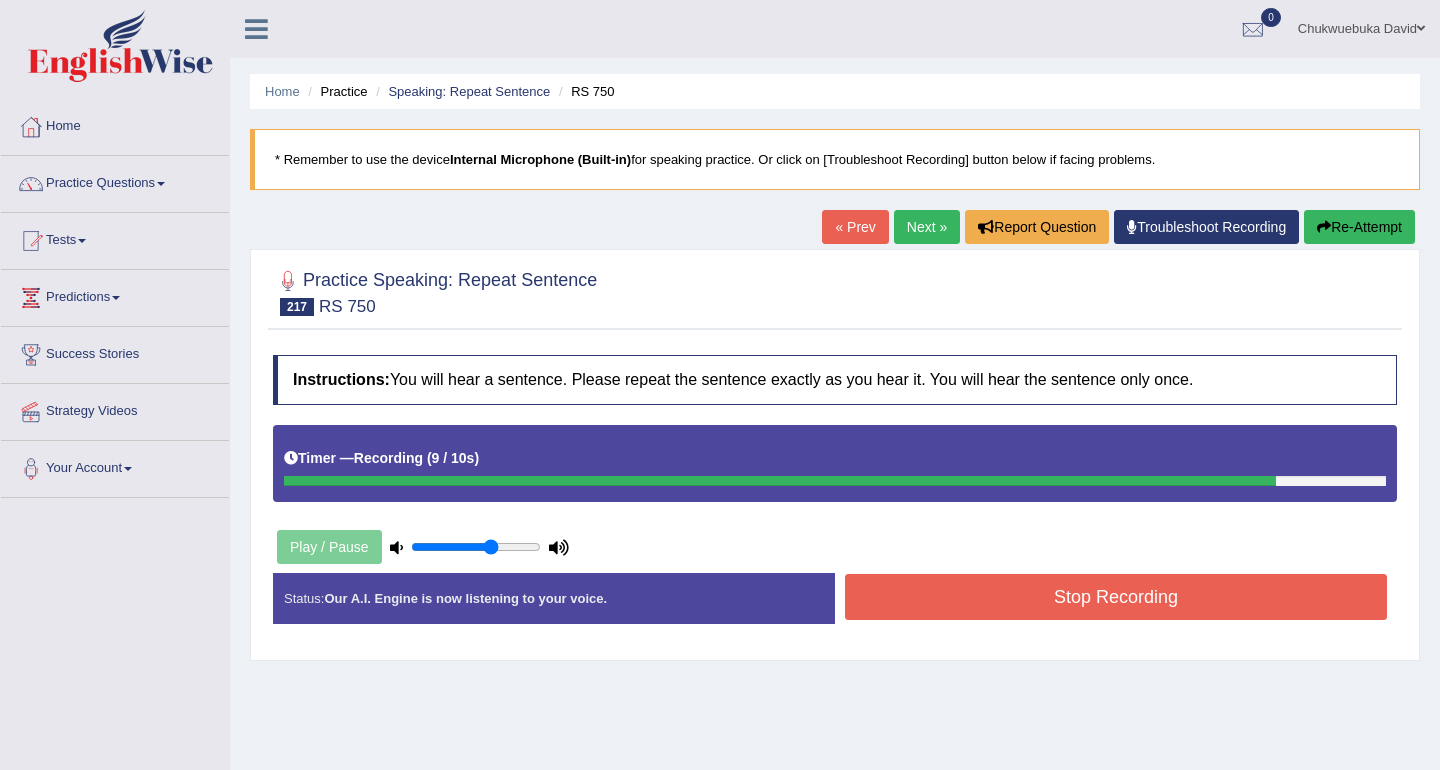 click on "Stop Recording" at bounding box center (1116, 597) 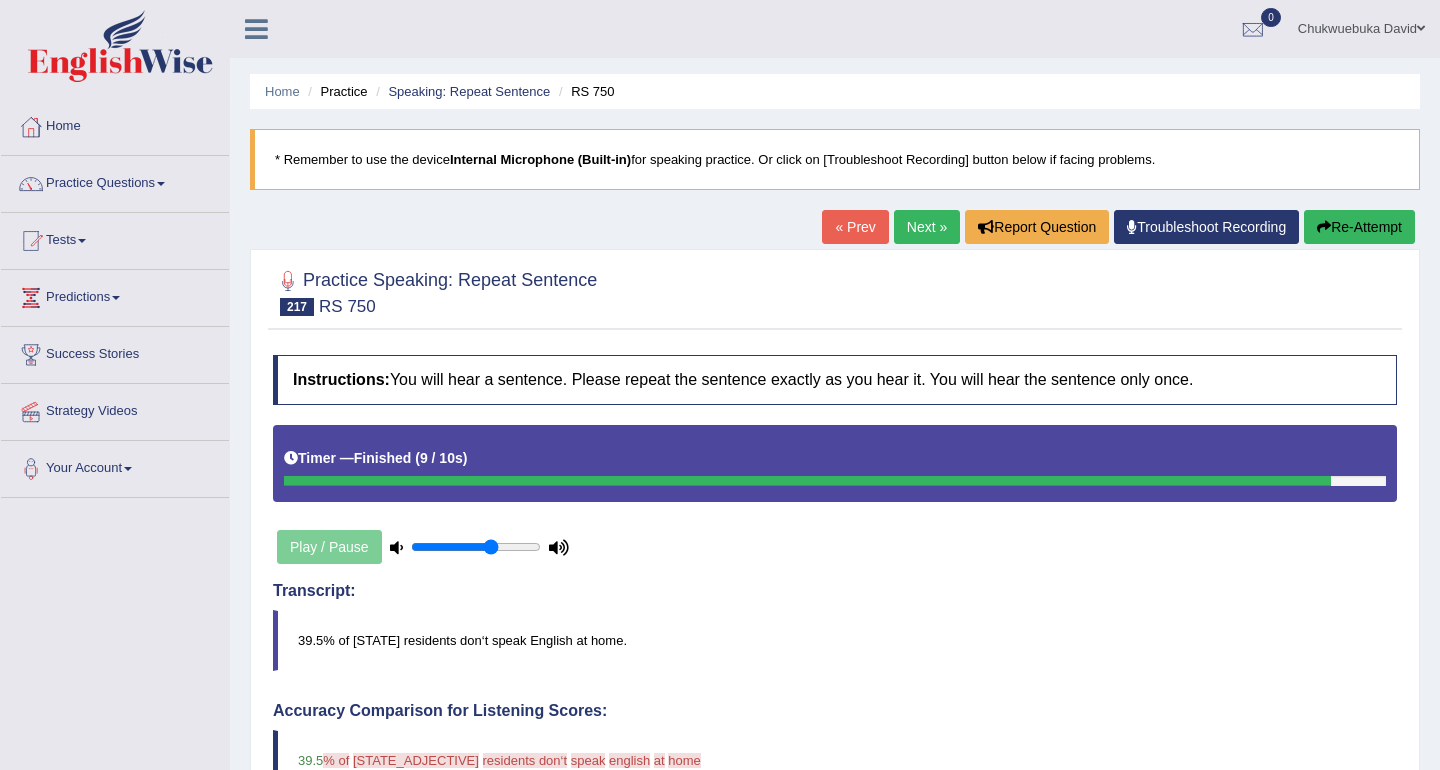 click on "Re-Attempt" at bounding box center (1359, 227) 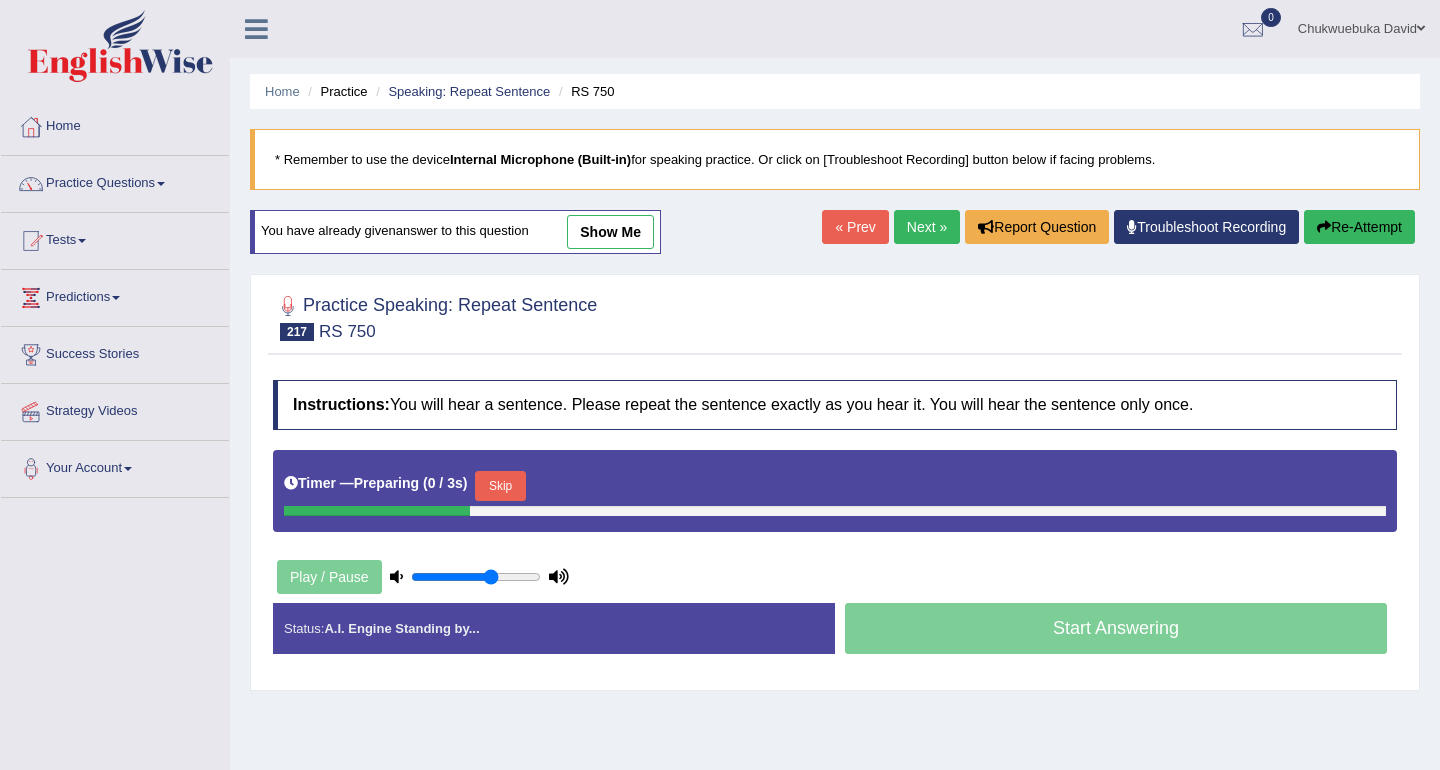 scroll, scrollTop: 280, scrollLeft: 0, axis: vertical 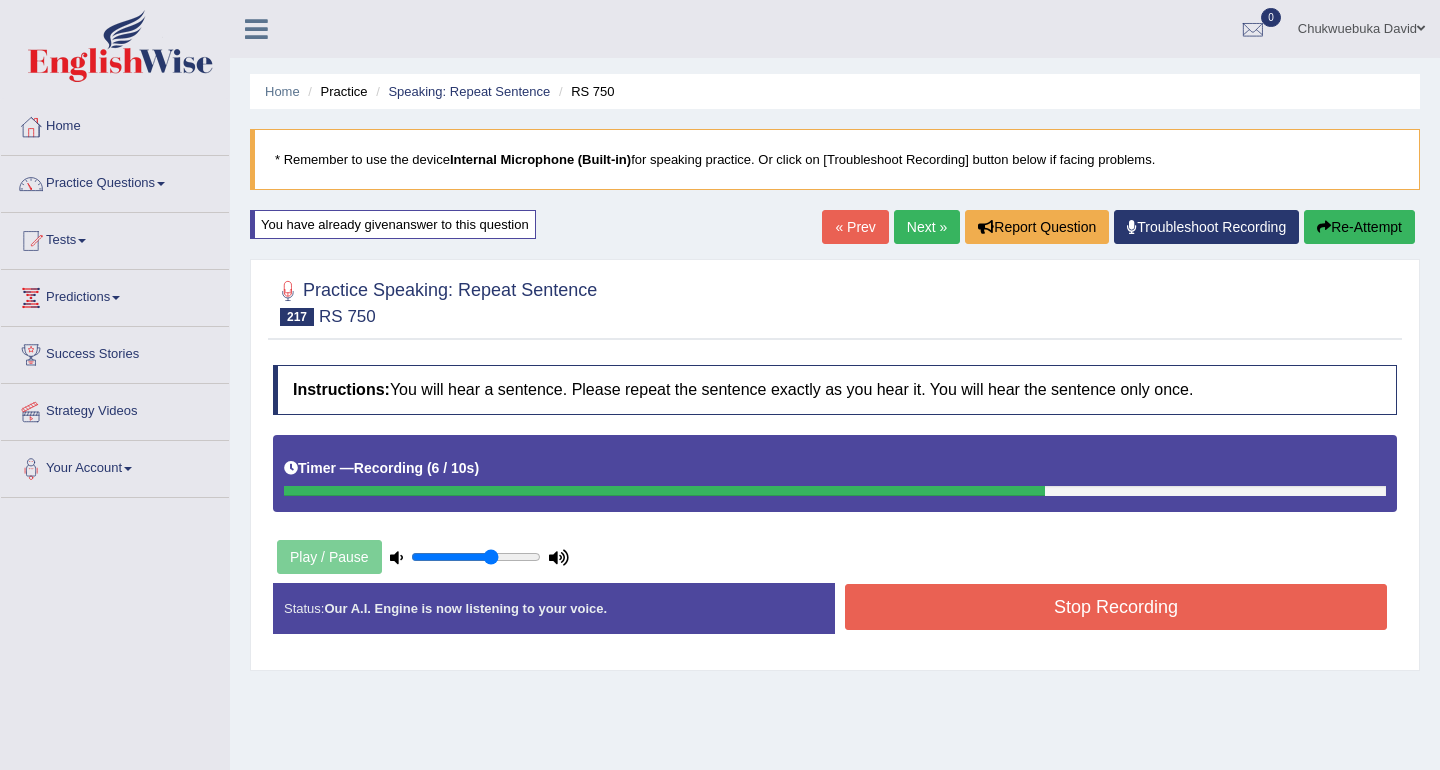 click on "Stop Recording" at bounding box center [1116, 607] 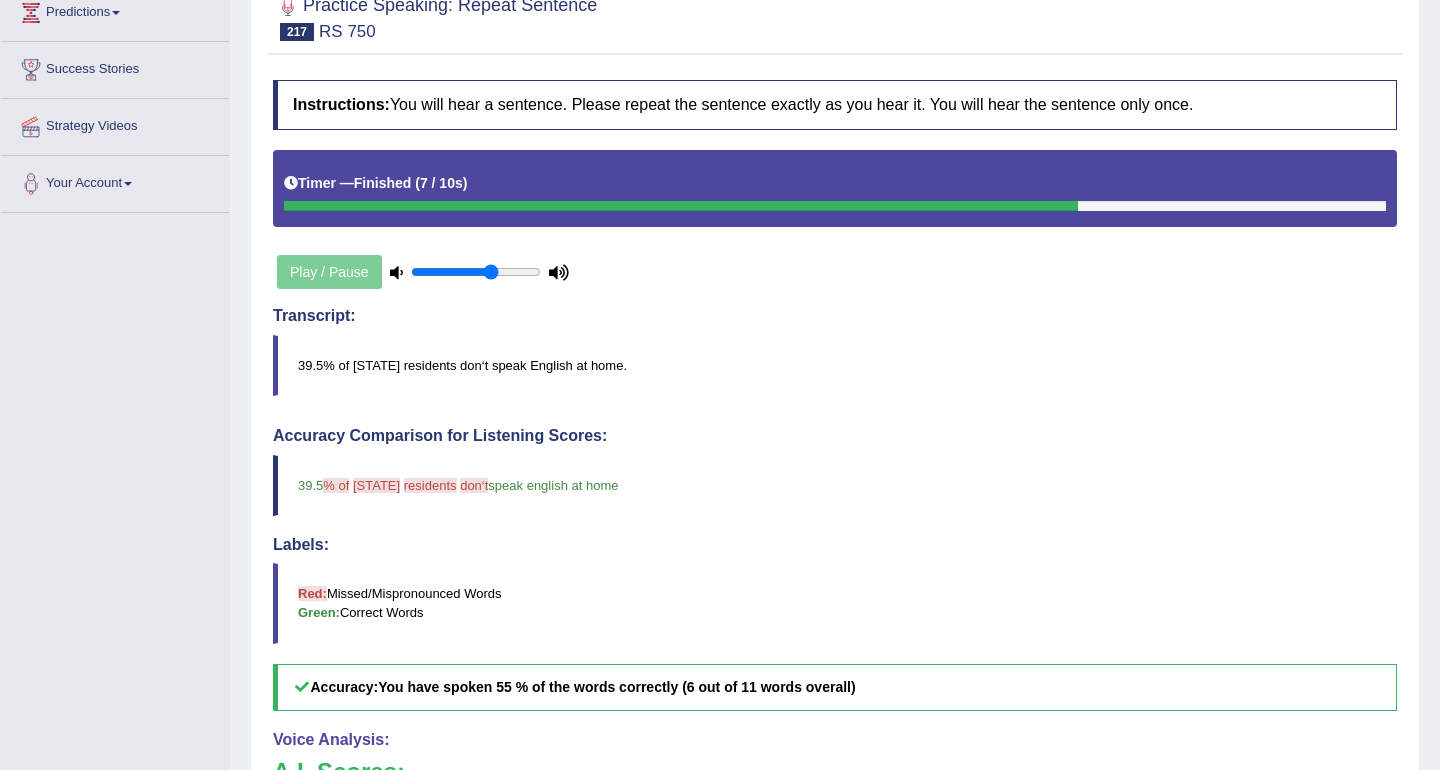 scroll, scrollTop: 197, scrollLeft: 0, axis: vertical 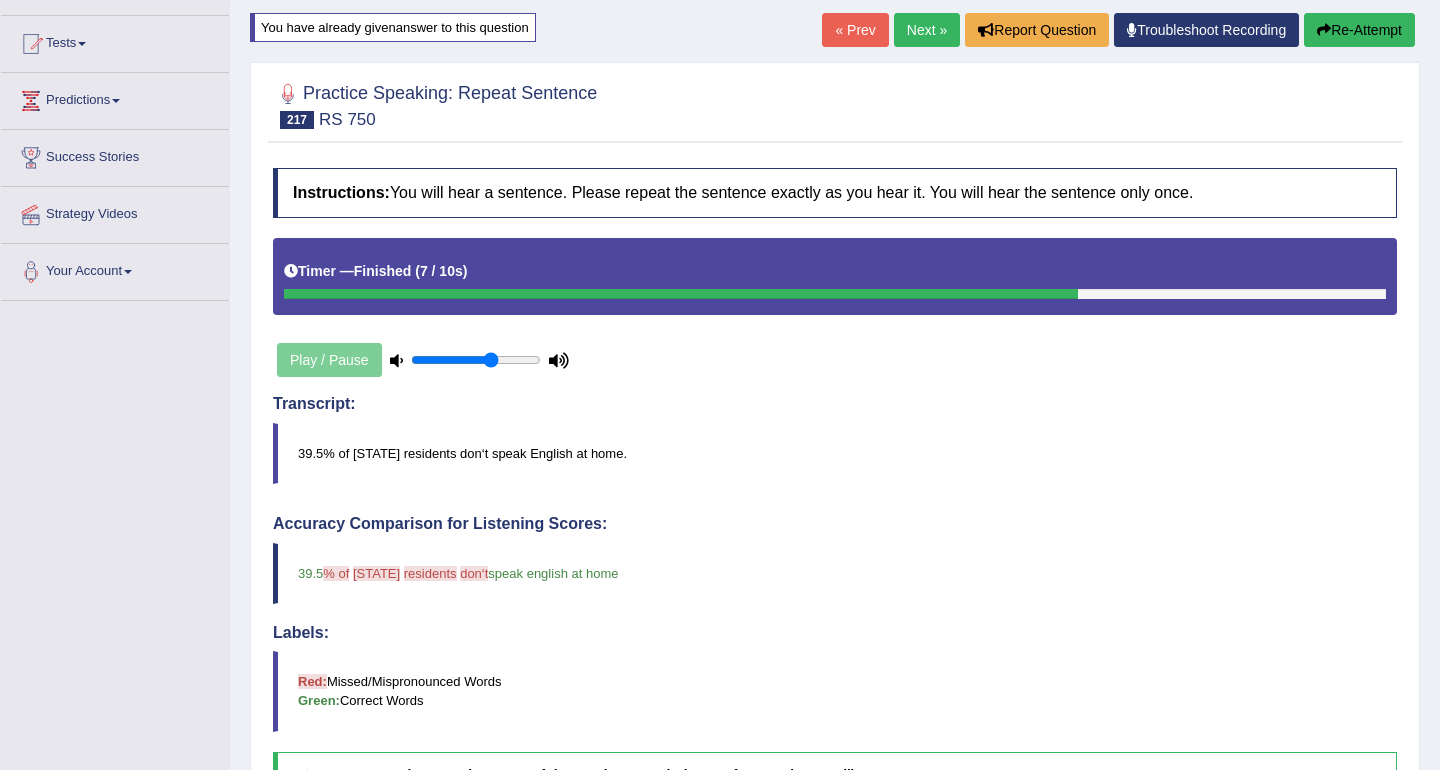 click on "Re-Attempt" at bounding box center (1359, 30) 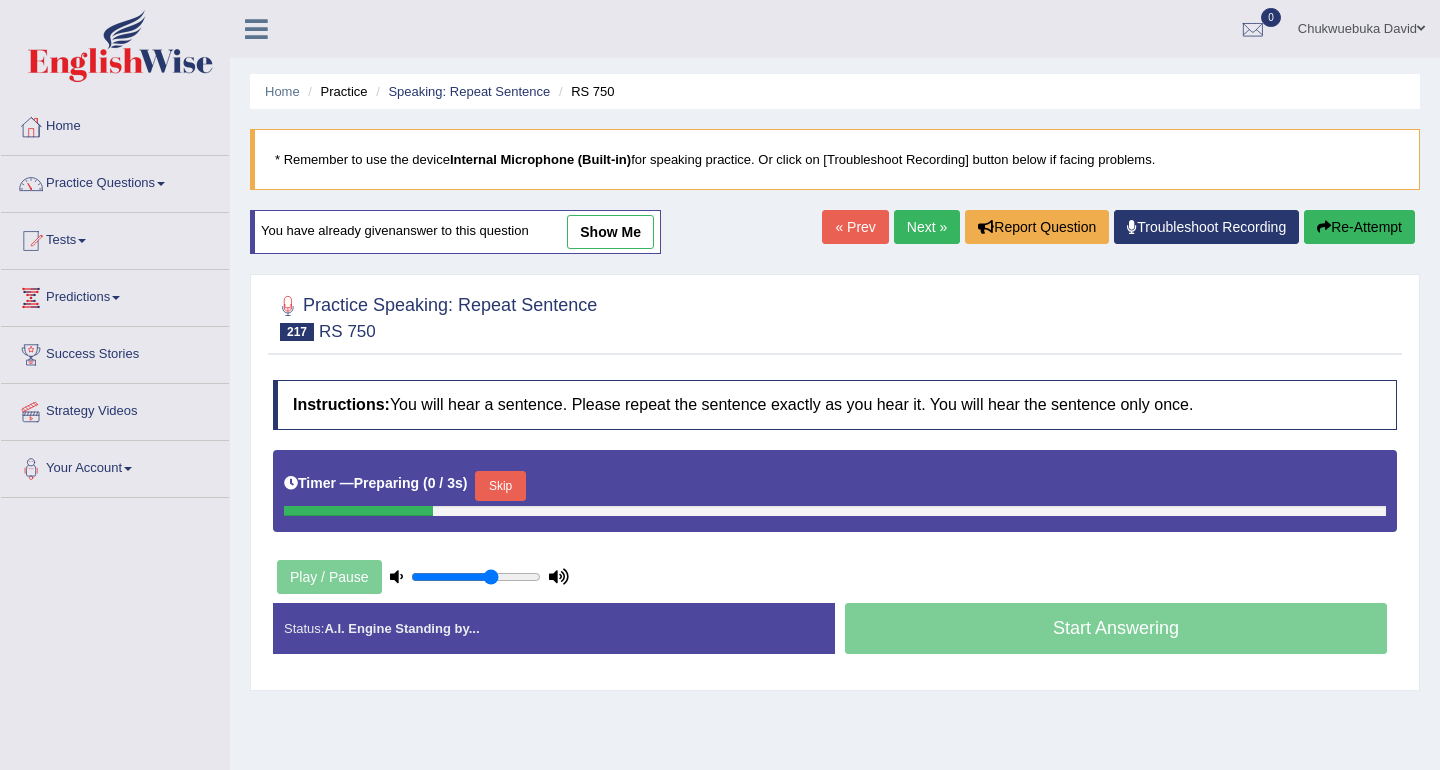 scroll, scrollTop: 223, scrollLeft: 0, axis: vertical 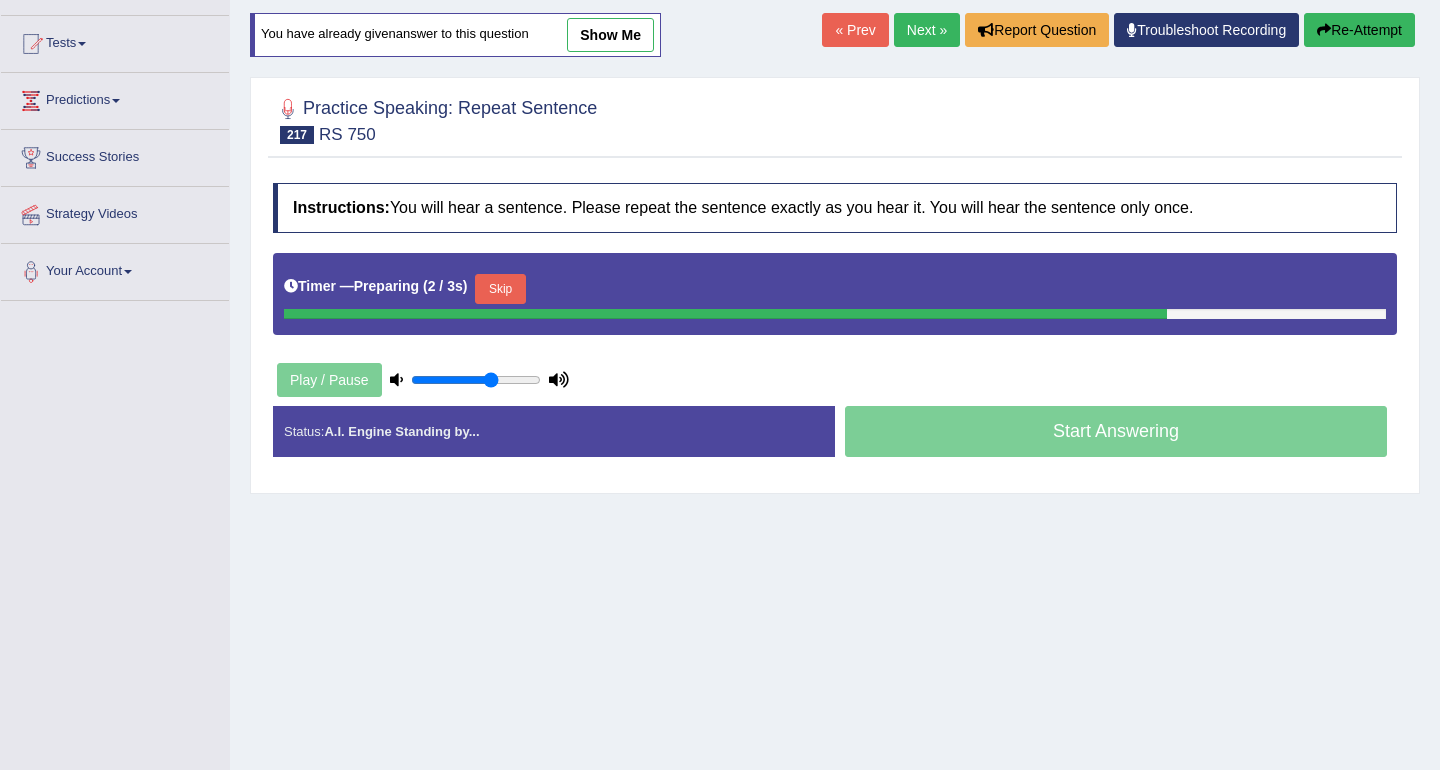 click on "Play / Pause" at bounding box center [423, 380] 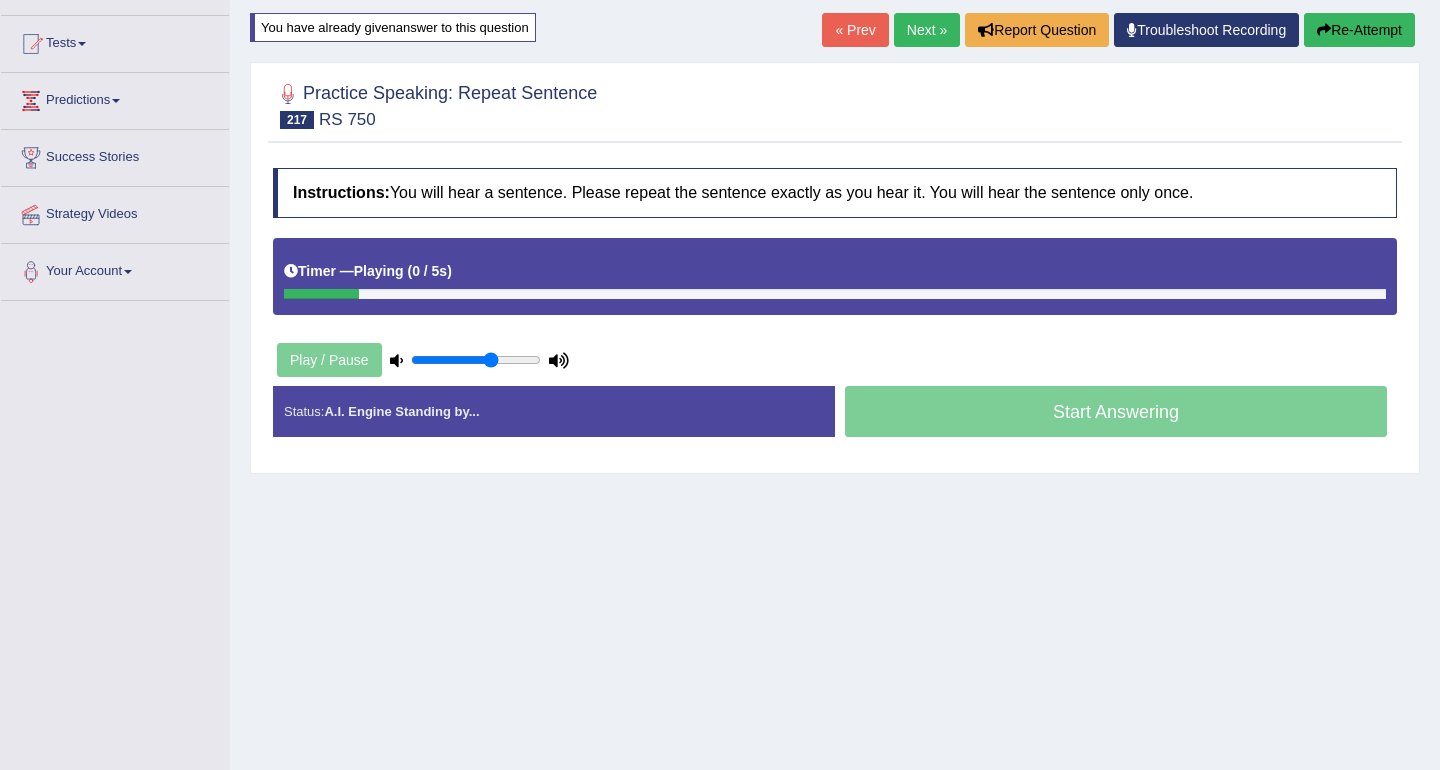 click at bounding box center [396, 360] 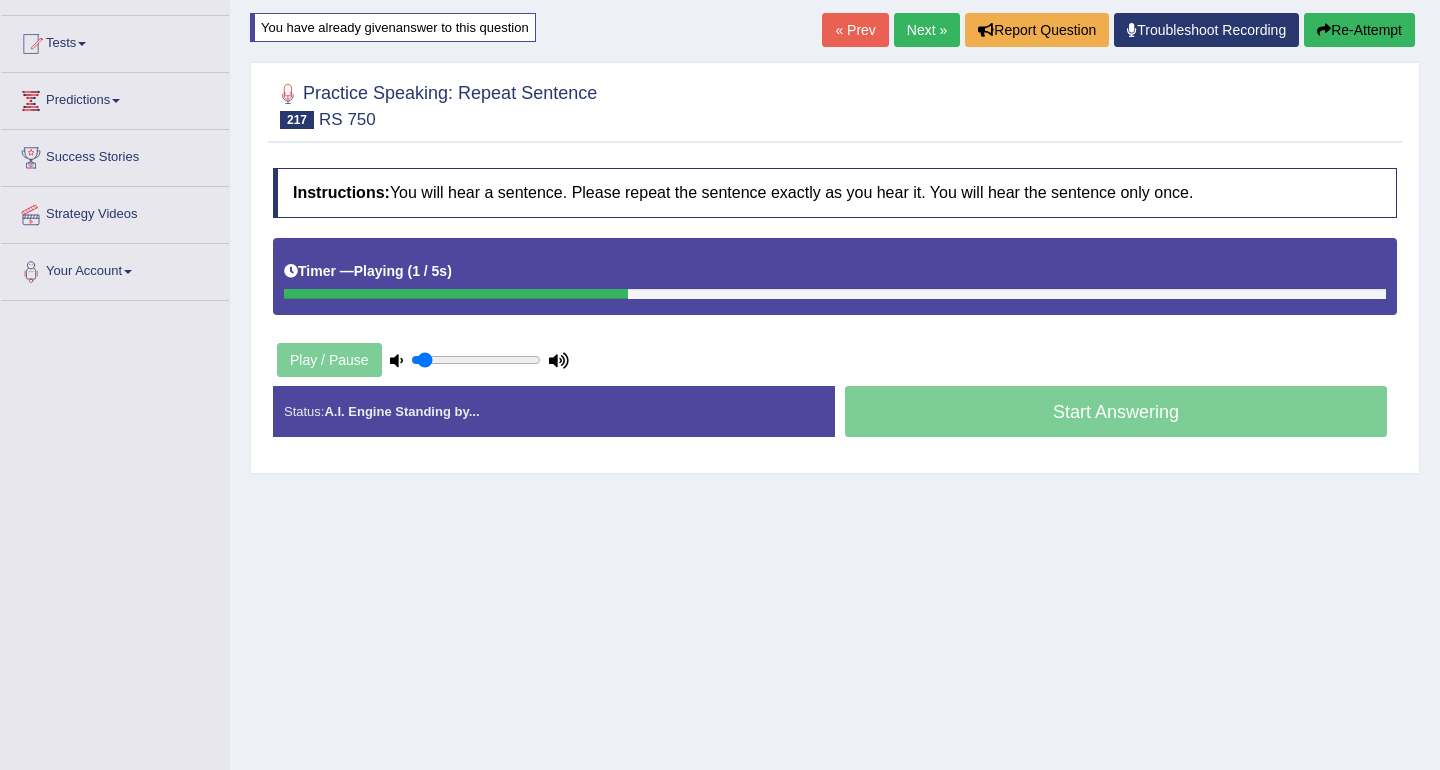click at bounding box center [476, 360] 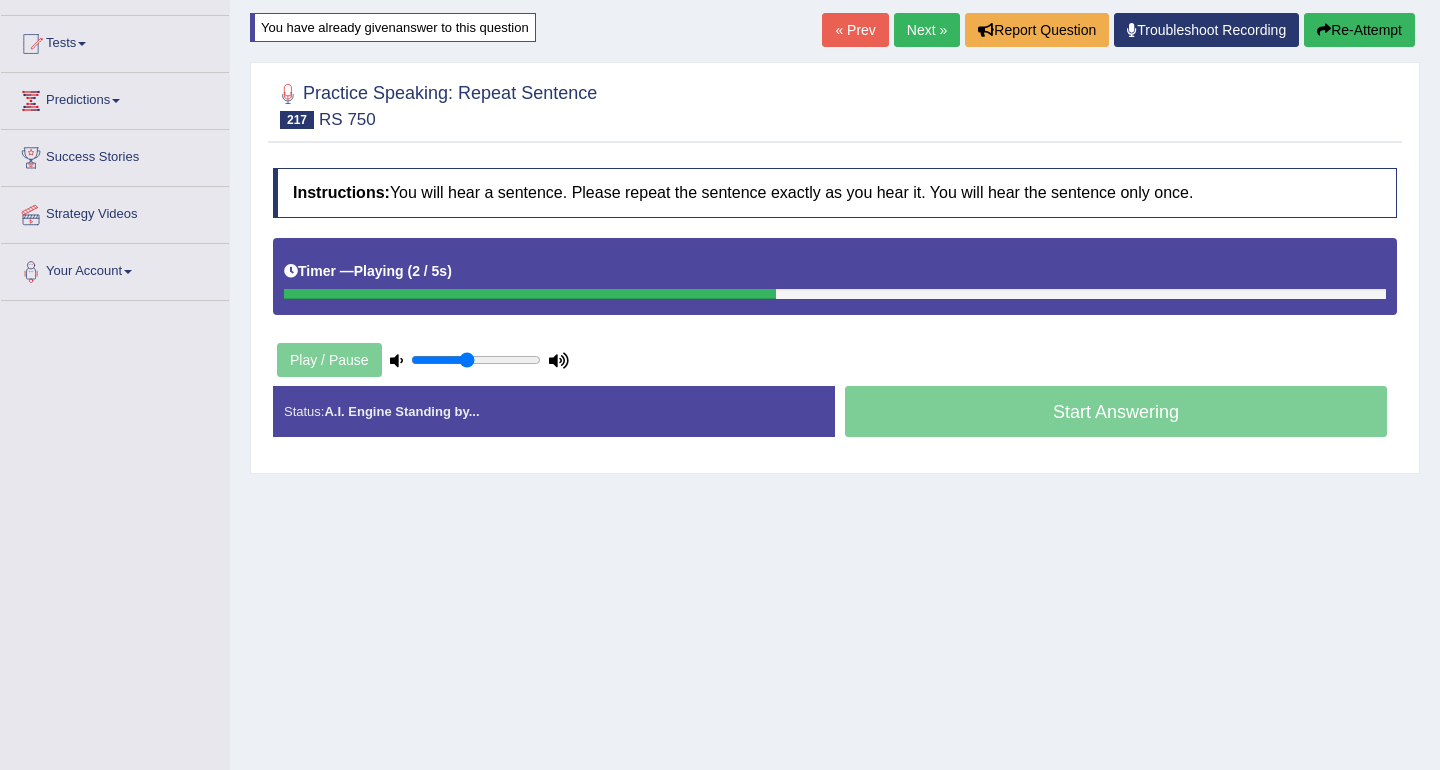 click at bounding box center (476, 360) 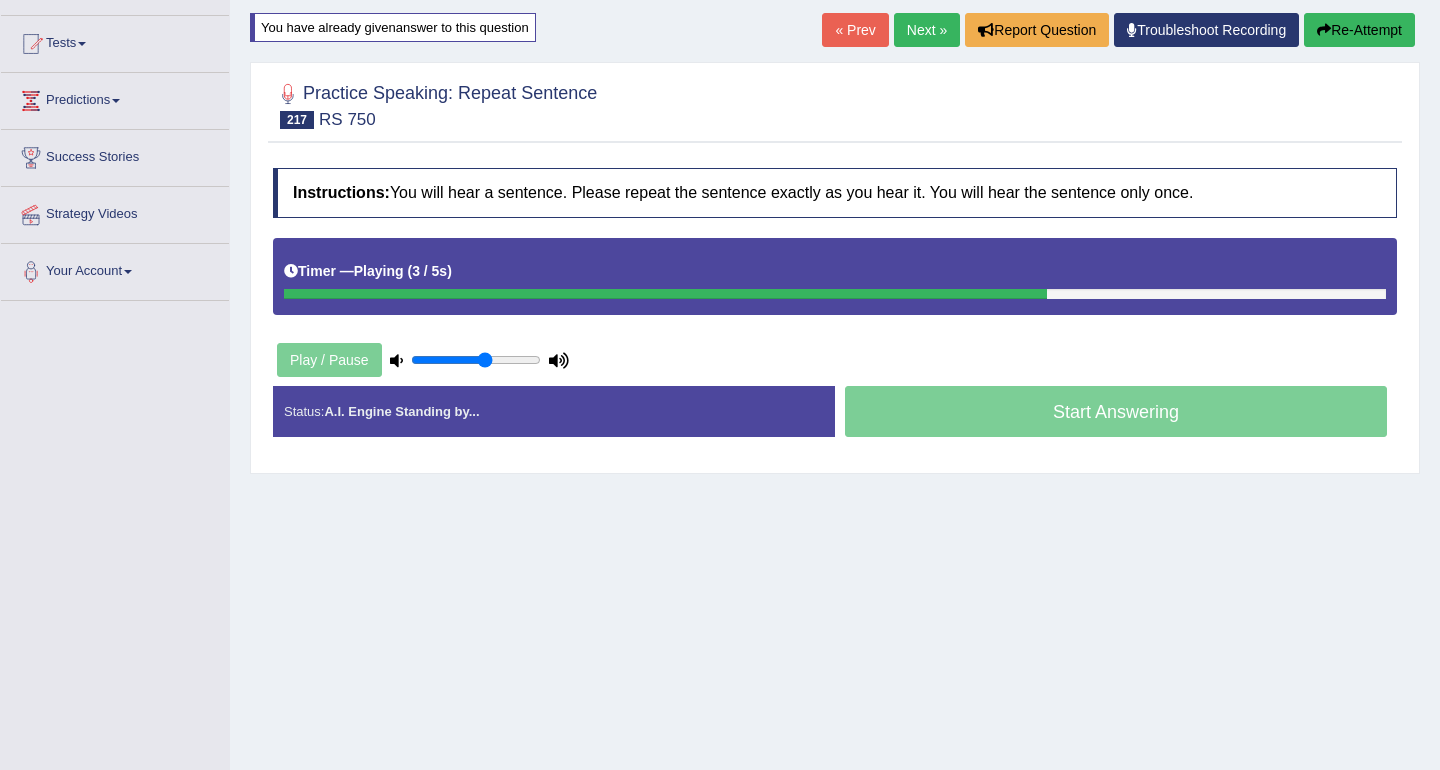 type on "0.6" 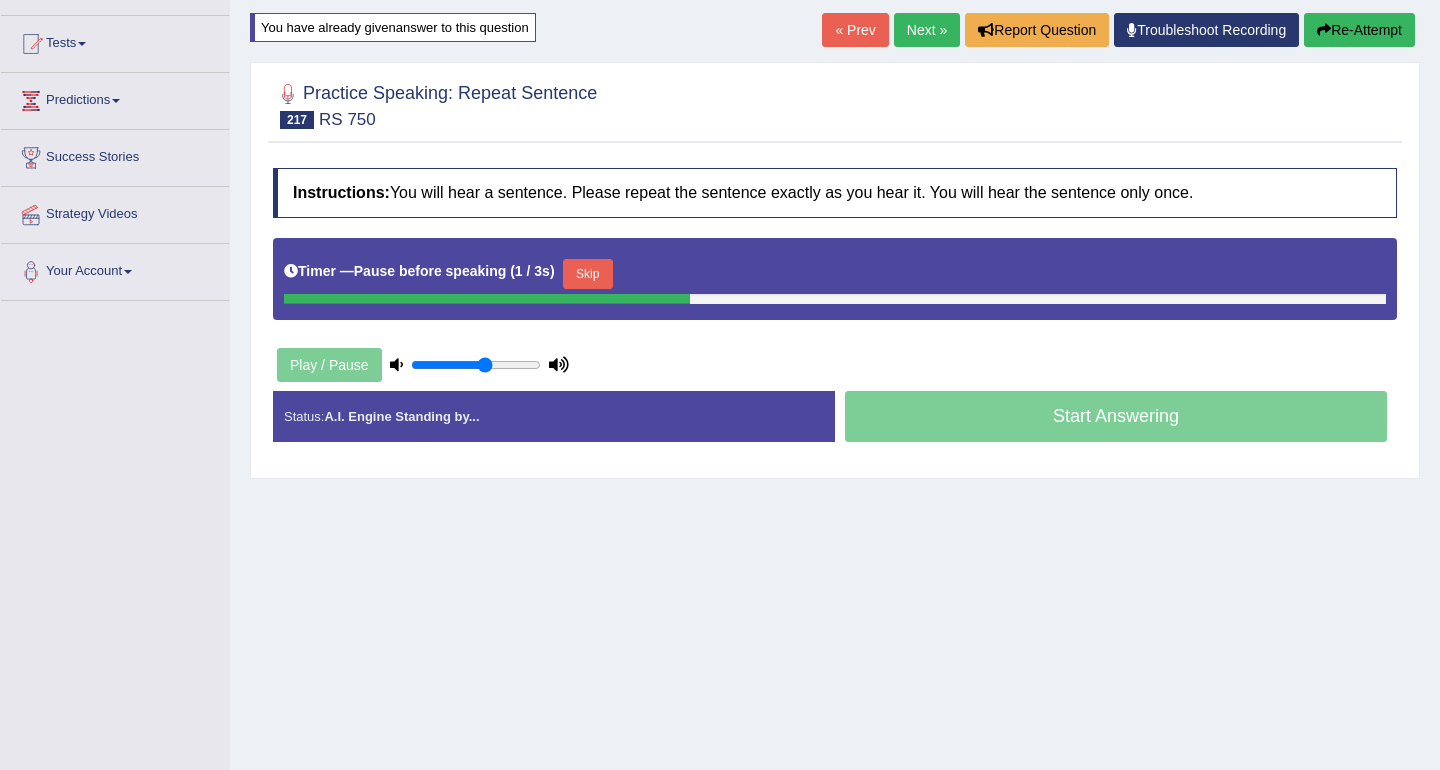 click on "Next »" at bounding box center (927, 30) 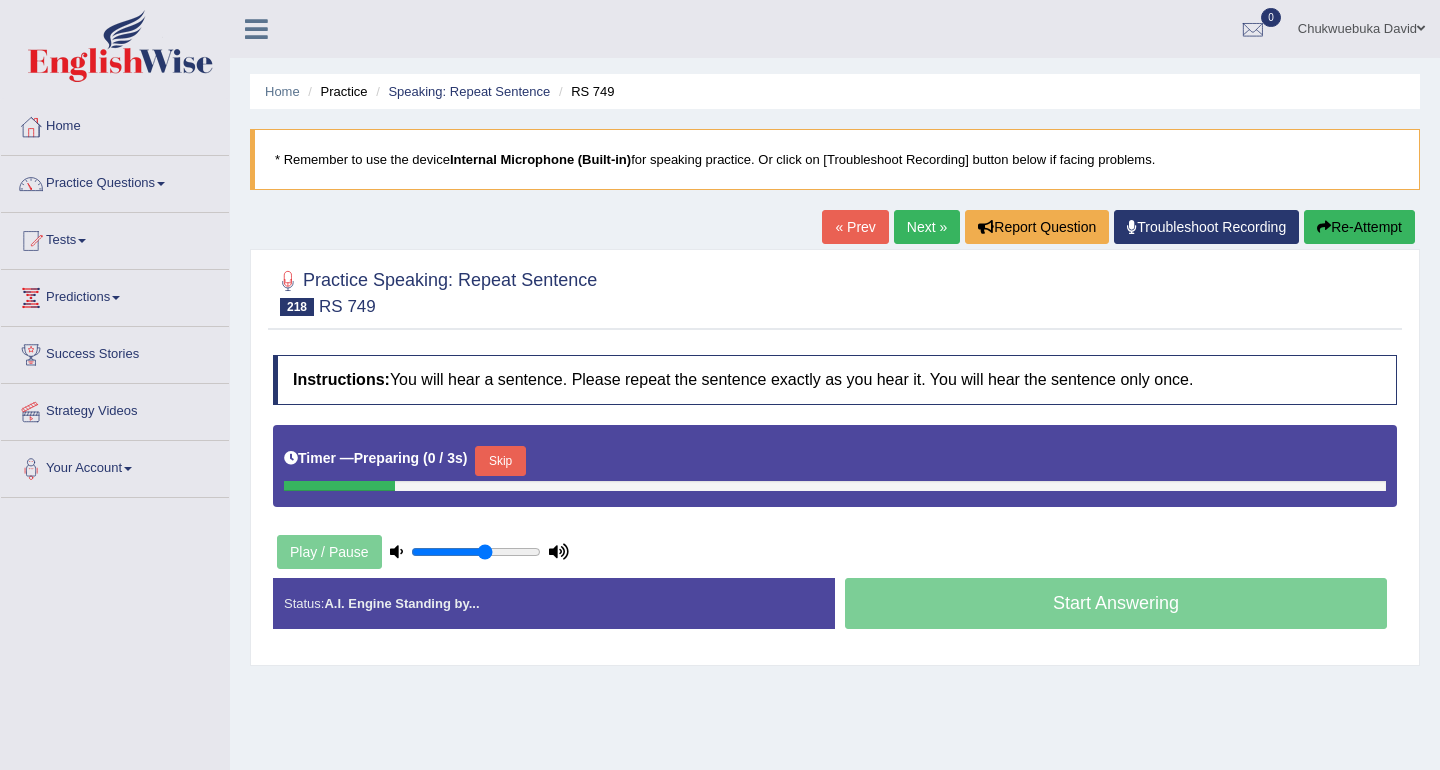 scroll, scrollTop: 0, scrollLeft: 0, axis: both 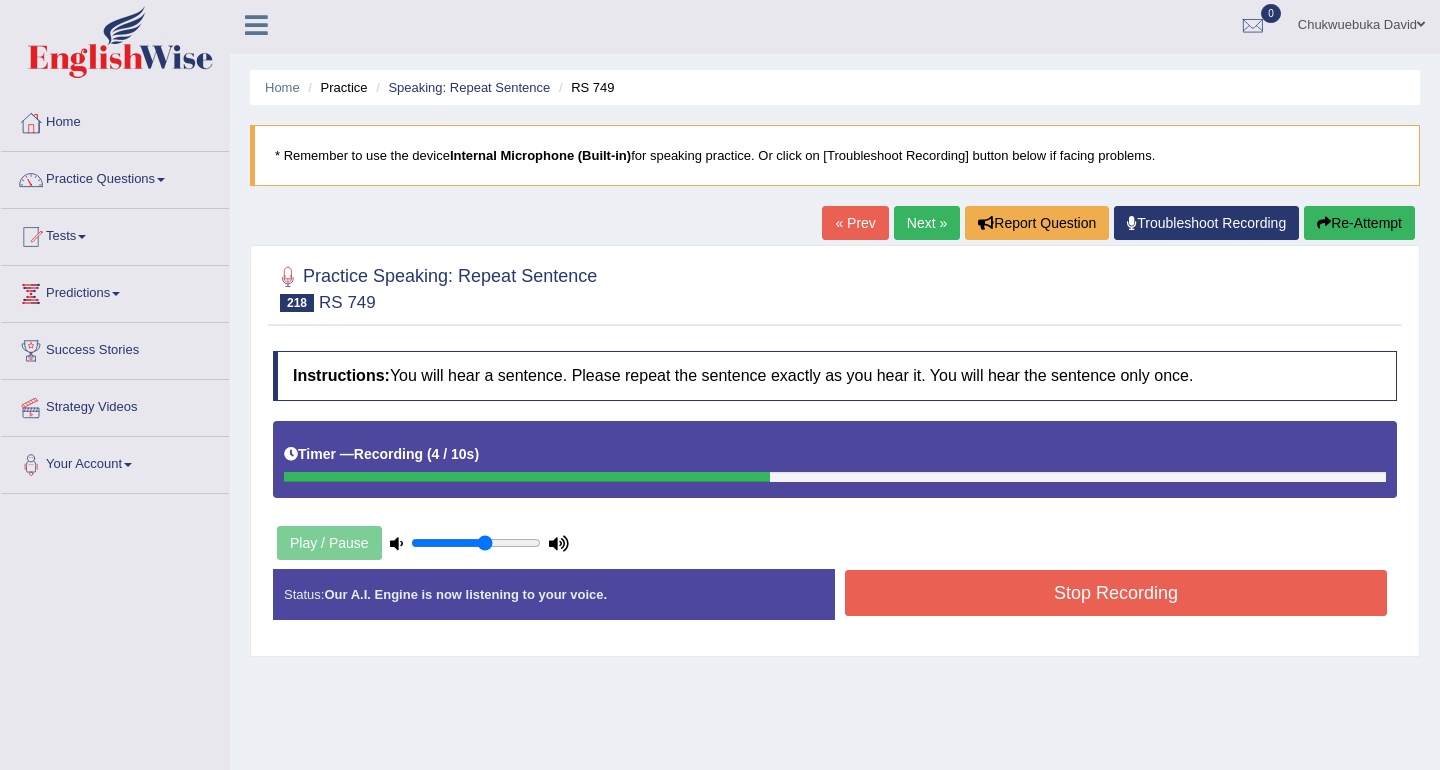 click on "Stop Recording" at bounding box center [1116, 593] 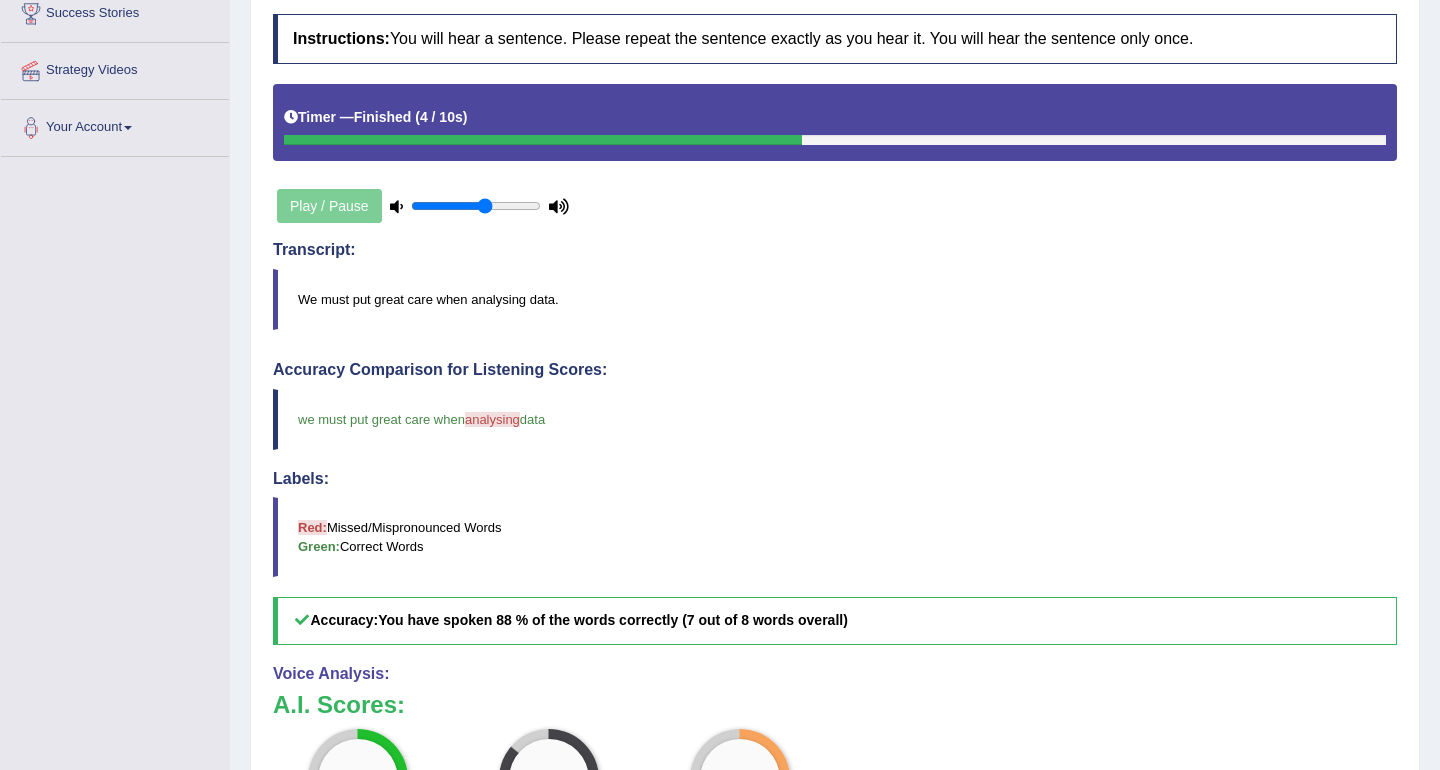 scroll, scrollTop: 339, scrollLeft: 0, axis: vertical 